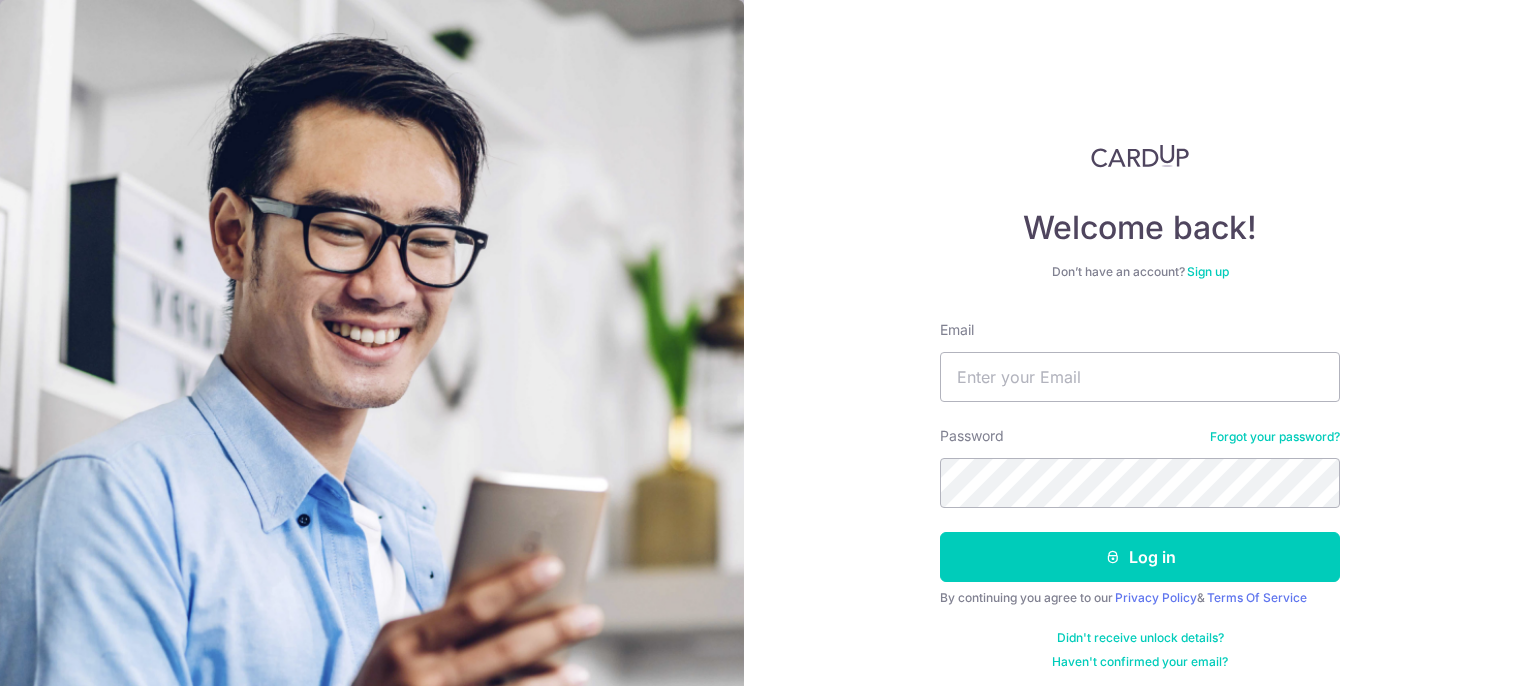 scroll, scrollTop: 0, scrollLeft: 0, axis: both 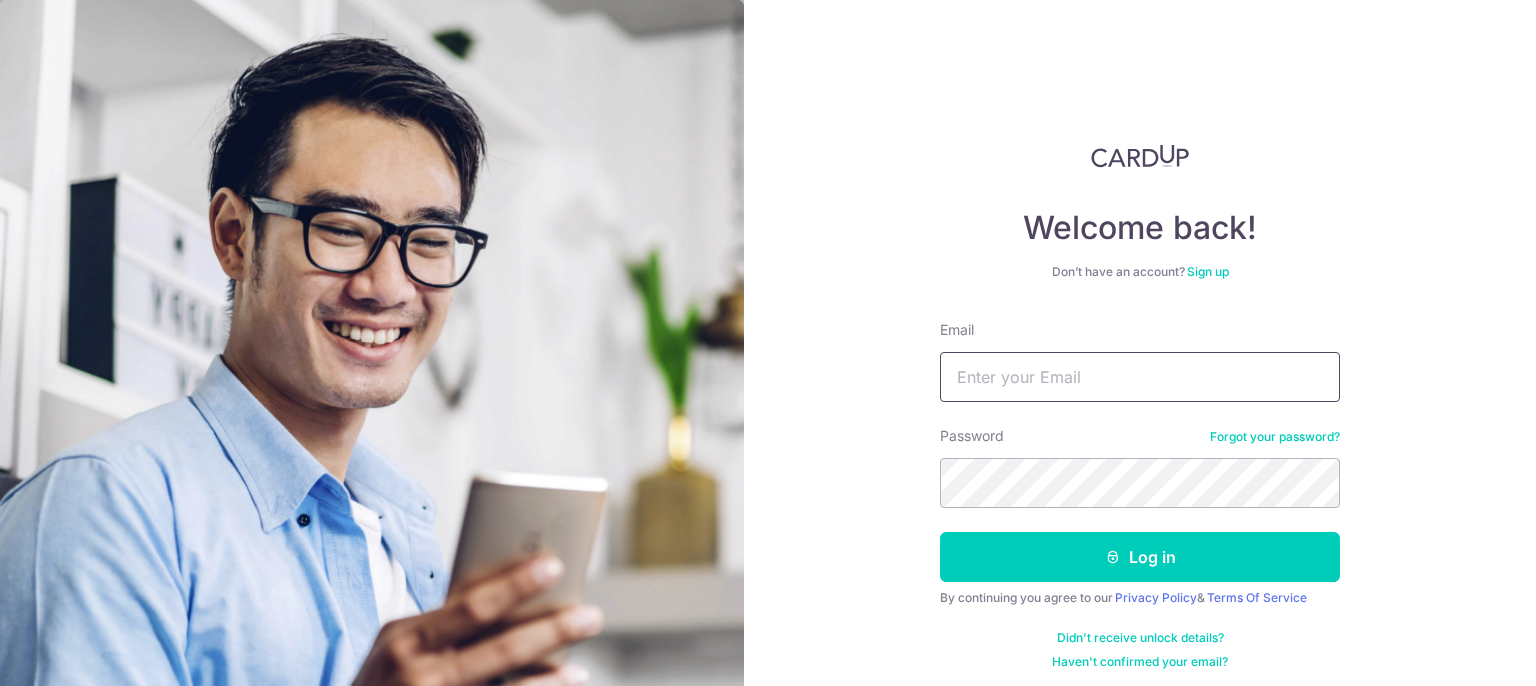 click on "Email" at bounding box center (1140, 377) 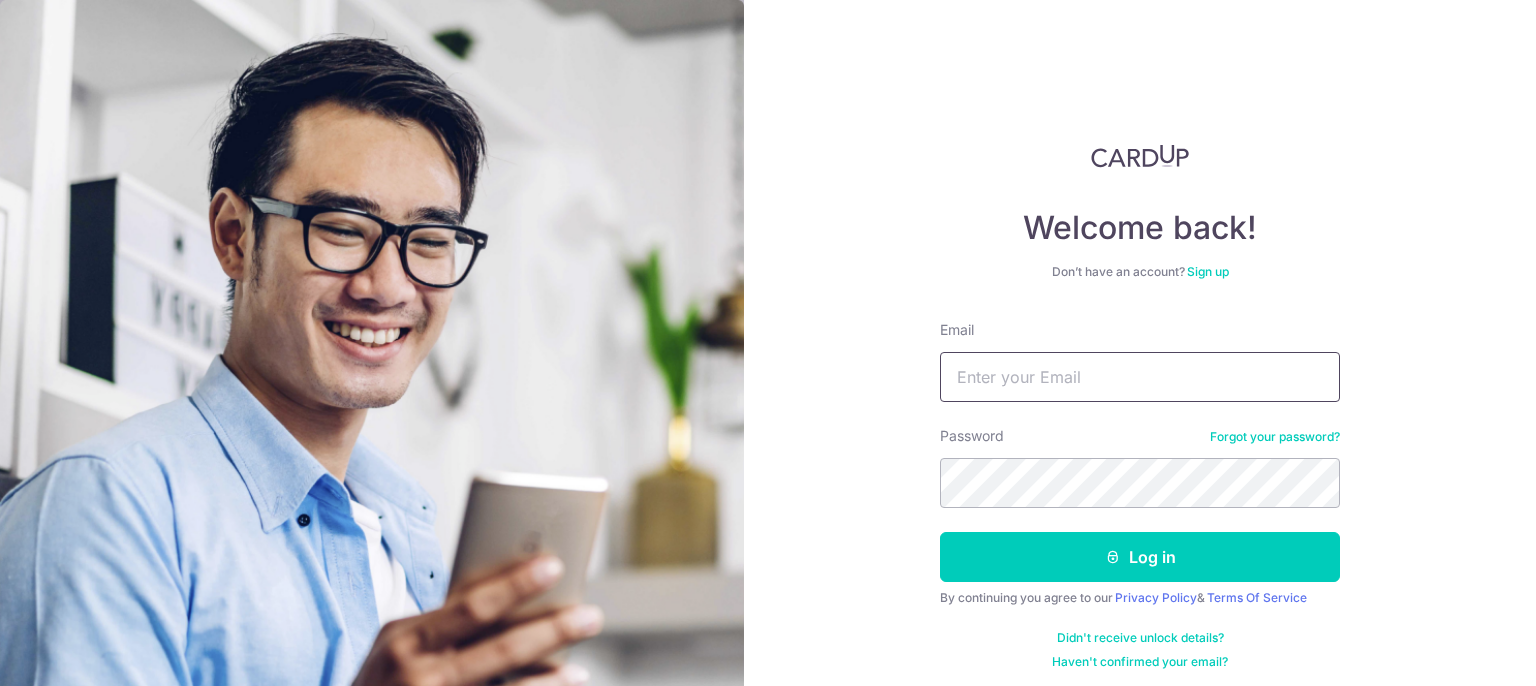 type on "[USERNAME]@example.com" 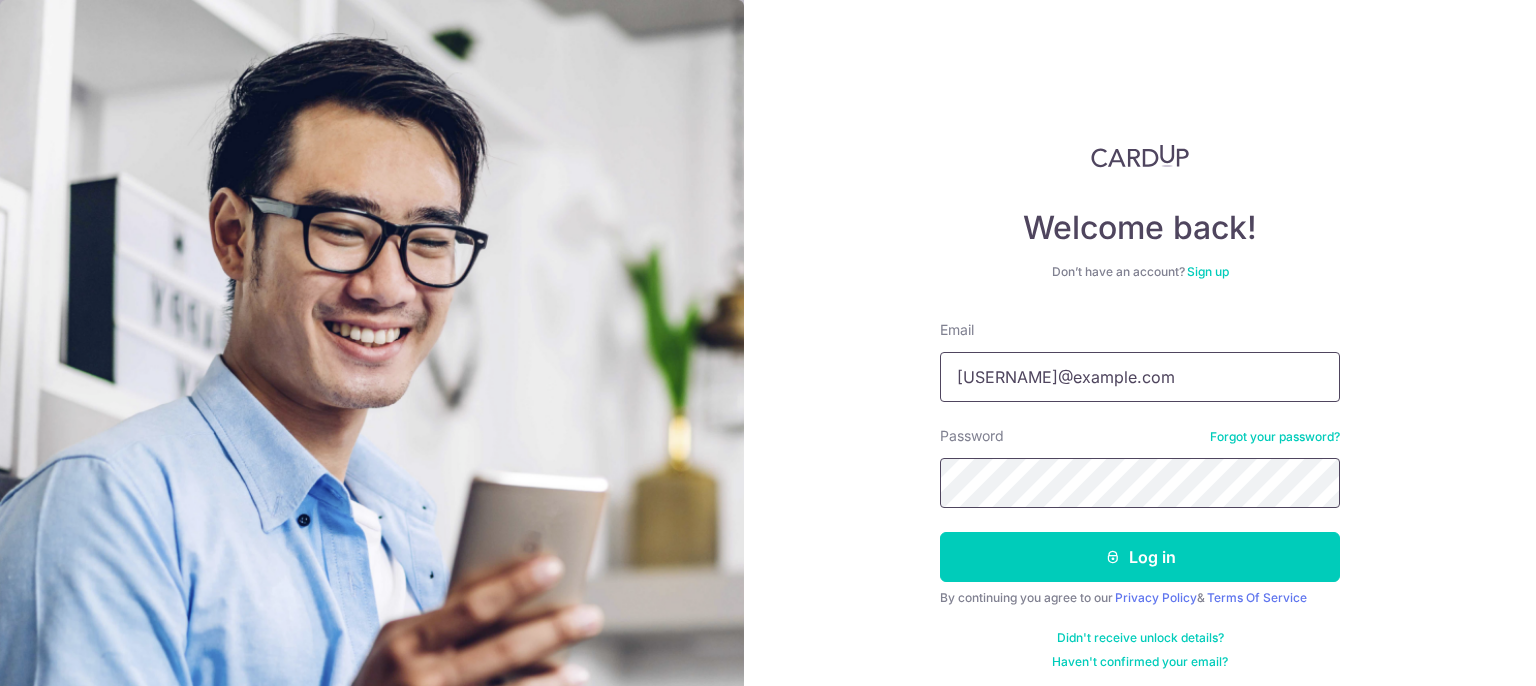 click on "Log in" at bounding box center [1140, 557] 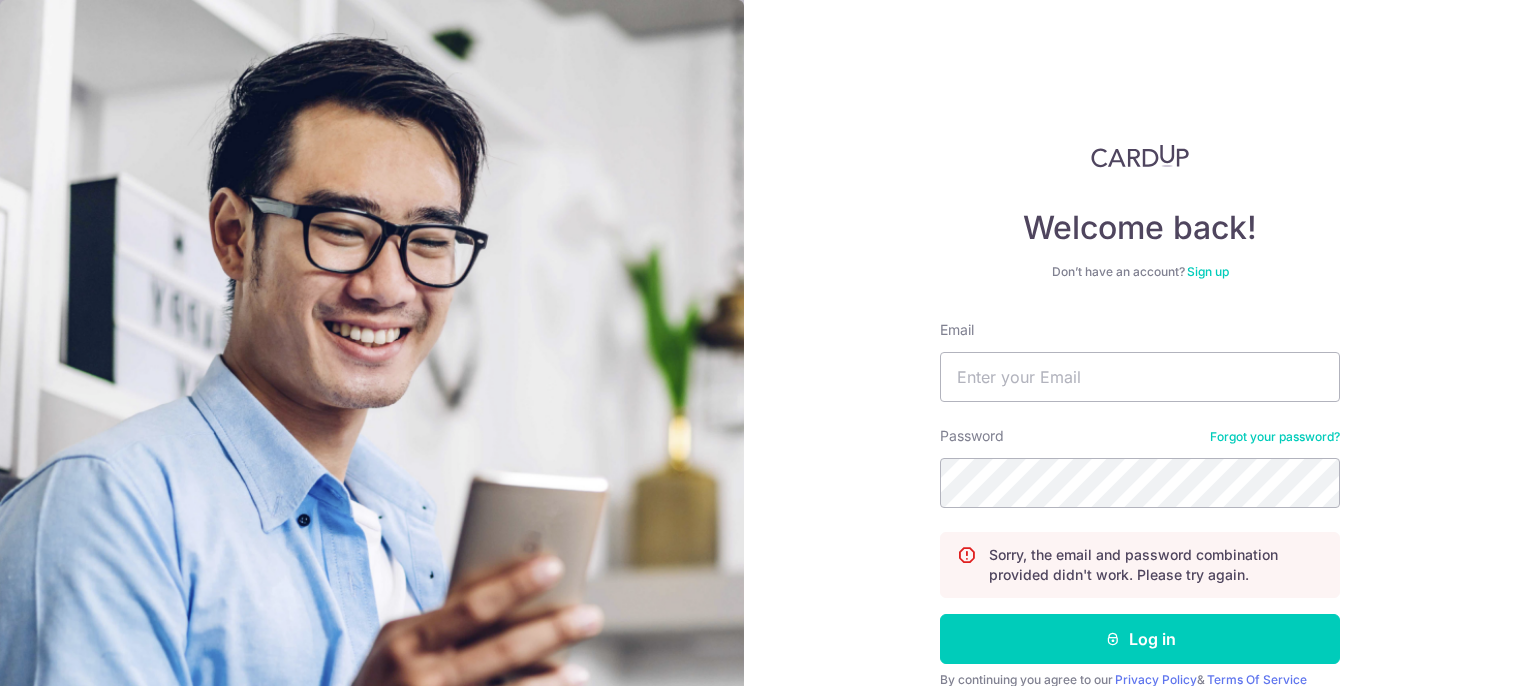 scroll, scrollTop: 0, scrollLeft: 0, axis: both 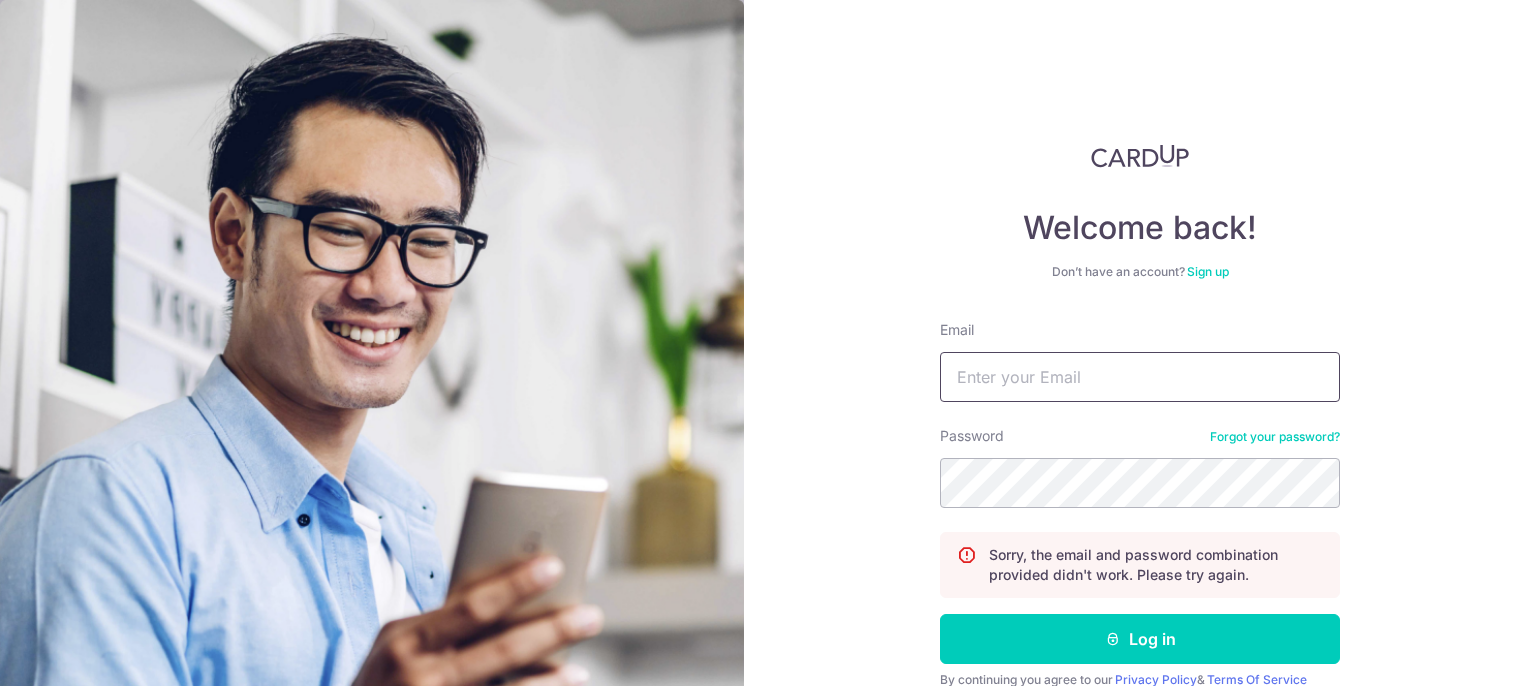 drag, startPoint x: 0, startPoint y: 0, endPoint x: 1046, endPoint y: 358, distance: 1105.5677 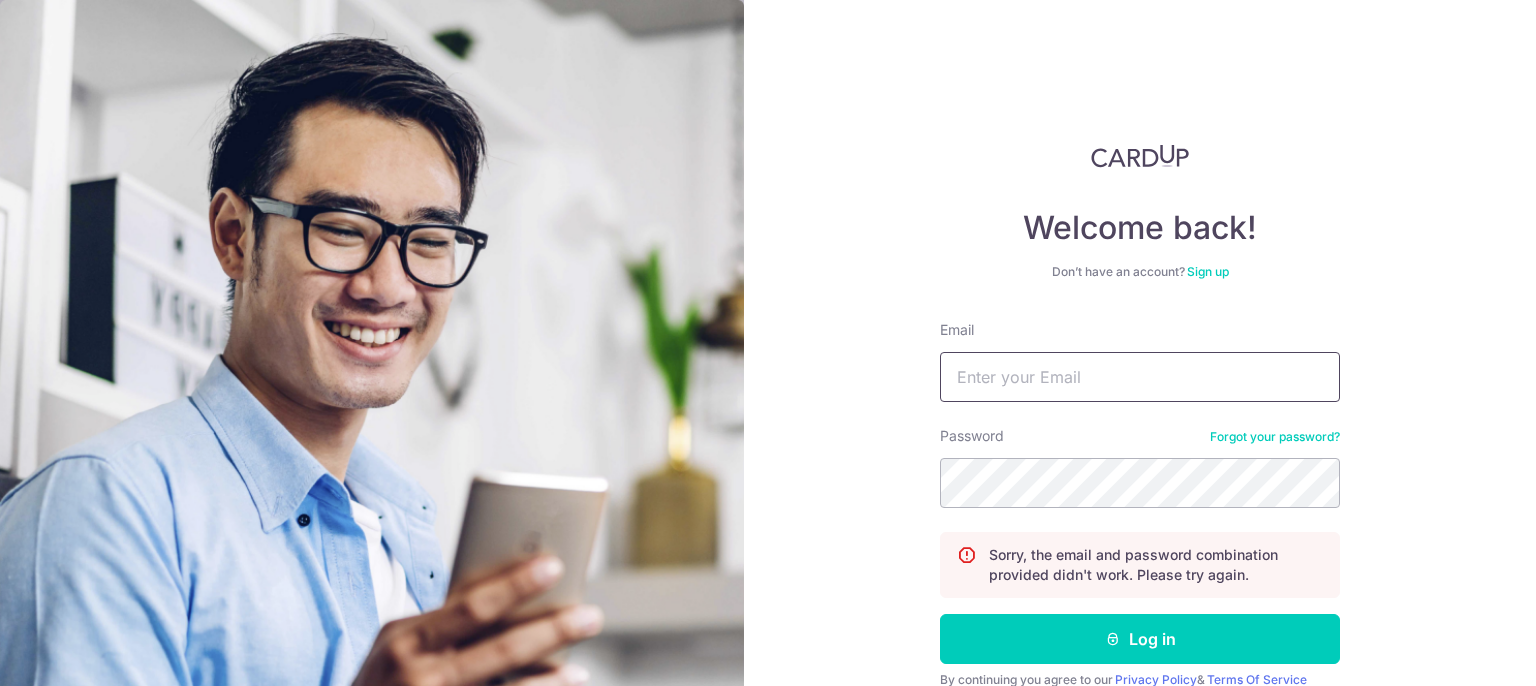click on "Email" at bounding box center (1140, 377) 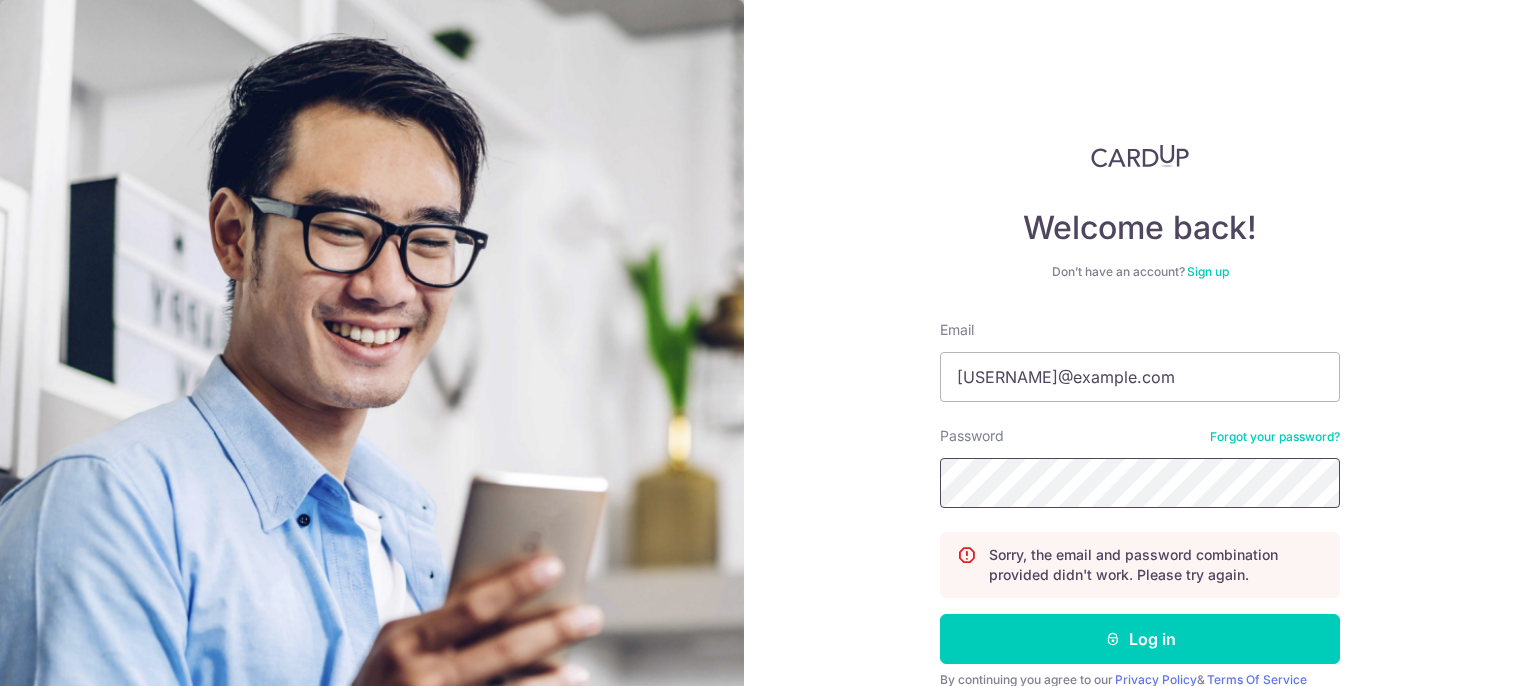 click on "Log in" at bounding box center [1140, 639] 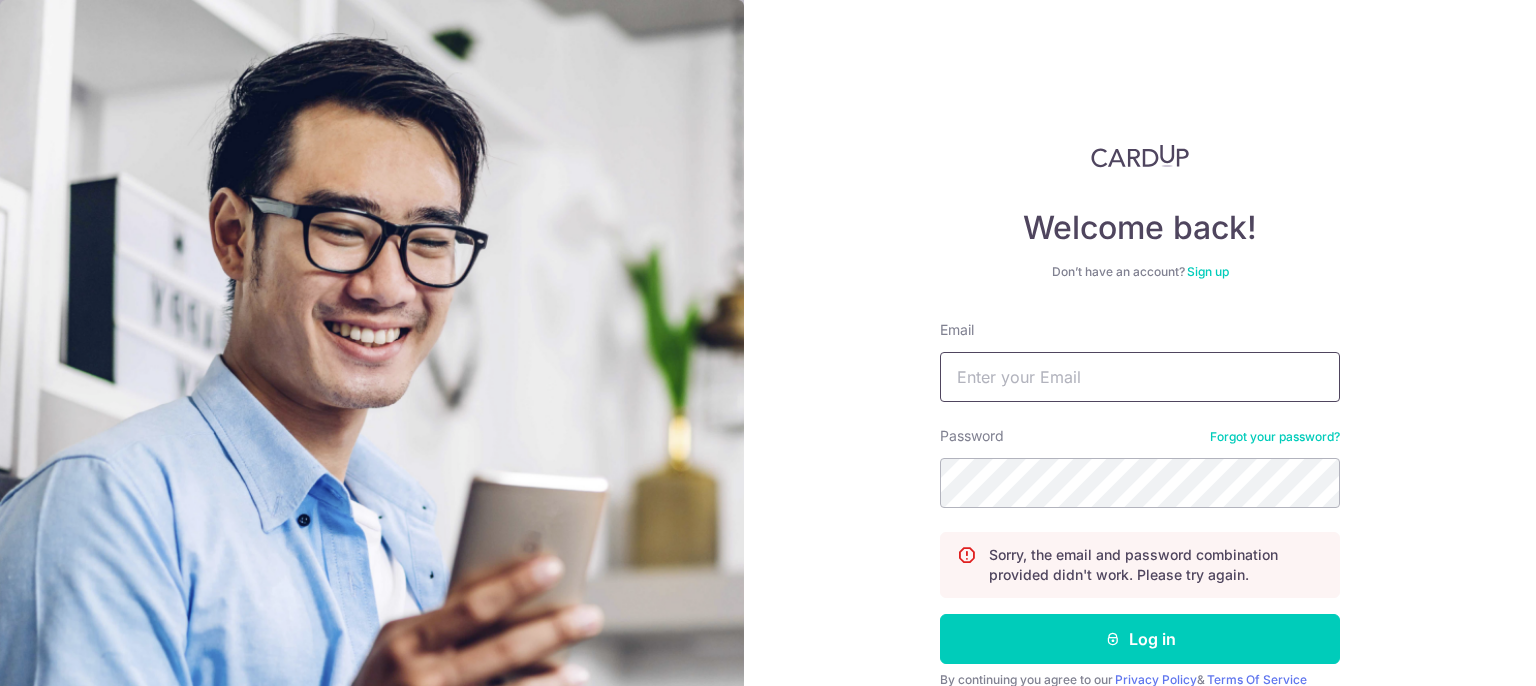 scroll, scrollTop: 0, scrollLeft: 0, axis: both 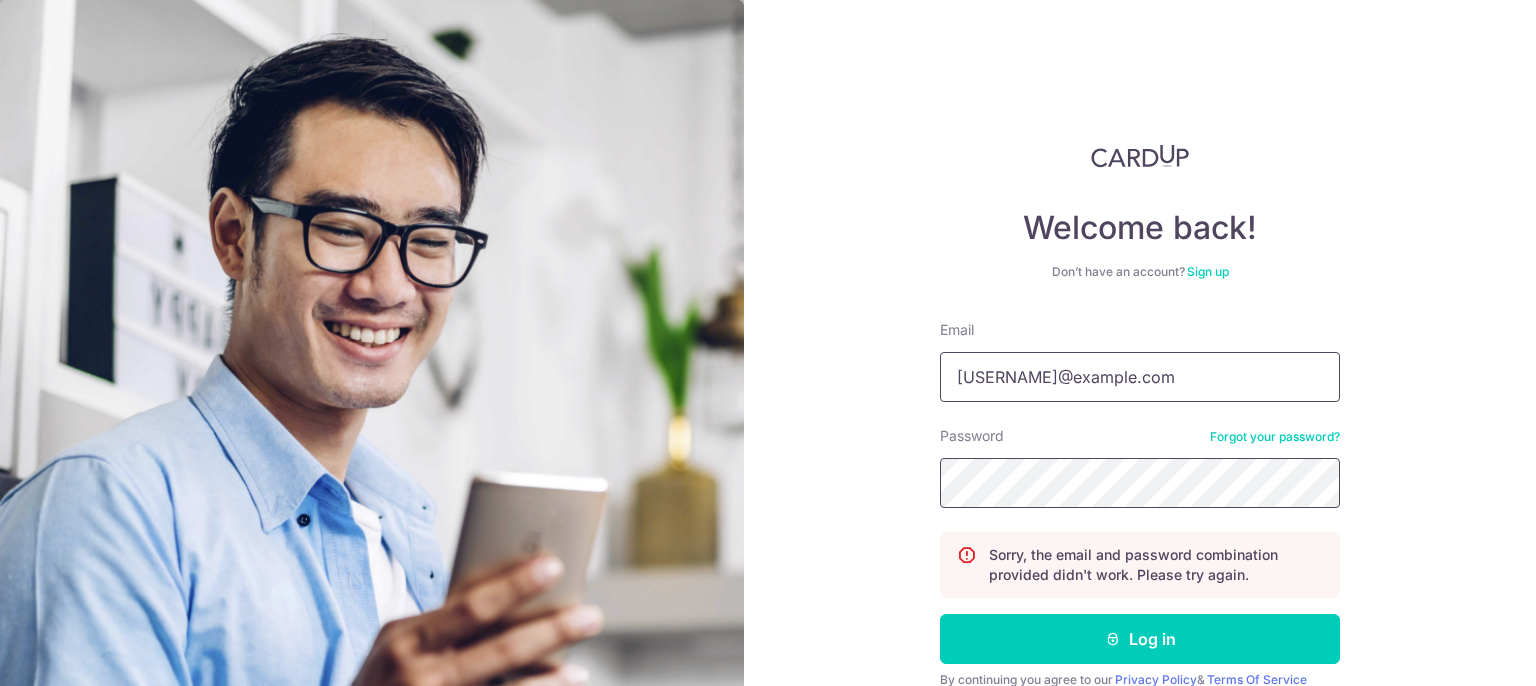 click on "Log in" at bounding box center (1140, 639) 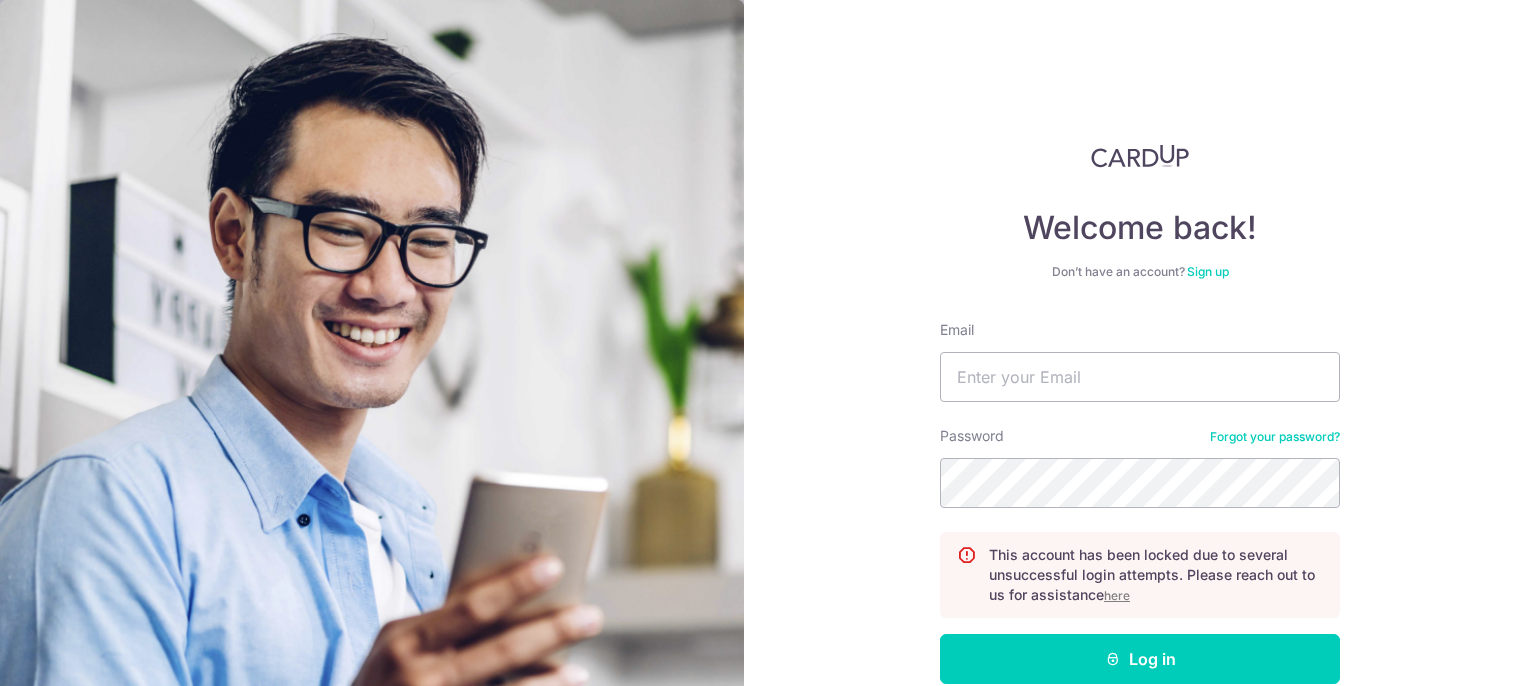 scroll, scrollTop: 0, scrollLeft: 0, axis: both 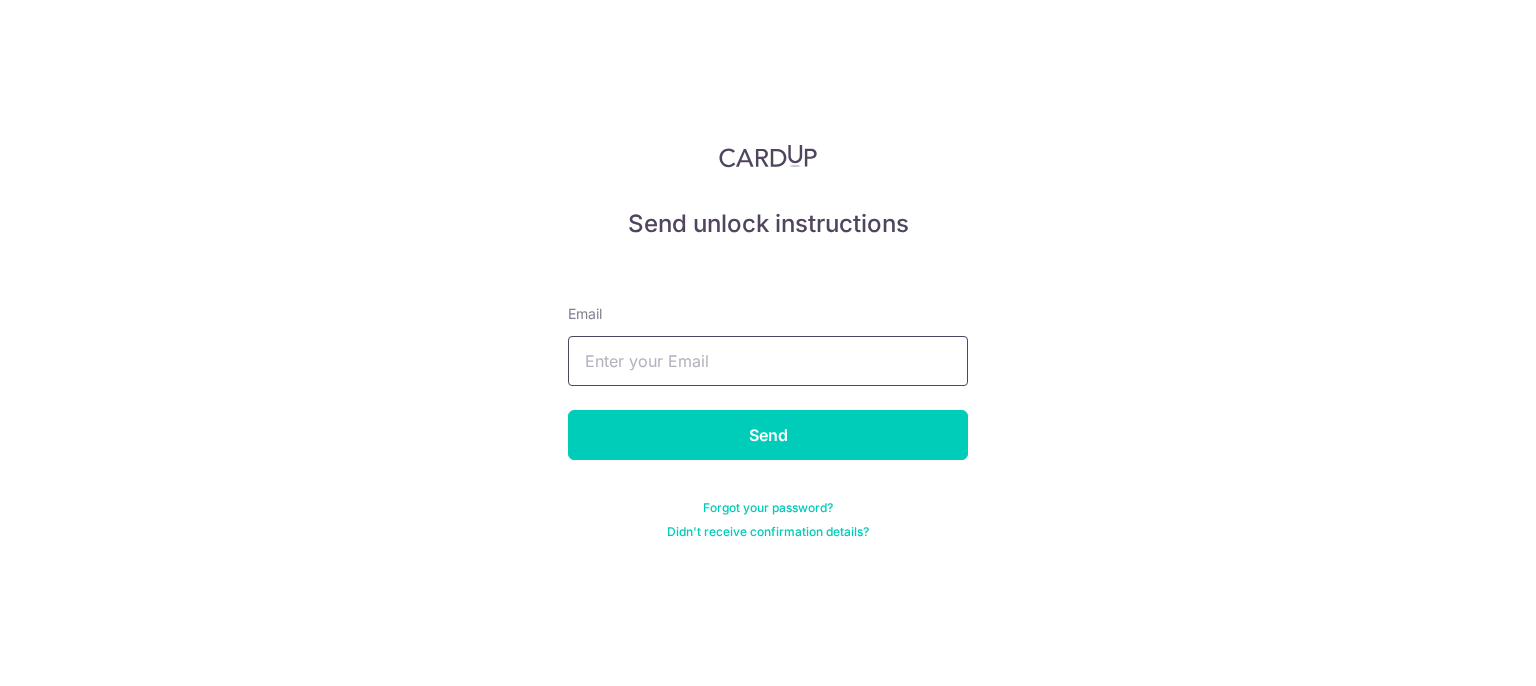 click at bounding box center (768, 361) 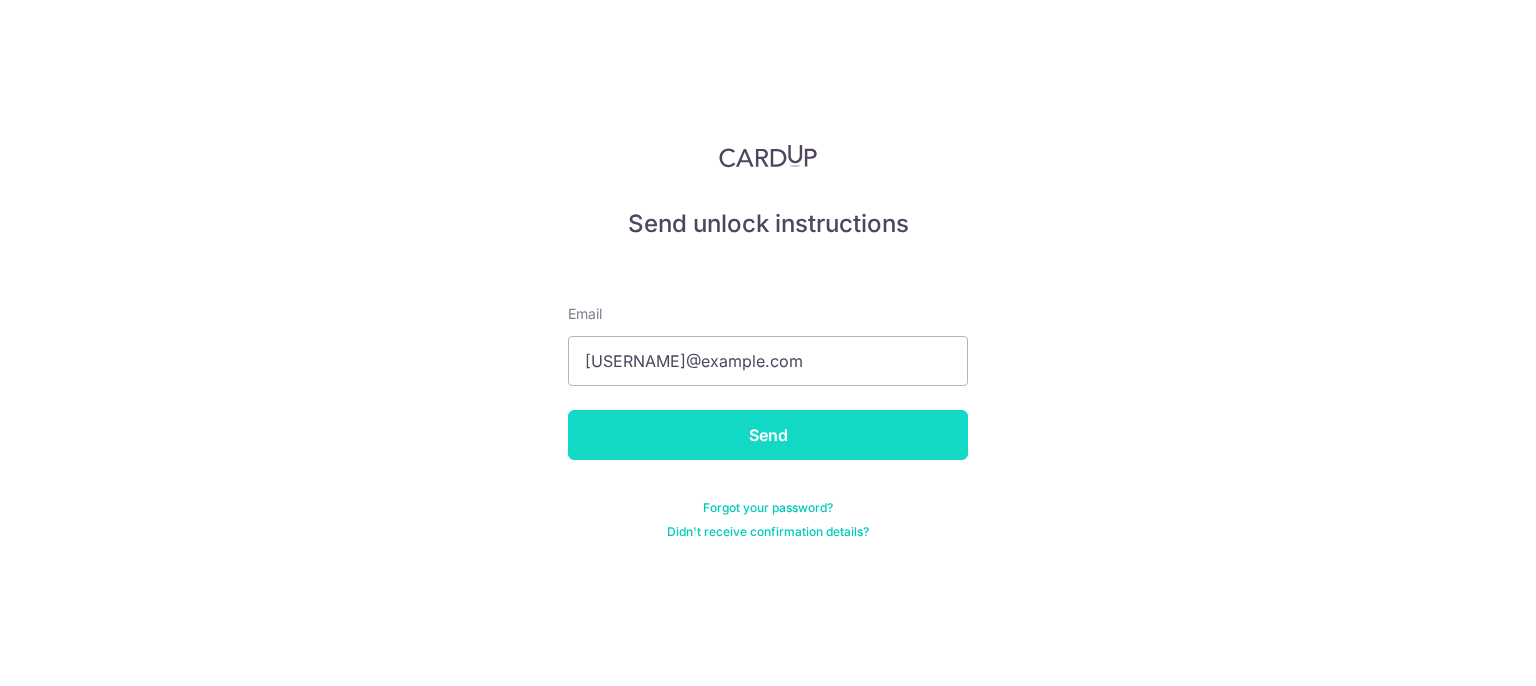 click on "Send" at bounding box center (768, 435) 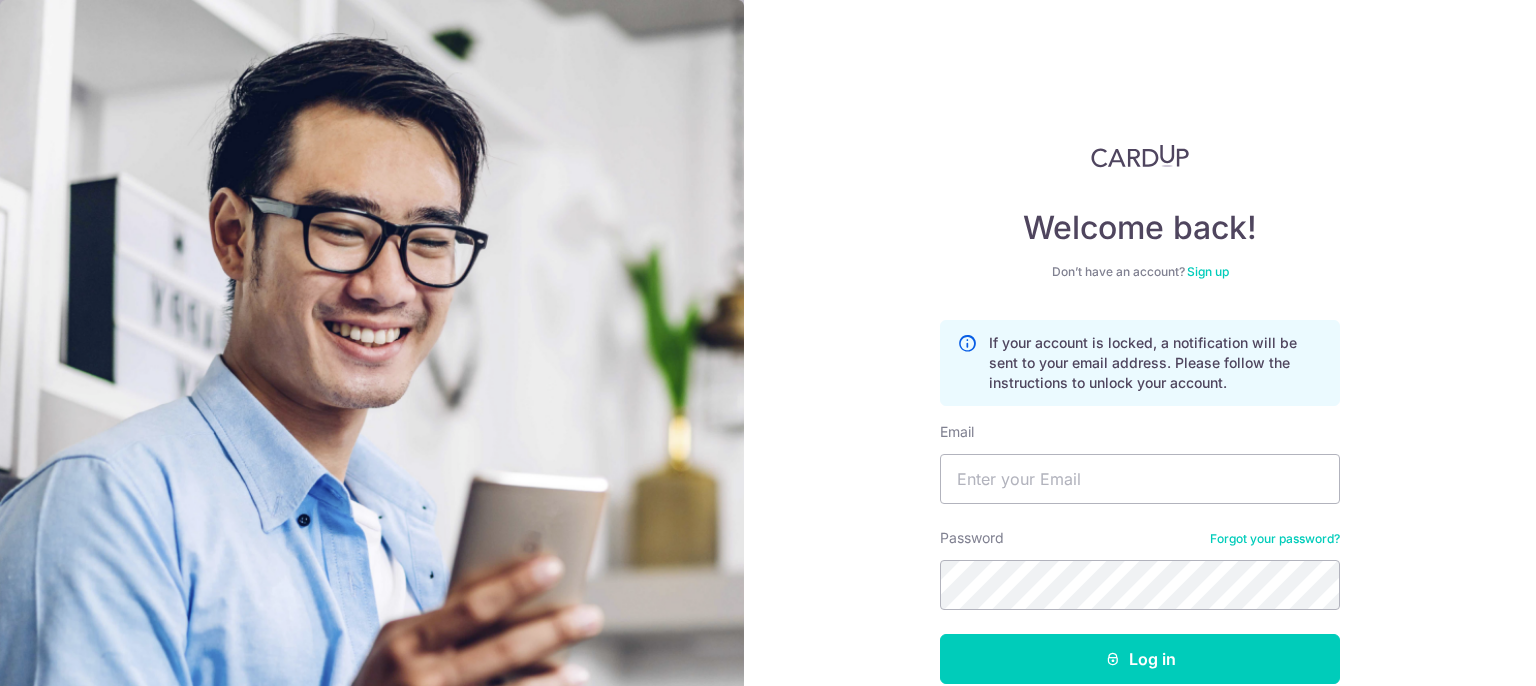 scroll, scrollTop: 0, scrollLeft: 0, axis: both 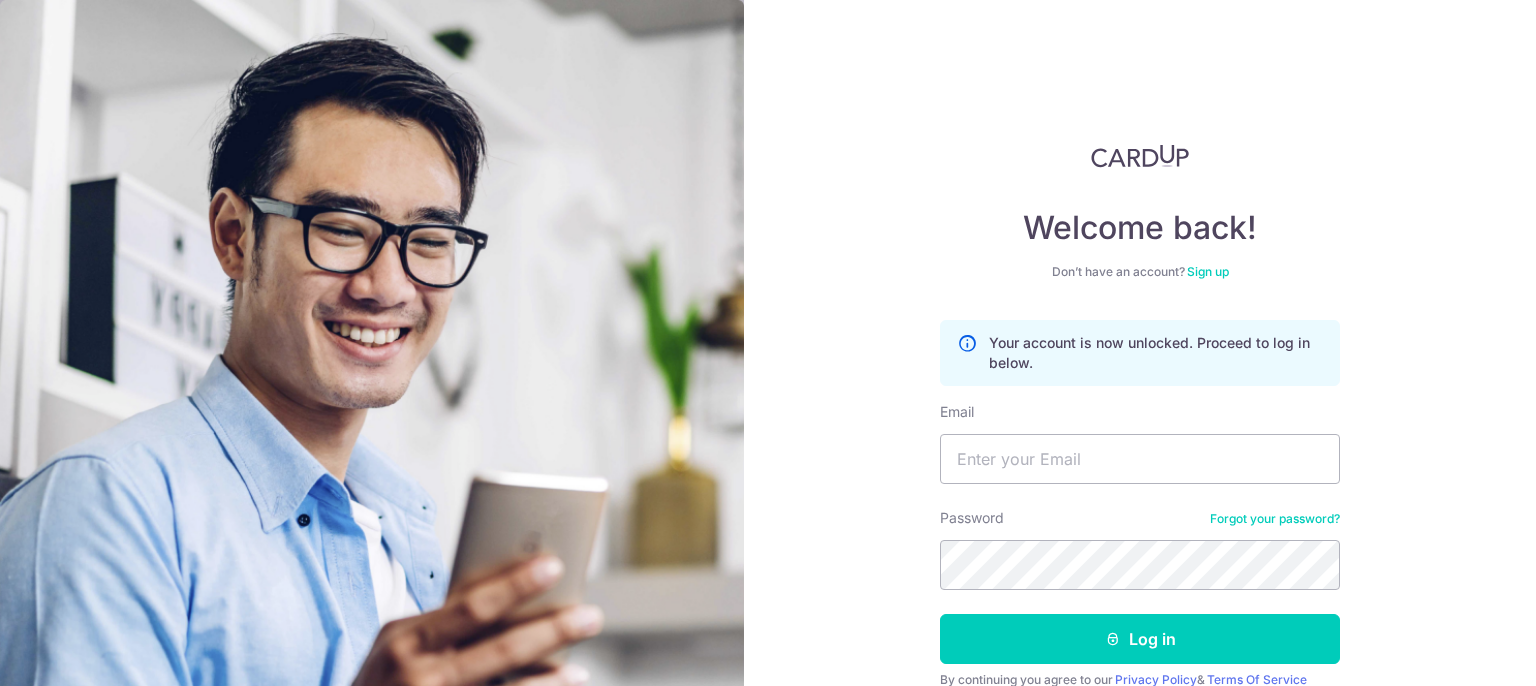 click on "Email" at bounding box center [1140, 443] 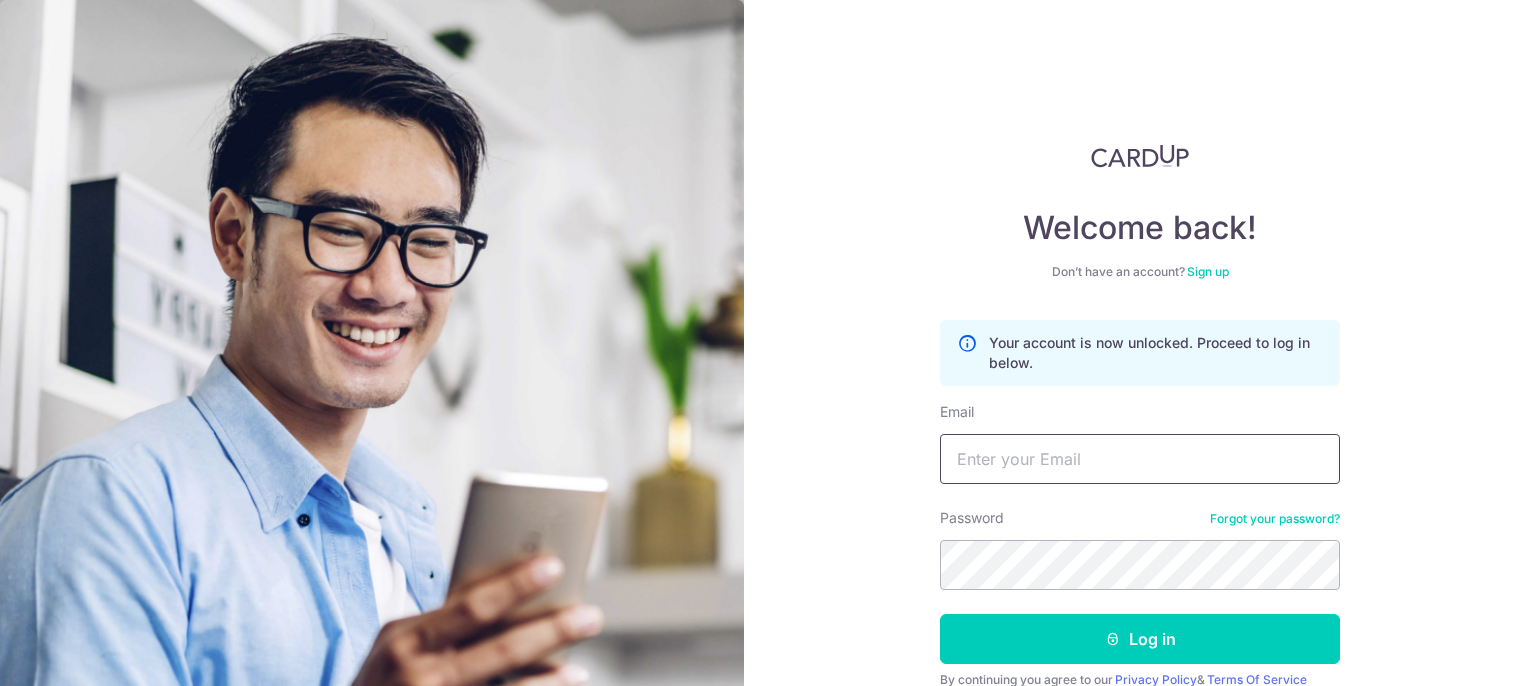 click on "Email" at bounding box center [1140, 459] 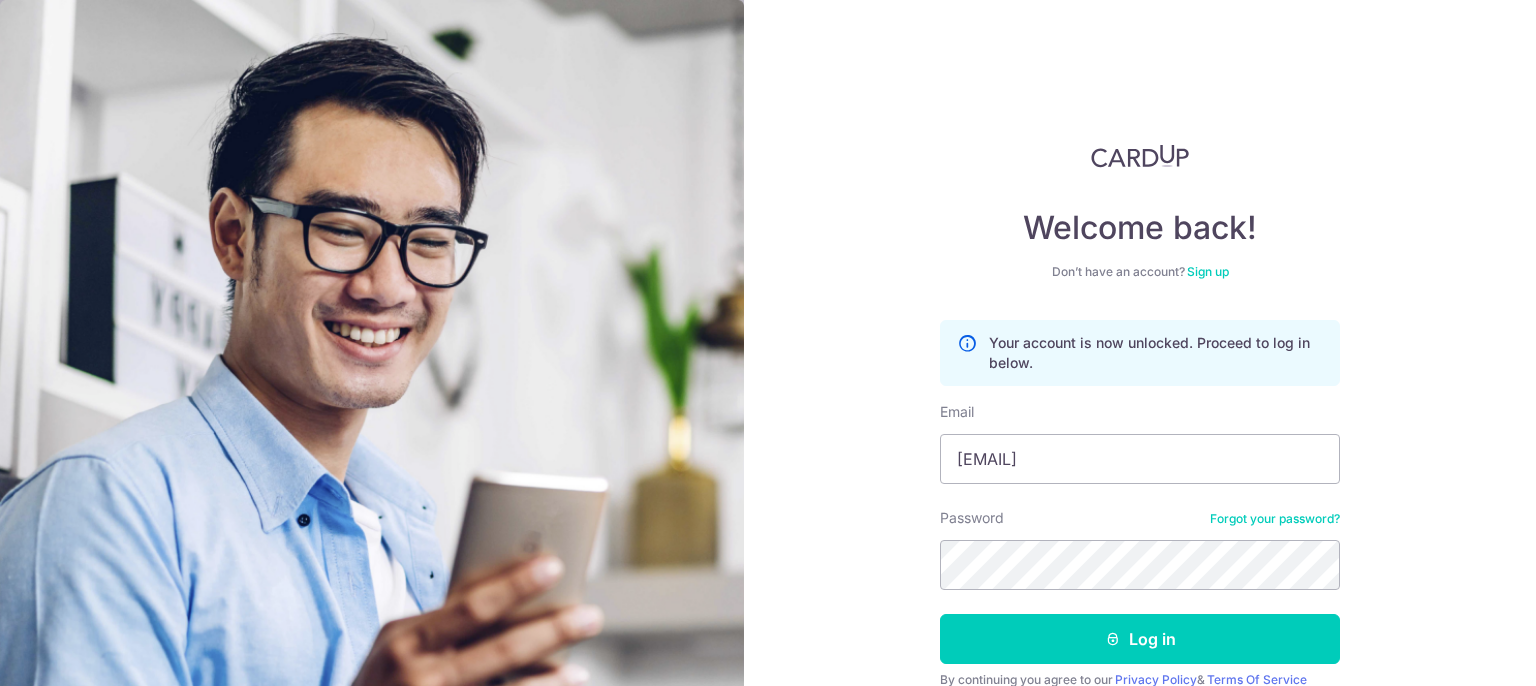 click on "Password
Forgot your password?" at bounding box center (1140, 549) 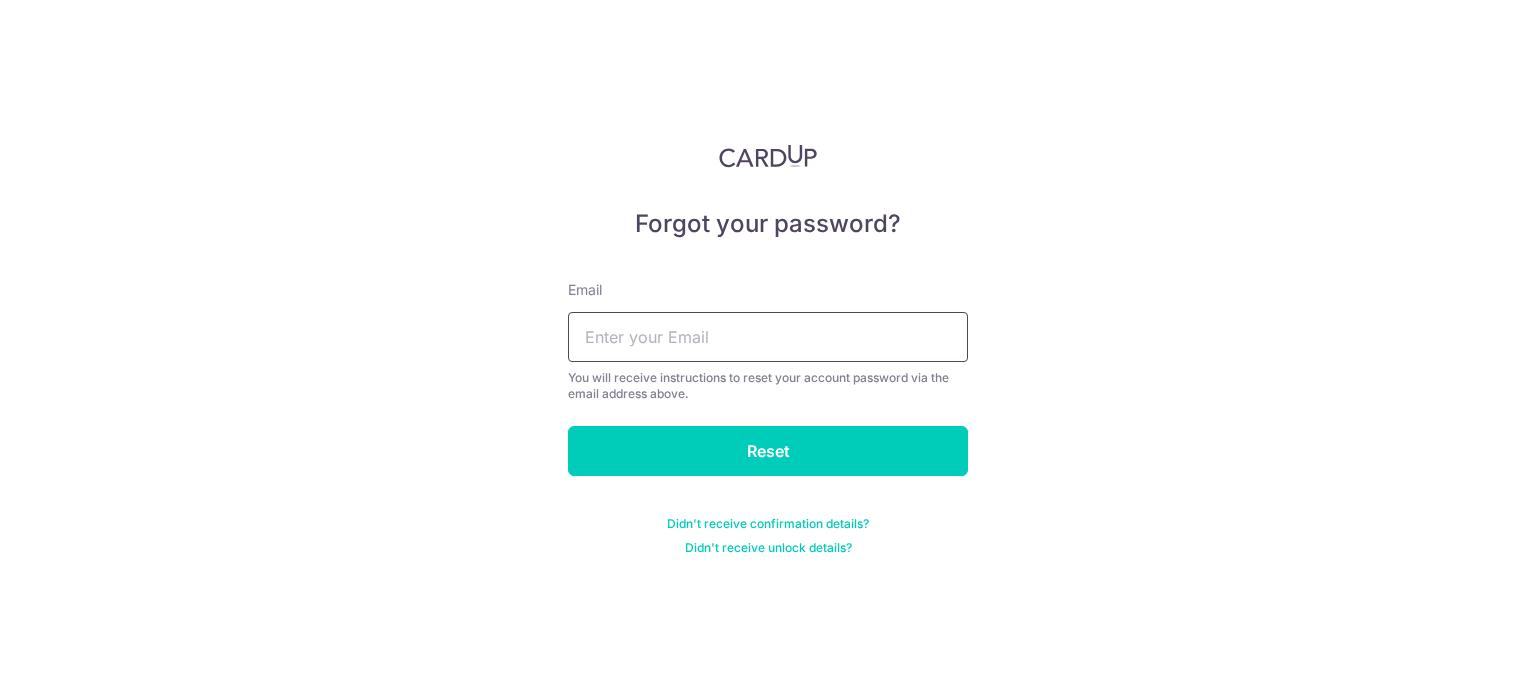 click at bounding box center [768, 337] 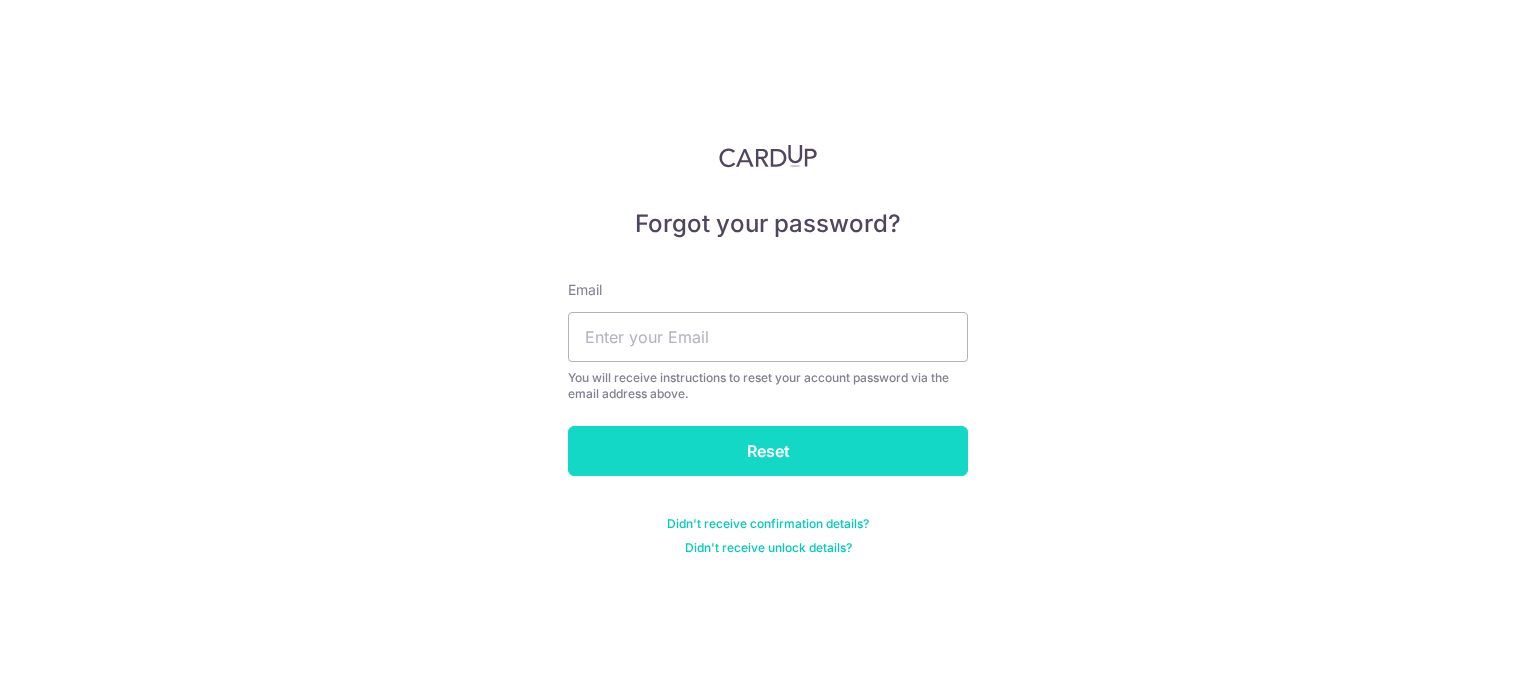 click on "Reset" at bounding box center (768, 451) 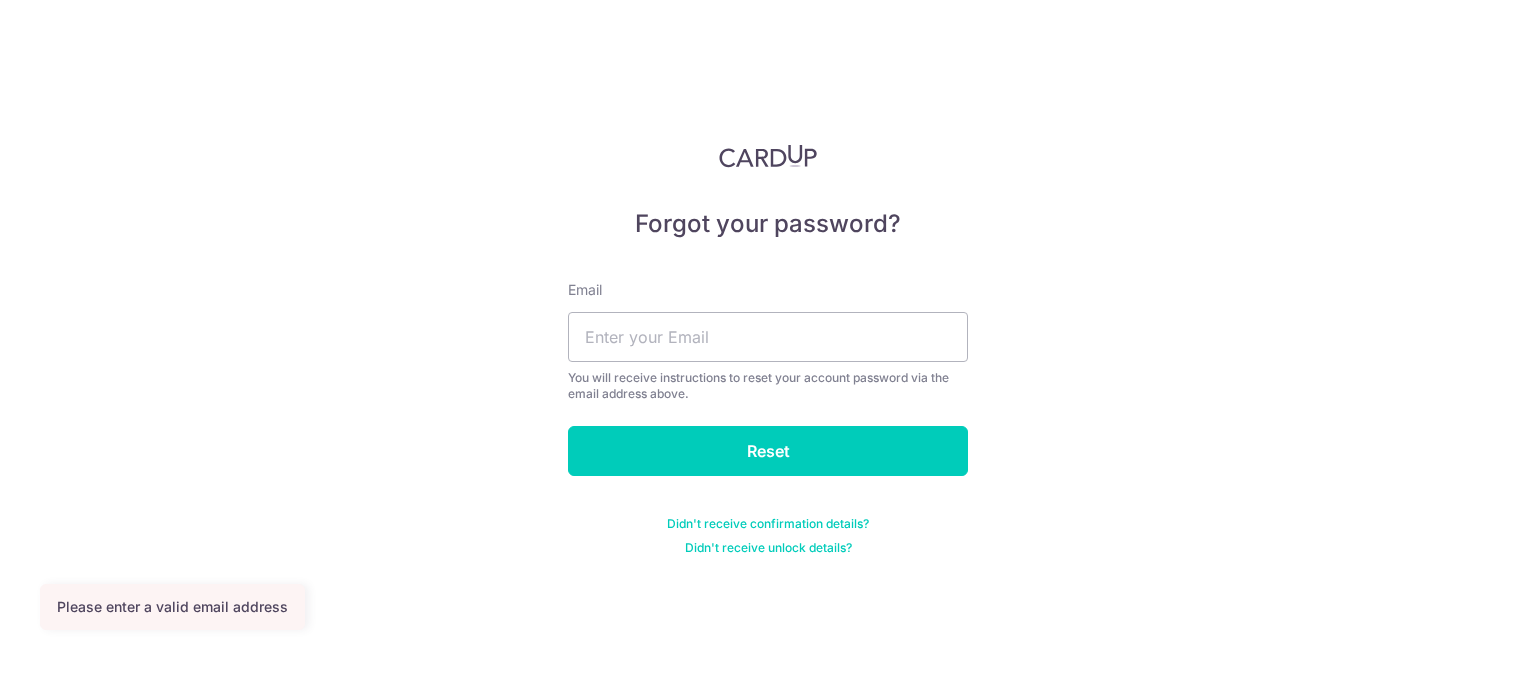 scroll, scrollTop: 0, scrollLeft: 0, axis: both 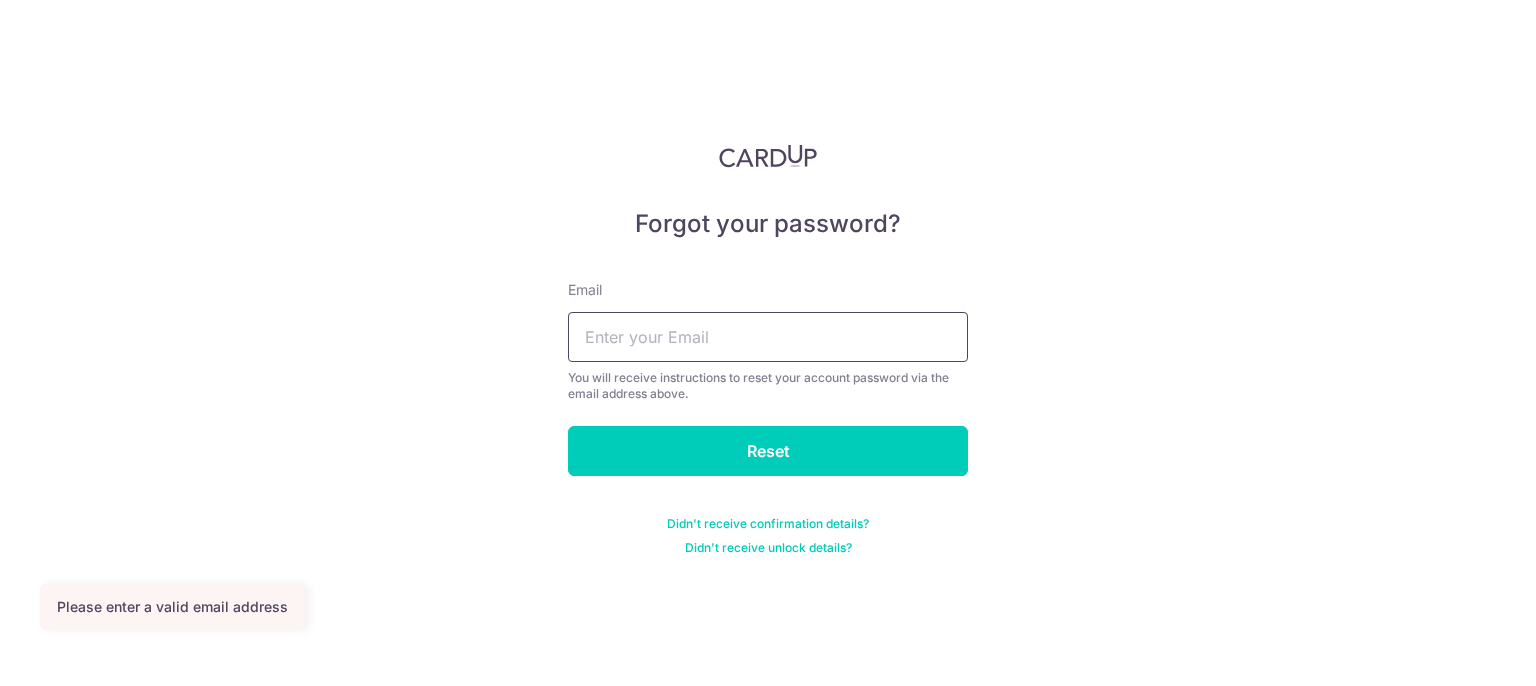 drag, startPoint x: 0, startPoint y: 0, endPoint x: 671, endPoint y: 328, distance: 746.87683 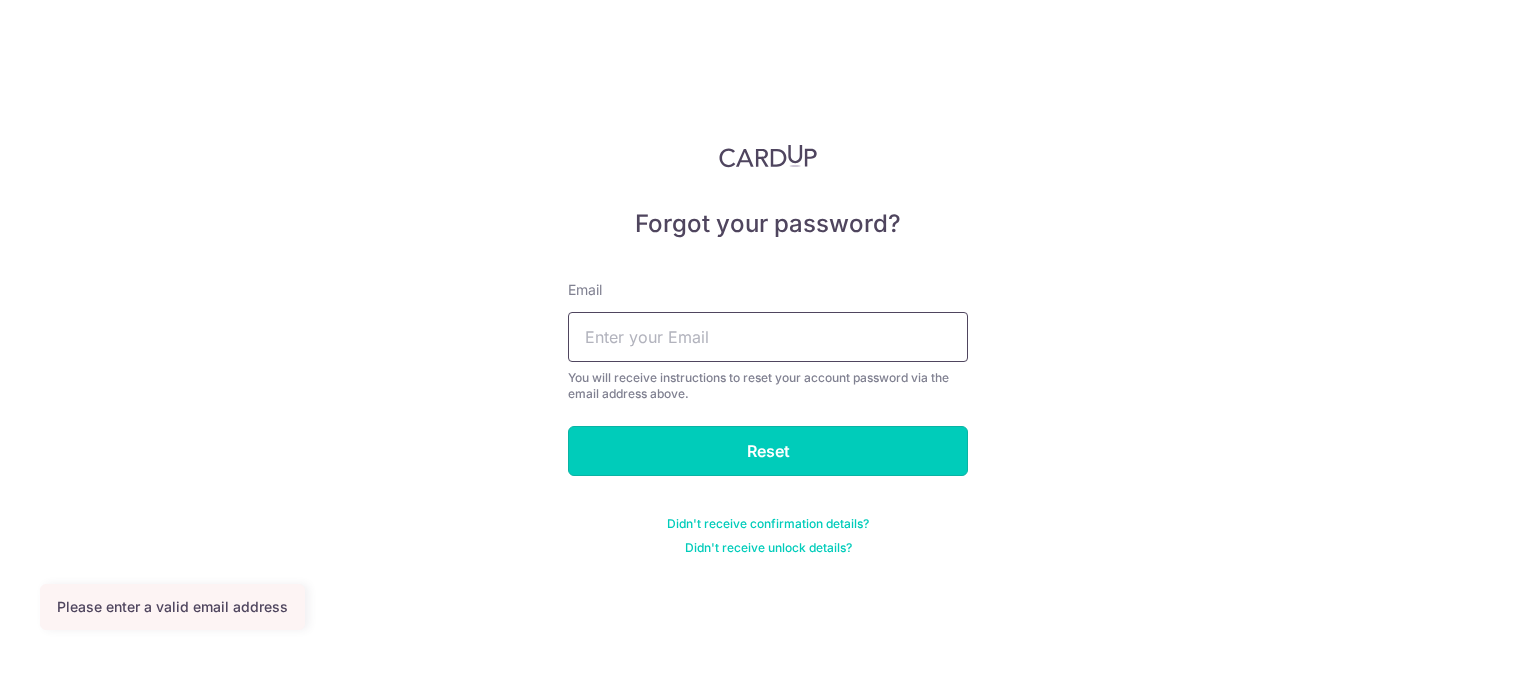 drag, startPoint x: 726, startPoint y: 445, endPoint x: 672, endPoint y: 356, distance: 104.100914 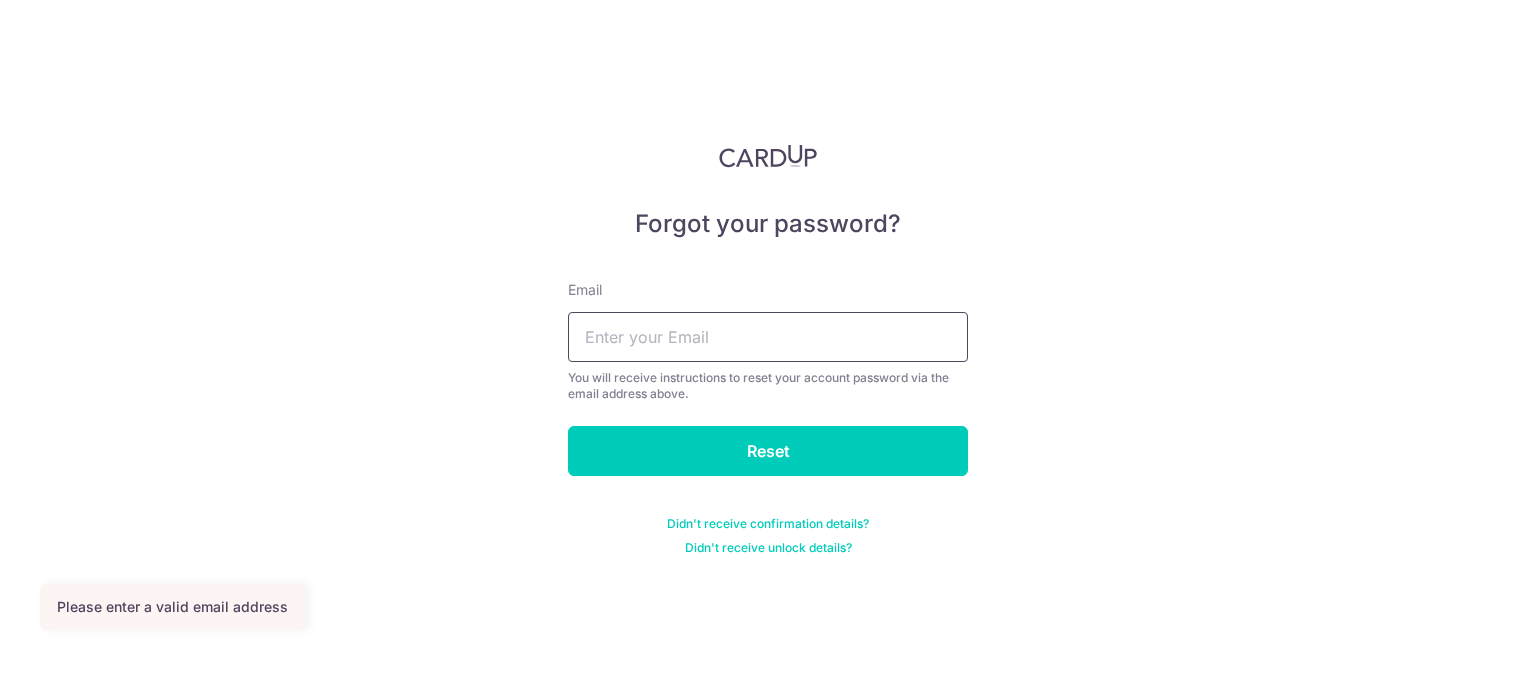 click at bounding box center [768, 337] 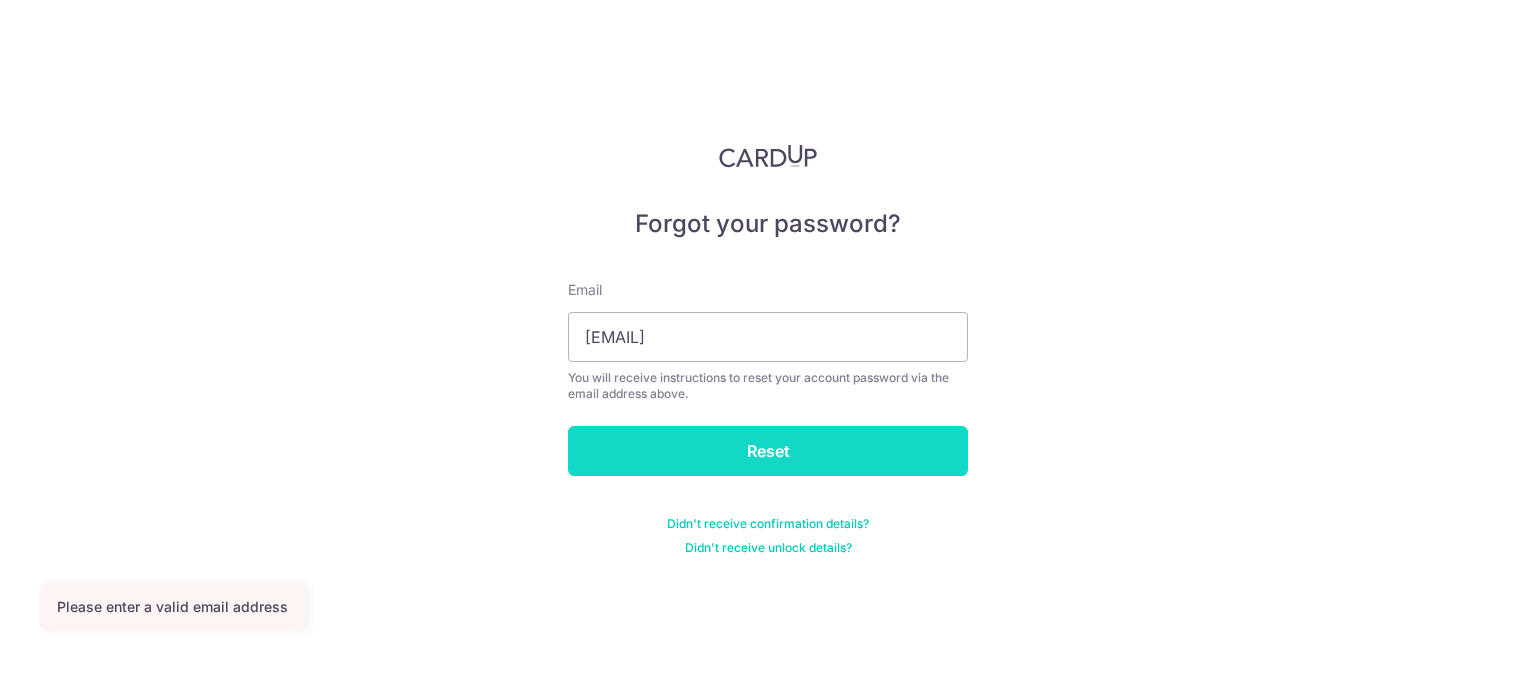 click on "Reset" at bounding box center [768, 451] 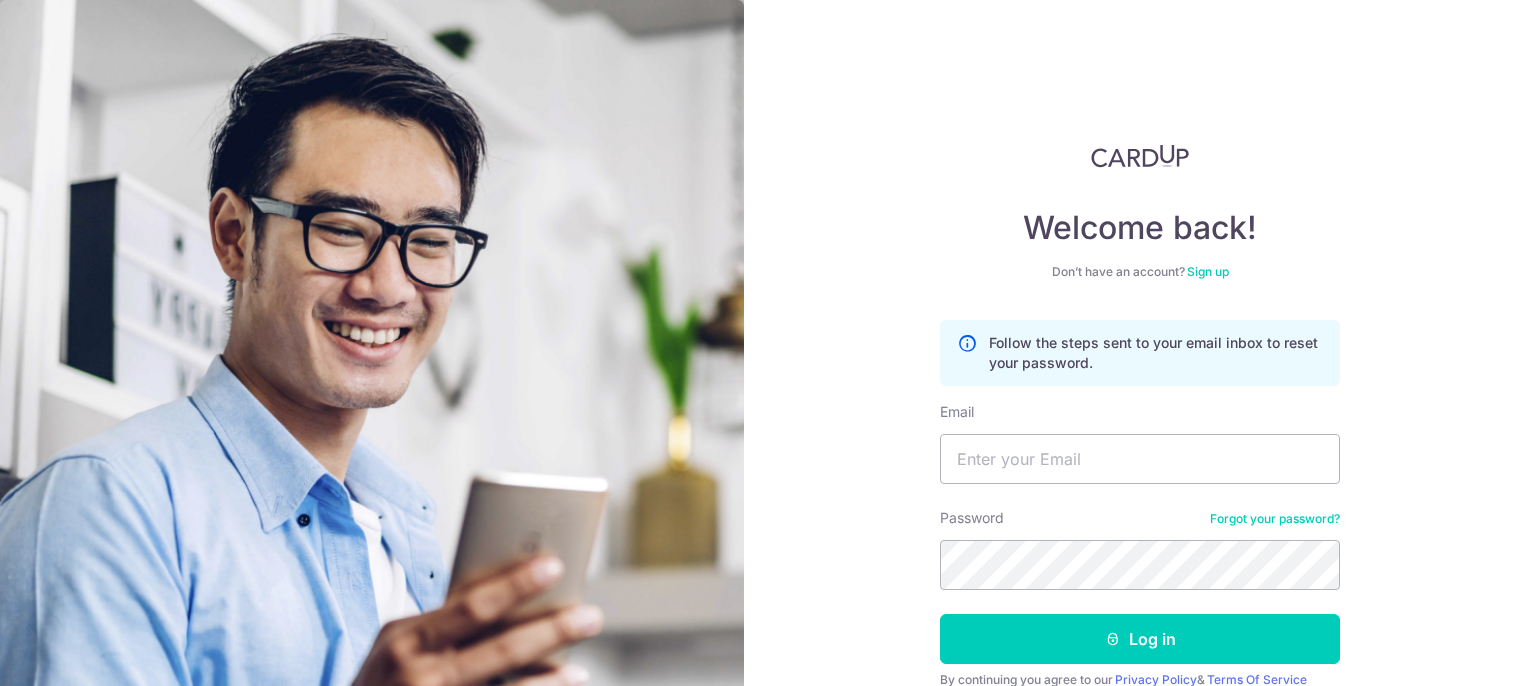 scroll, scrollTop: 0, scrollLeft: 0, axis: both 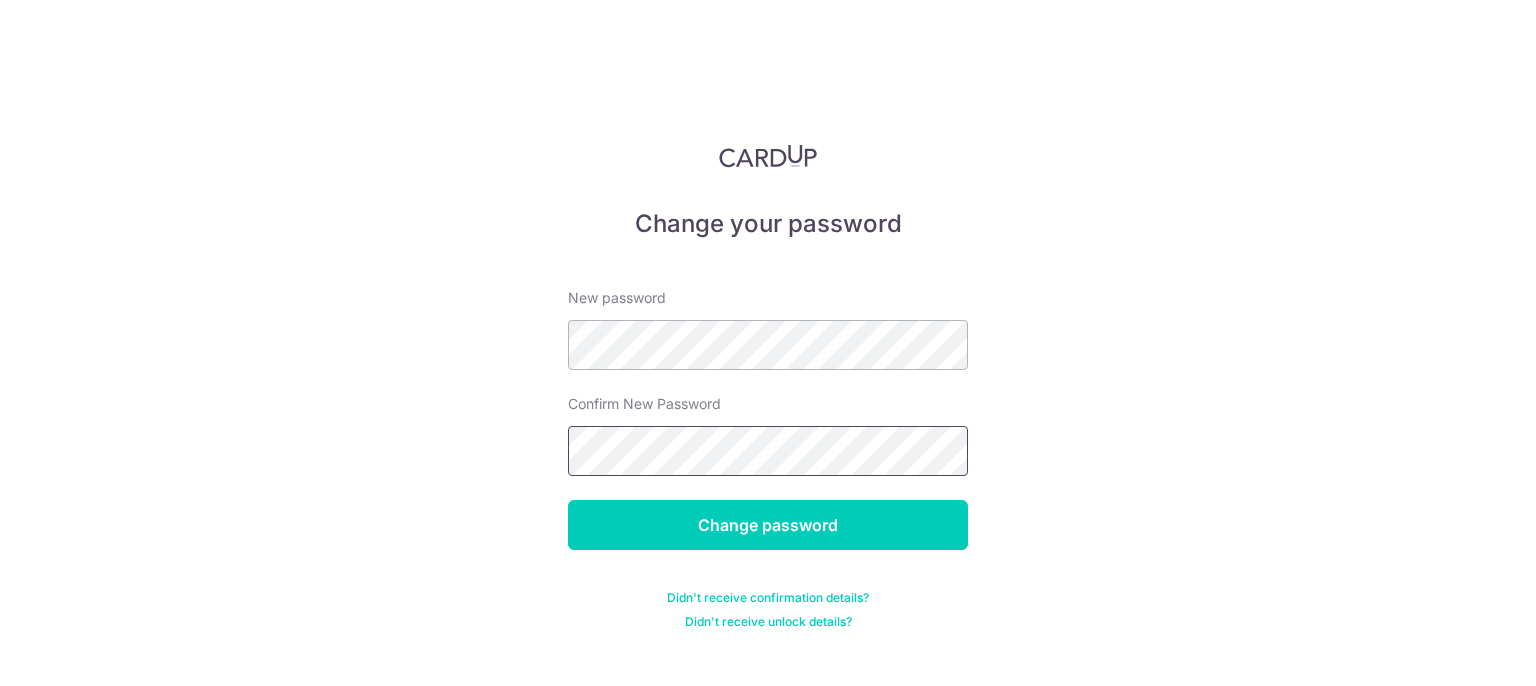 click on "Change password" at bounding box center [768, 525] 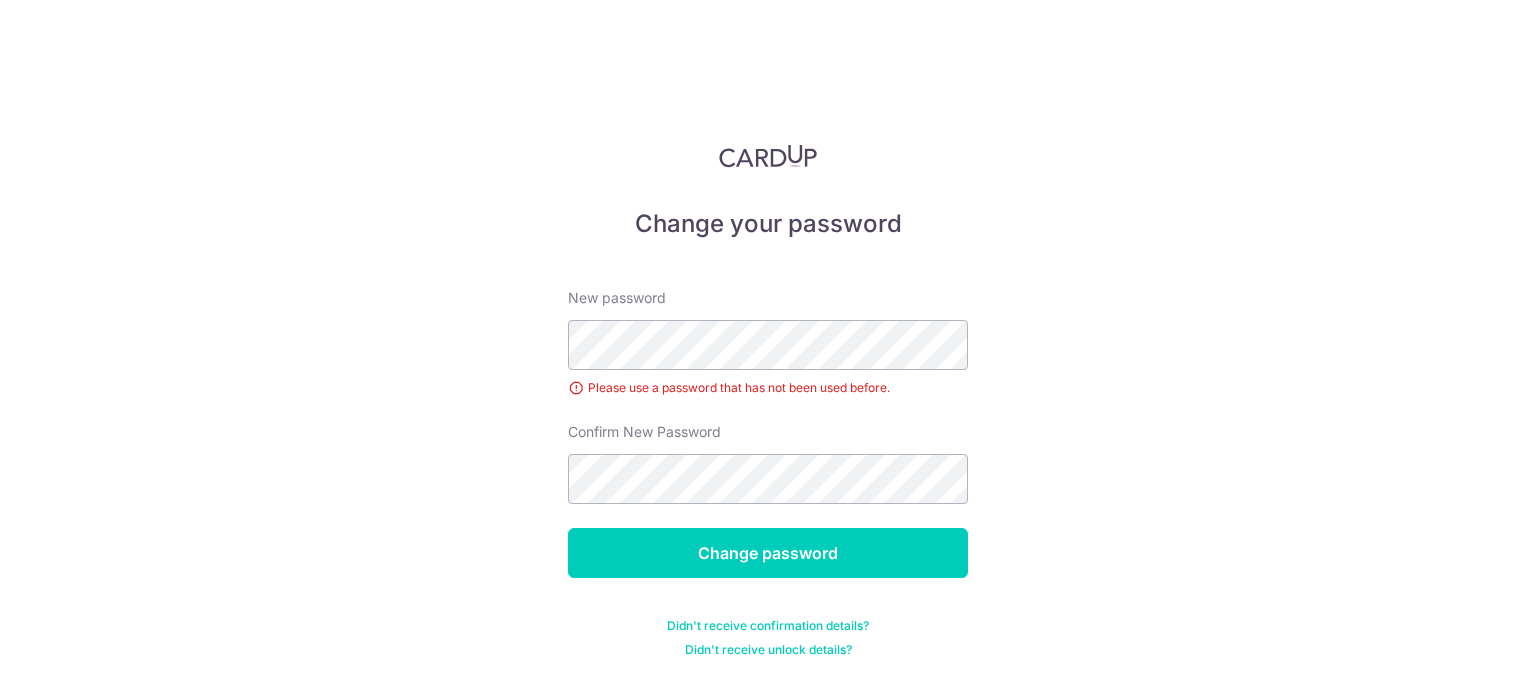 scroll, scrollTop: 0, scrollLeft: 0, axis: both 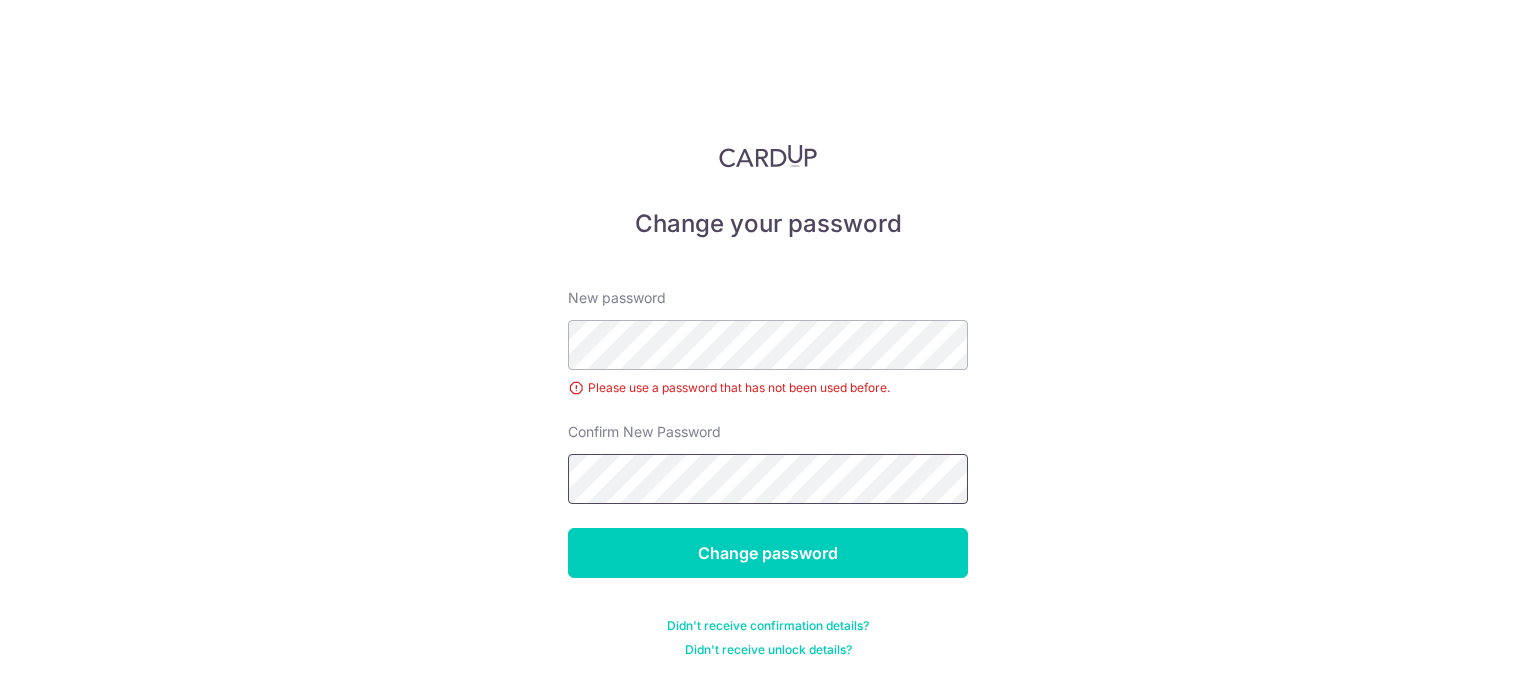 click on "Change password" at bounding box center [768, 553] 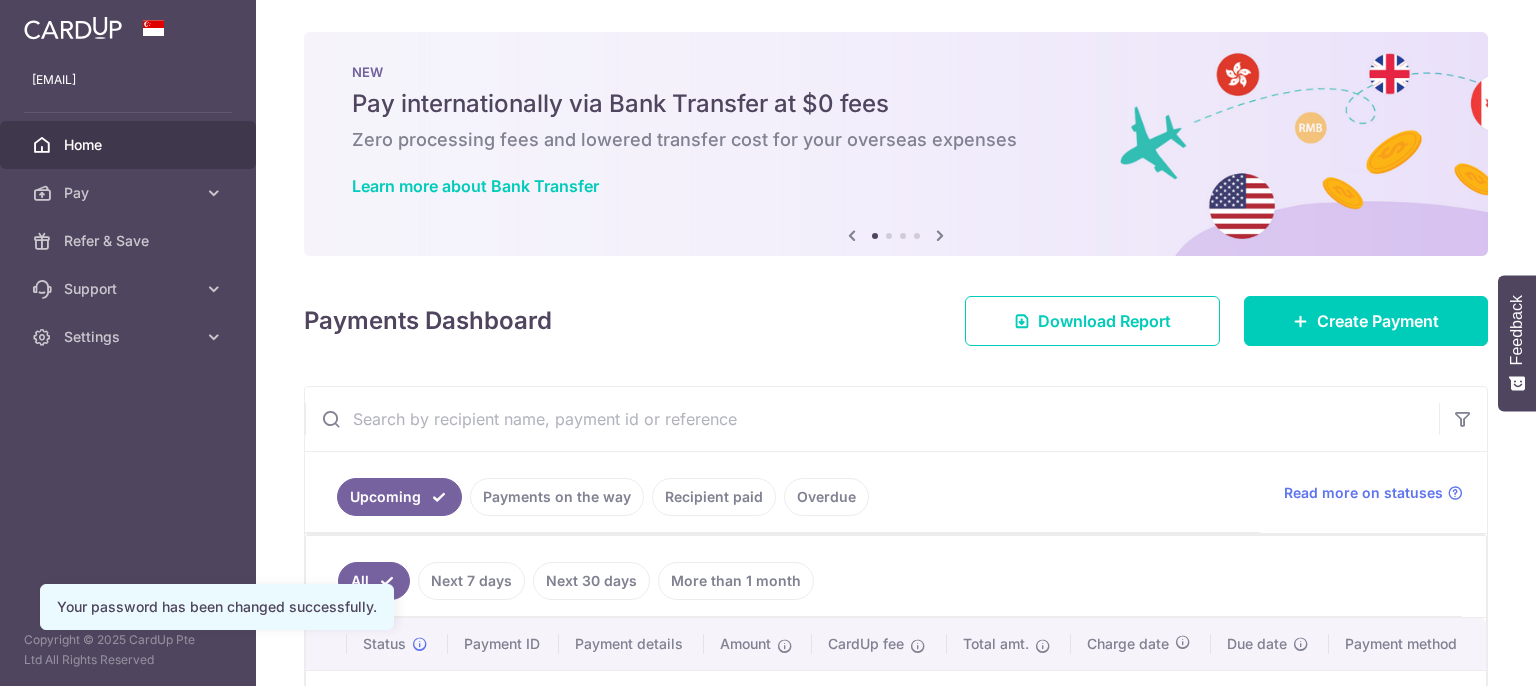 scroll, scrollTop: 0, scrollLeft: 0, axis: both 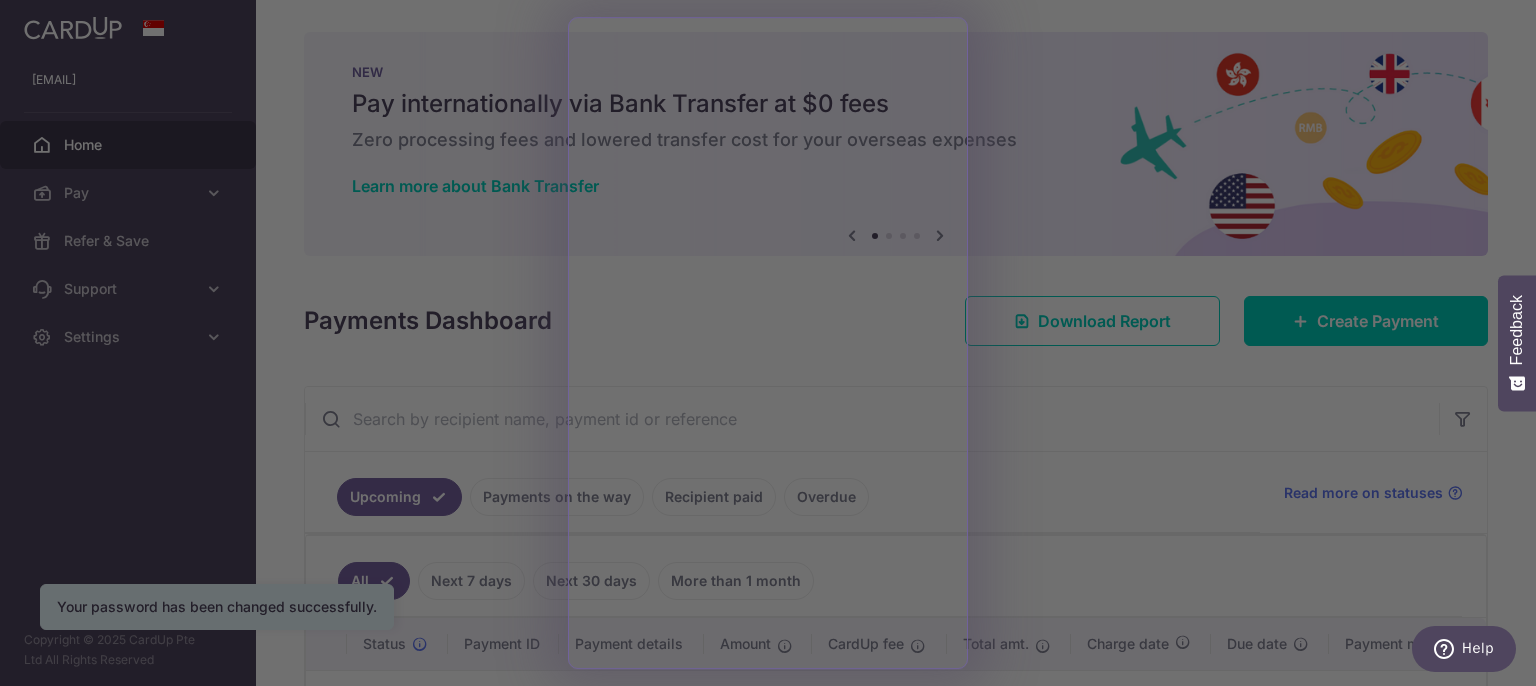 click at bounding box center [775, 346] 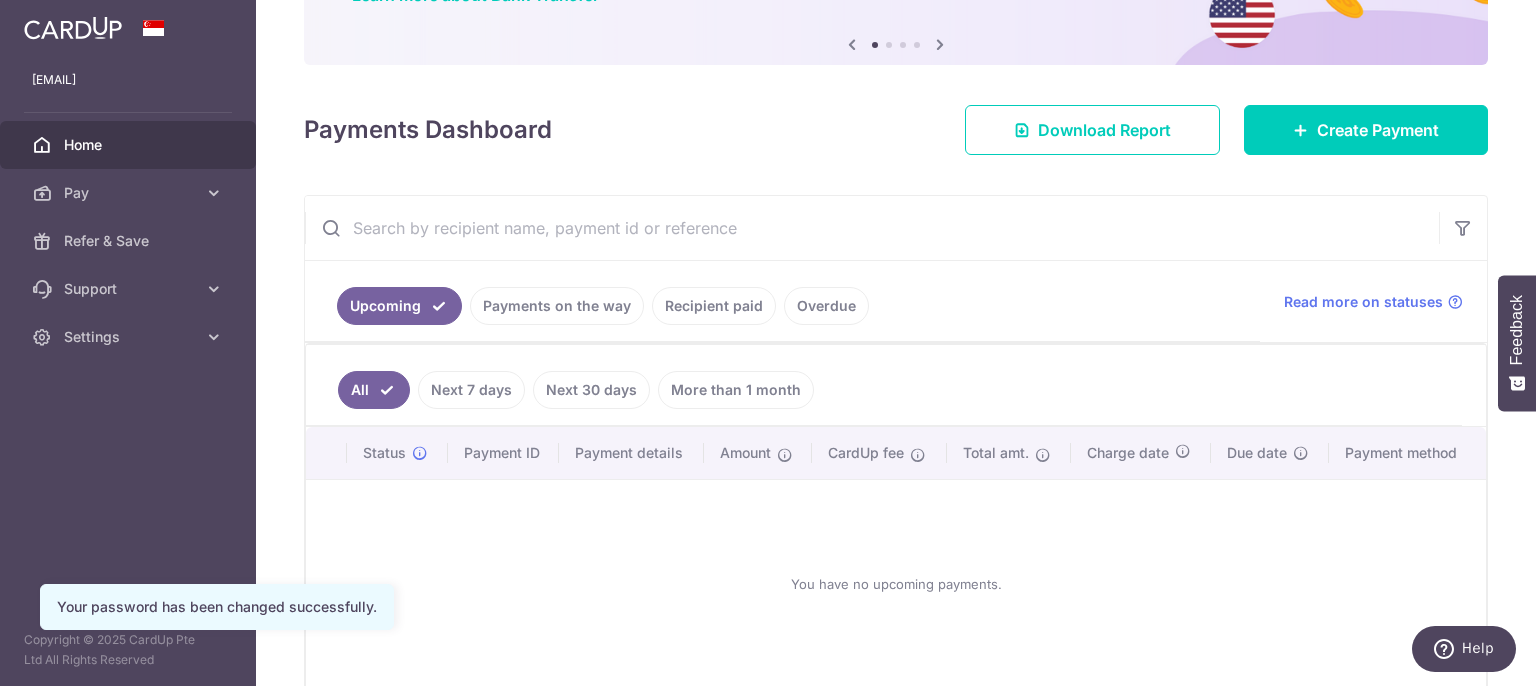 scroll, scrollTop: 200, scrollLeft: 0, axis: vertical 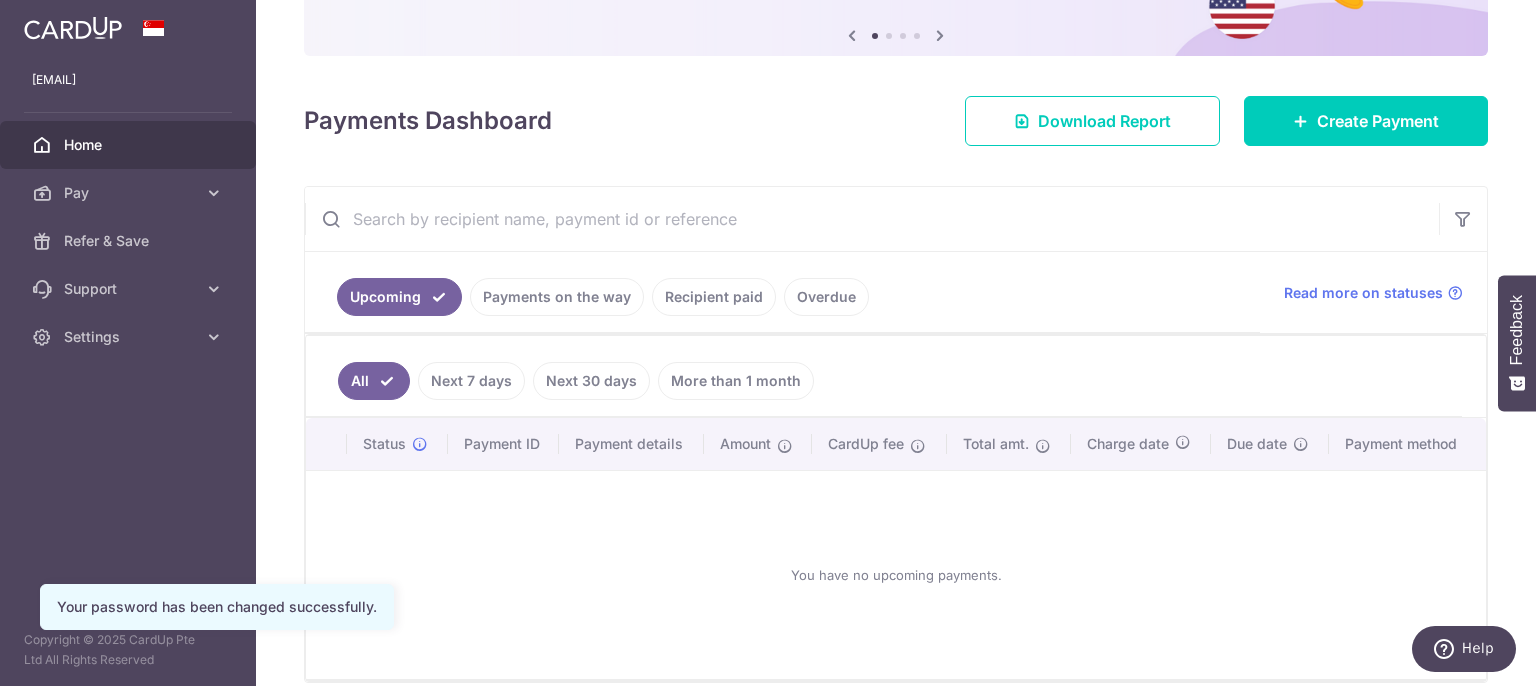 click on "Payments Dashboard
Download Report
Create Payment" at bounding box center (896, 117) 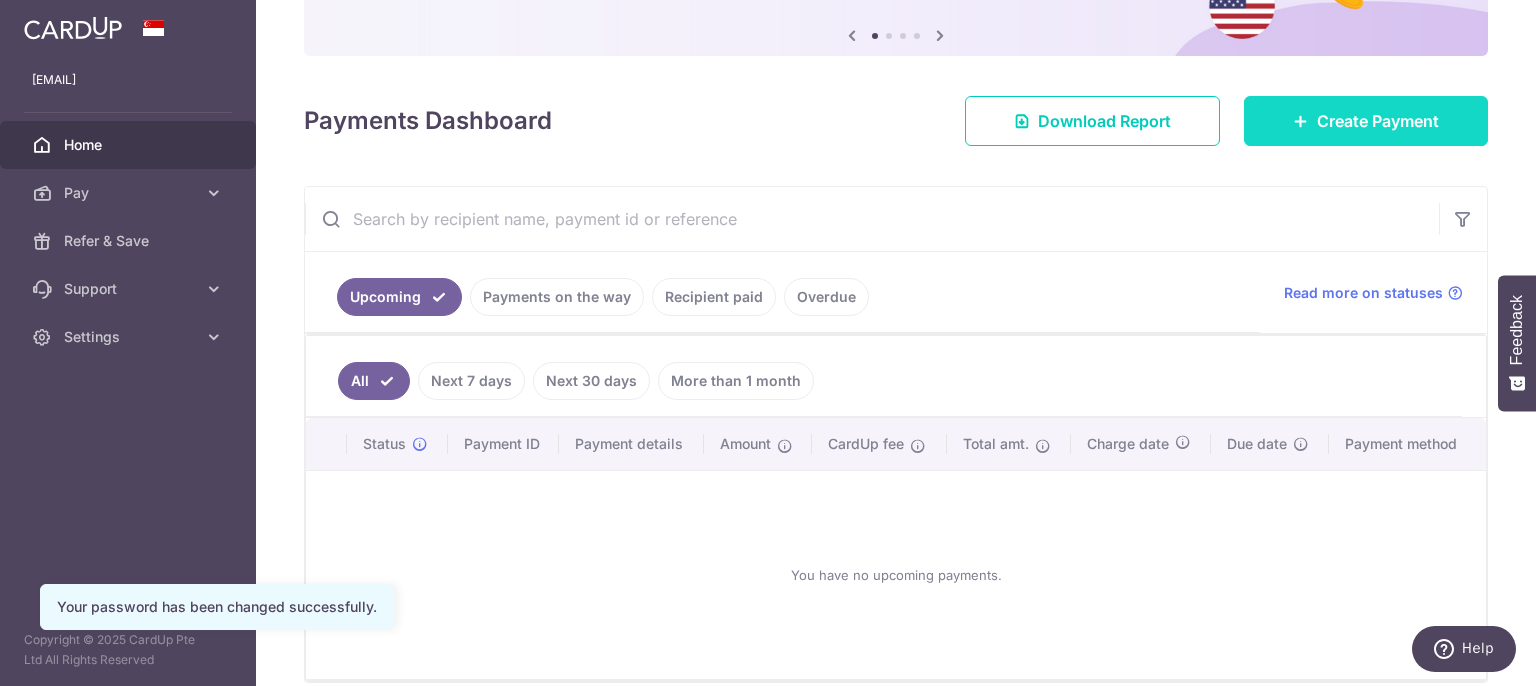 click on "Create Payment" at bounding box center (1378, 121) 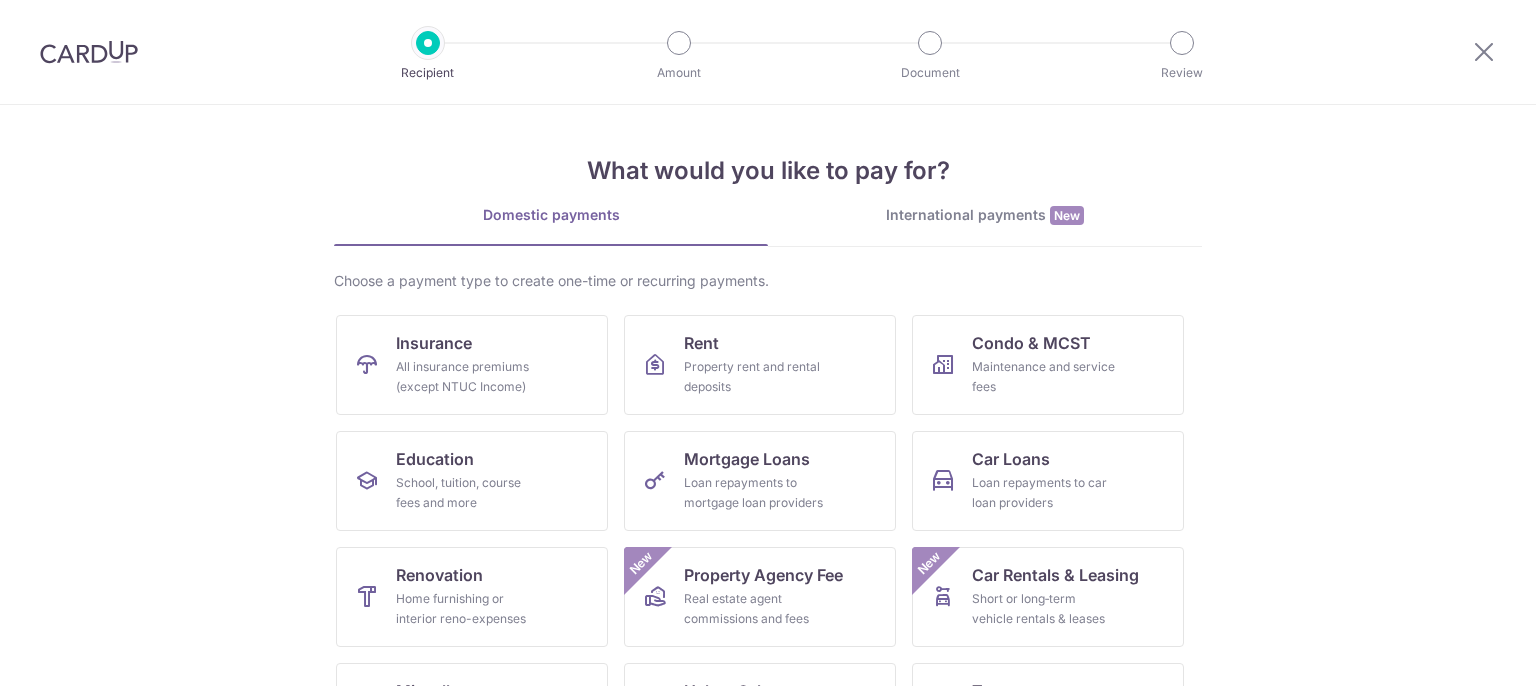 scroll, scrollTop: 0, scrollLeft: 0, axis: both 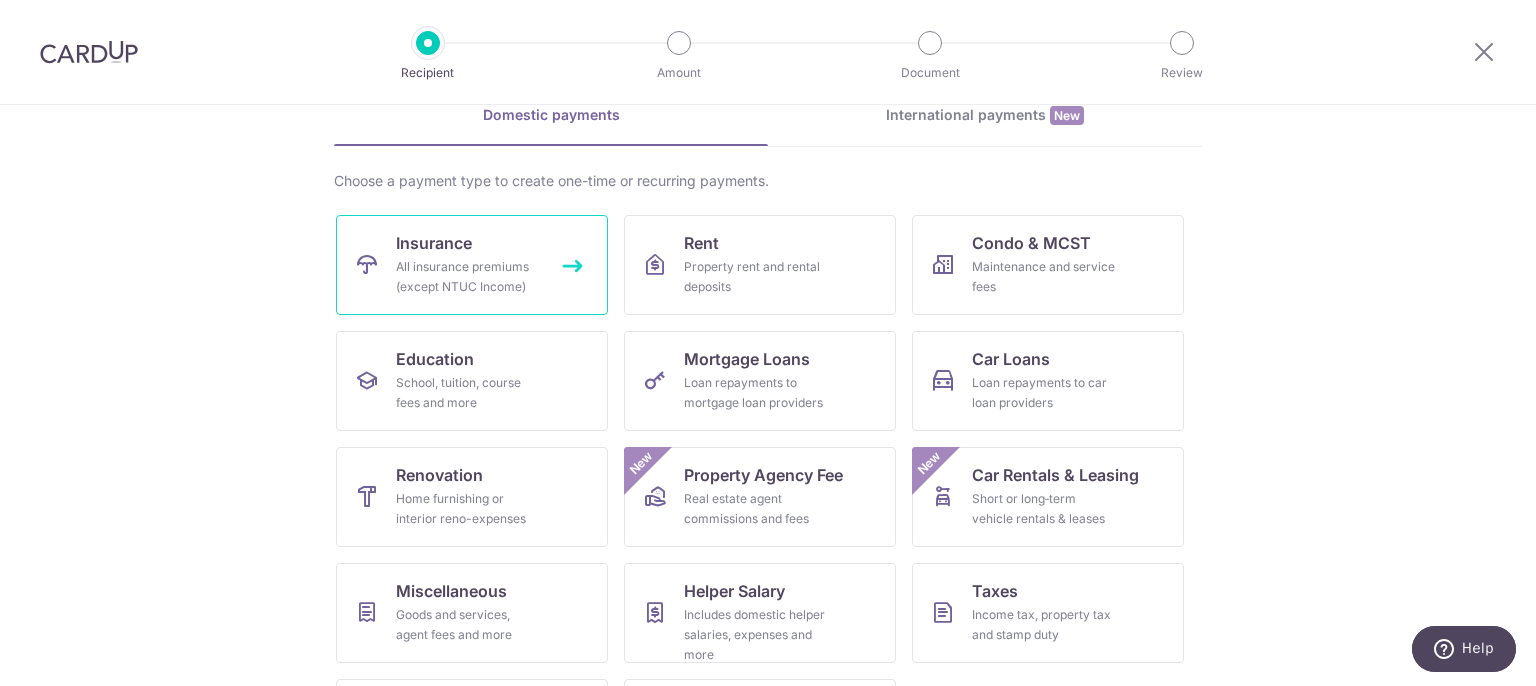 click on "All insurance premiums (except NTUC Income)" at bounding box center (468, 277) 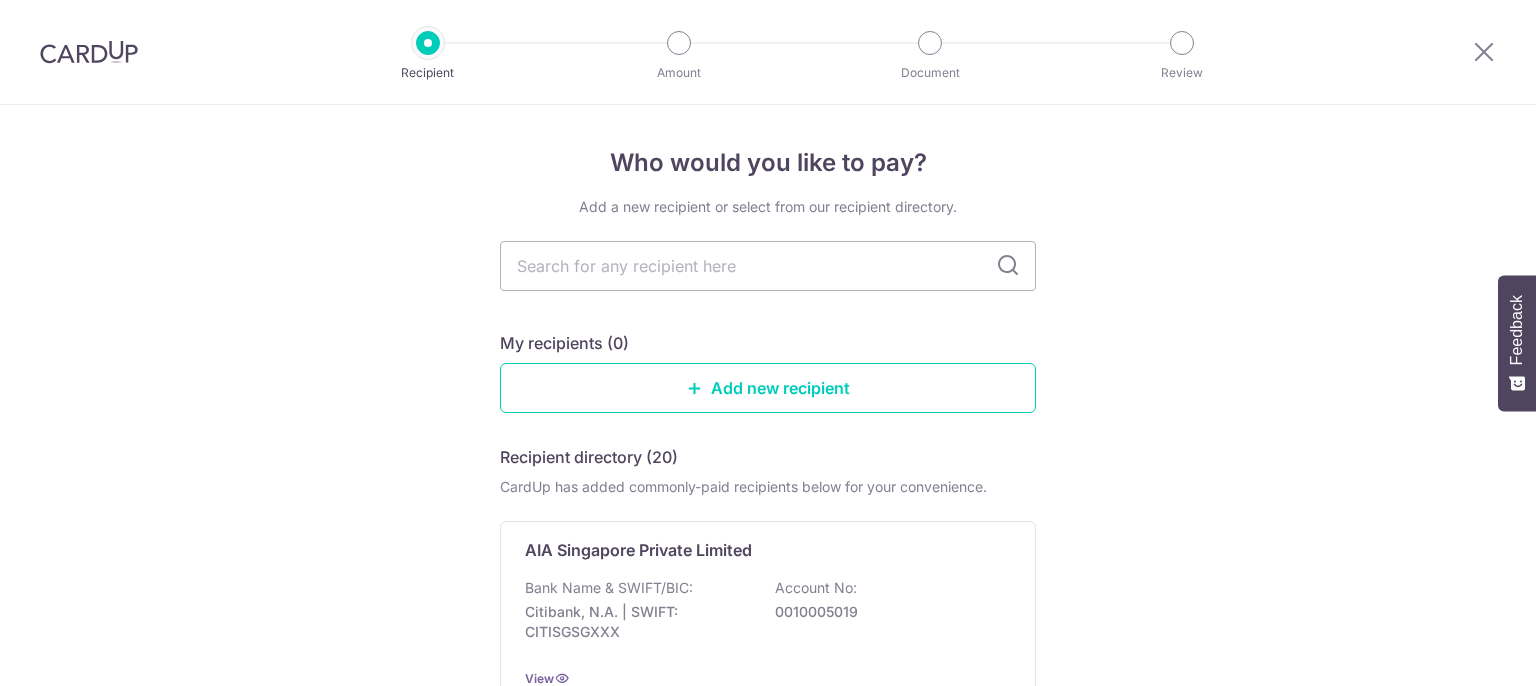 scroll, scrollTop: 0, scrollLeft: 0, axis: both 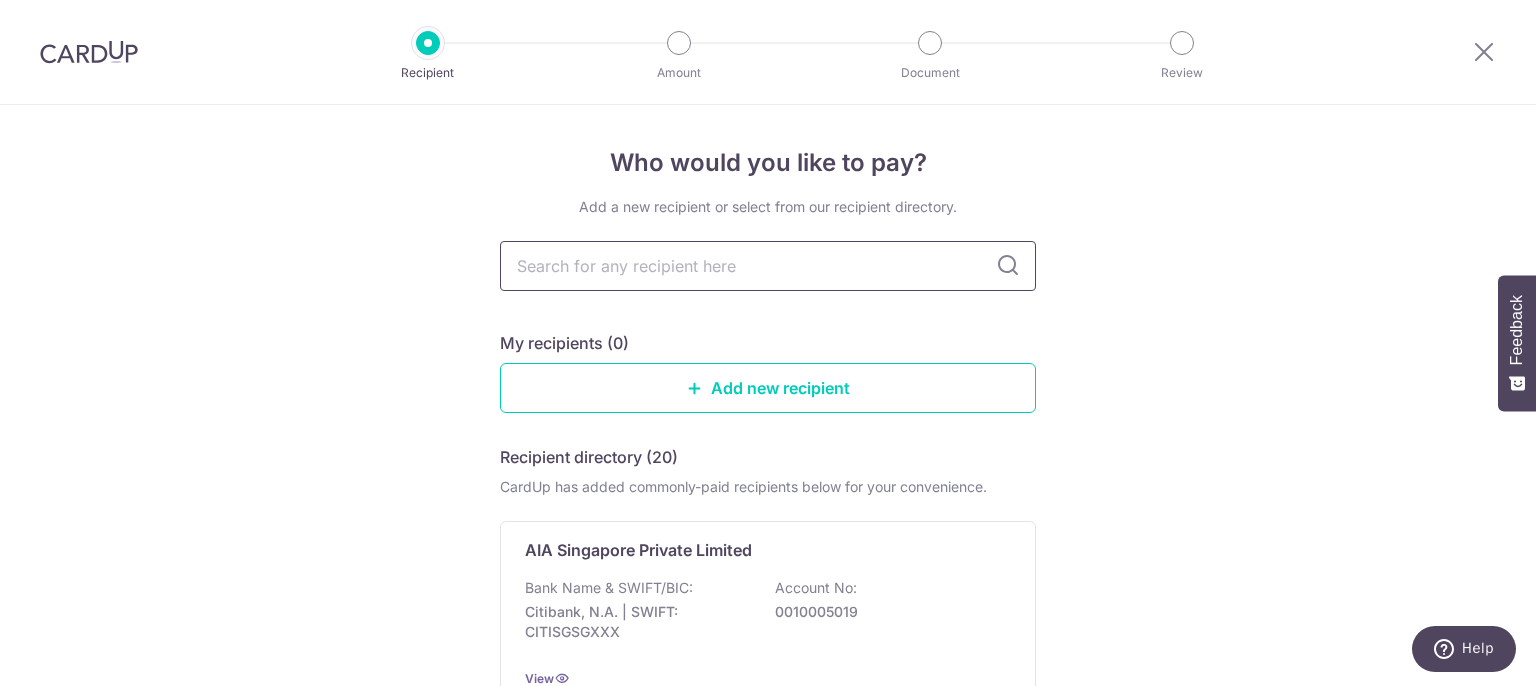 drag, startPoint x: 0, startPoint y: 0, endPoint x: 672, endPoint y: 263, distance: 721.6322 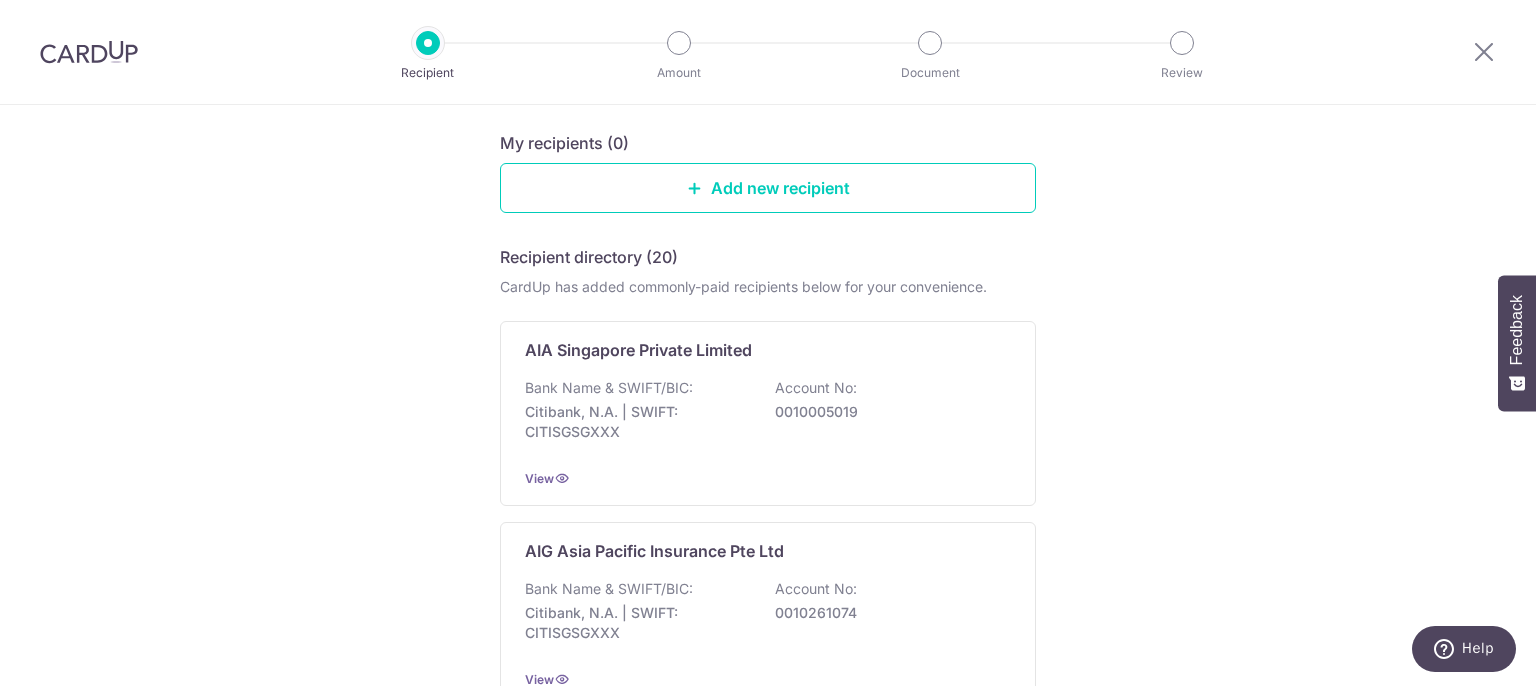 scroll, scrollTop: 300, scrollLeft: 0, axis: vertical 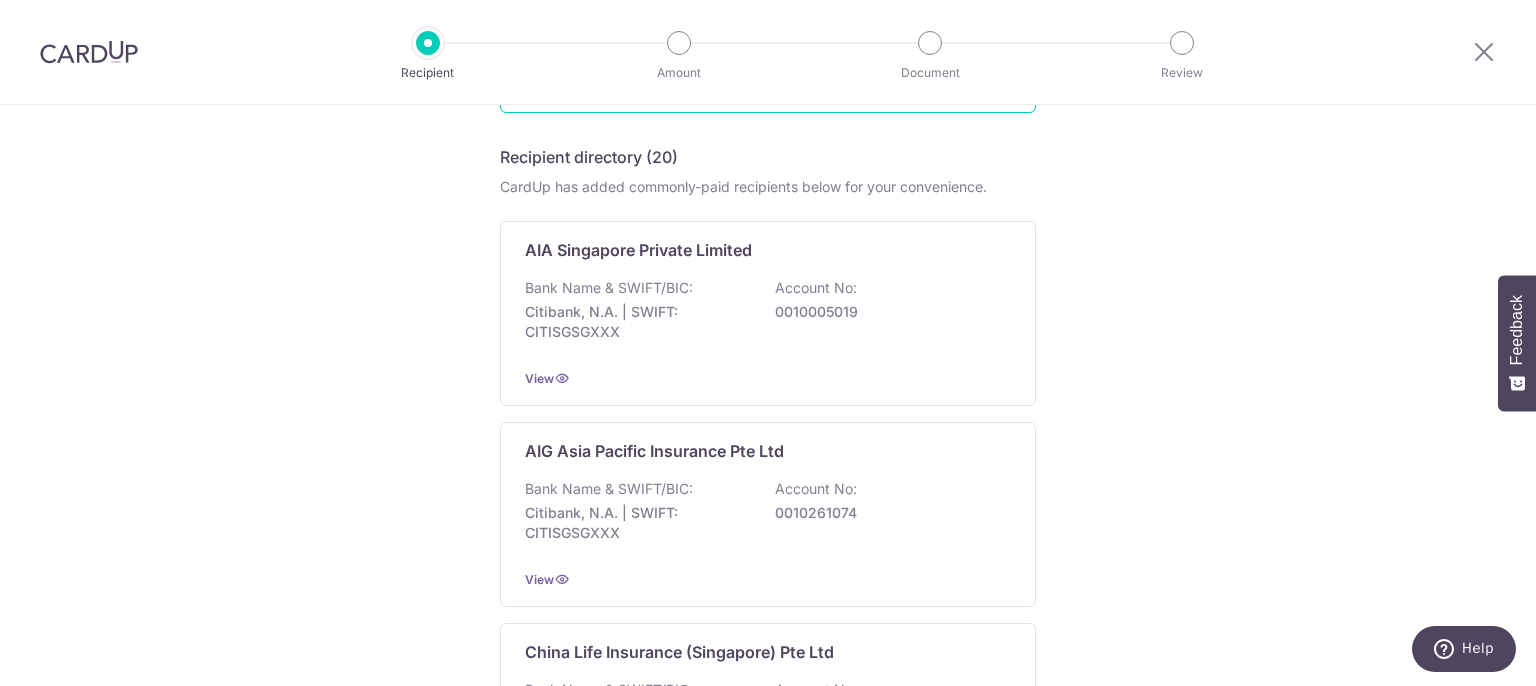 click on "Who would you like to pay?
Add a new recipient or select from our recipient directory.
My recipients (0)
Add new recipient
Recipient directory (20)
CardUp has added commonly-paid recipients below for your convenience.
AIA Singapore Private Limited
Bank Name & SWIFT/BIC:
Citibank, N.A. | SWIFT: CITISGSGXXX
Account No:
0010005019
View
AIG Asia Pacific Insurance Pte Ltd
Bank Name & SWIFT/BIC:
Citibank, N.A. | SWIFT: CITISGSGXXX
Account No:" at bounding box center (768, 1118) 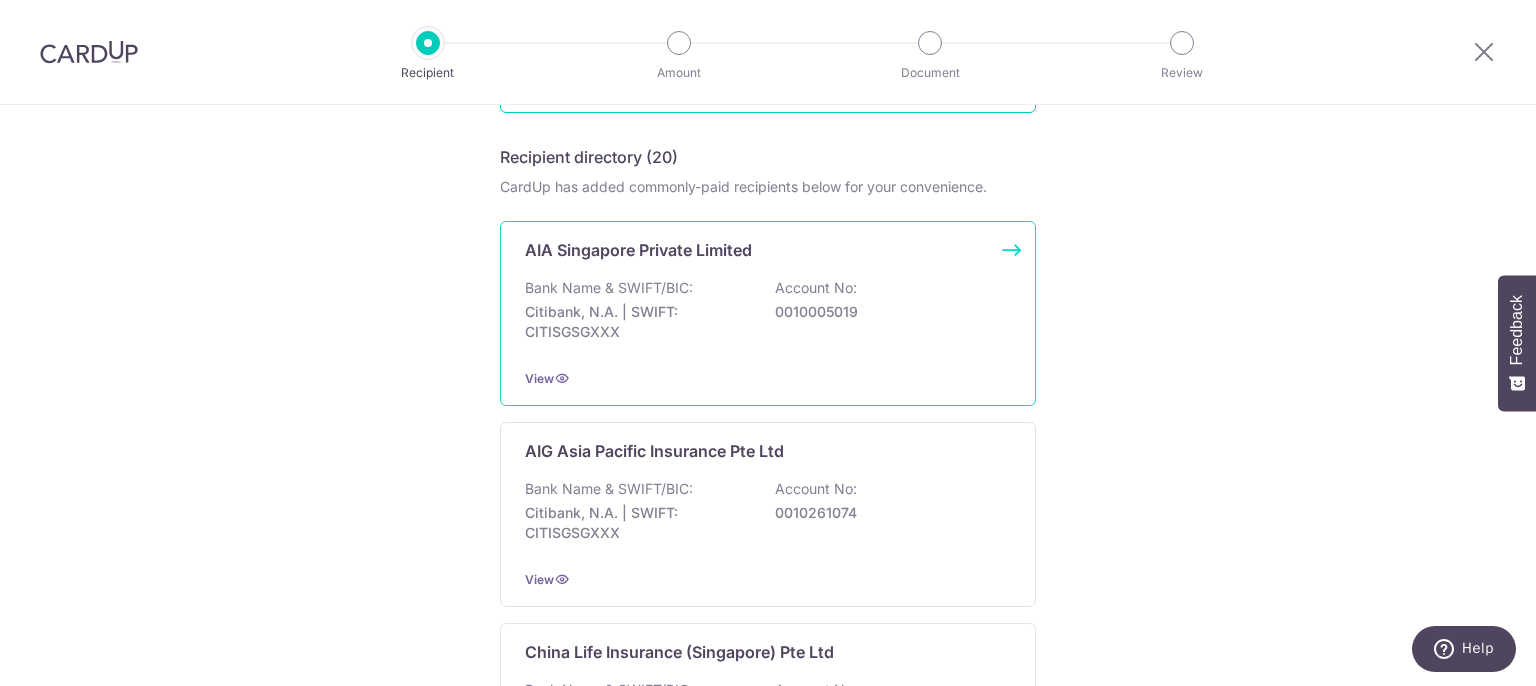 click on "Citibank, N.A. | SWIFT: CITISGSGXXX" at bounding box center [637, 322] 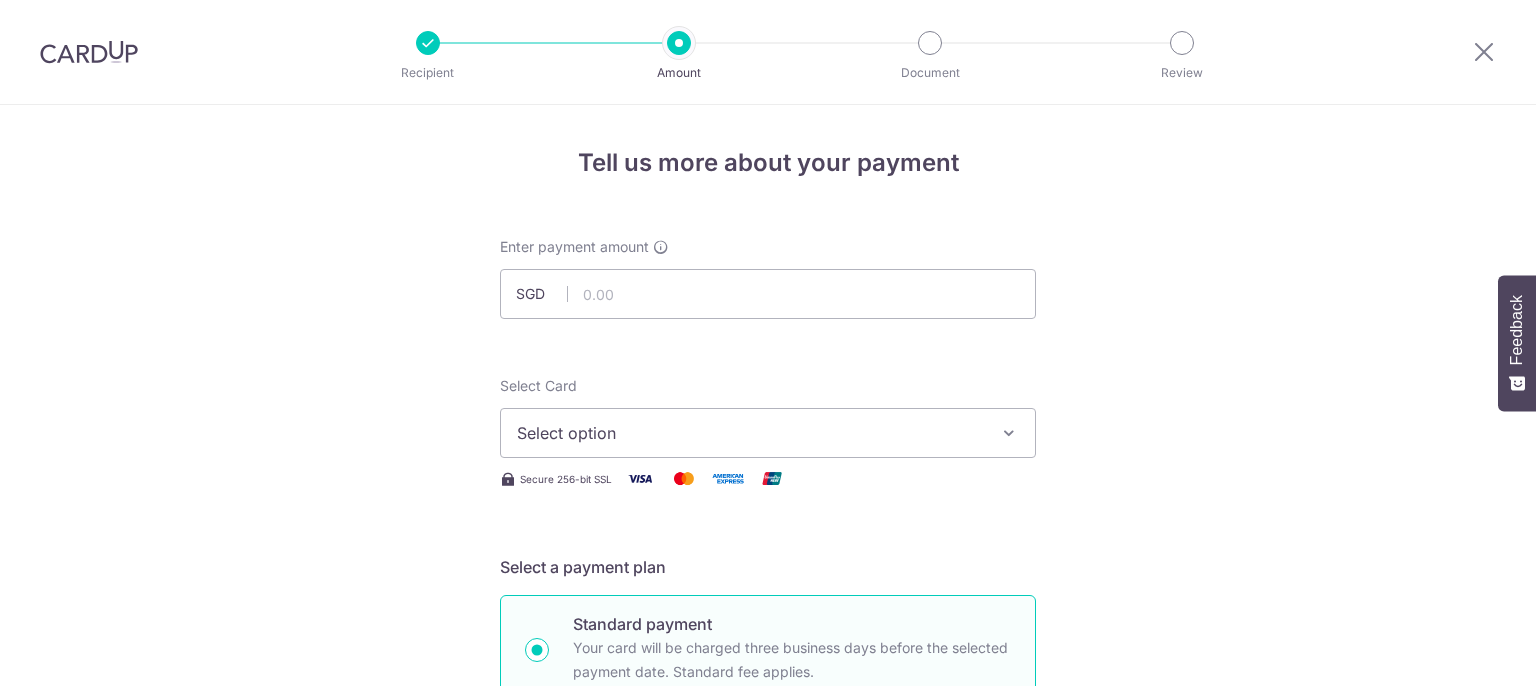 scroll, scrollTop: 0, scrollLeft: 0, axis: both 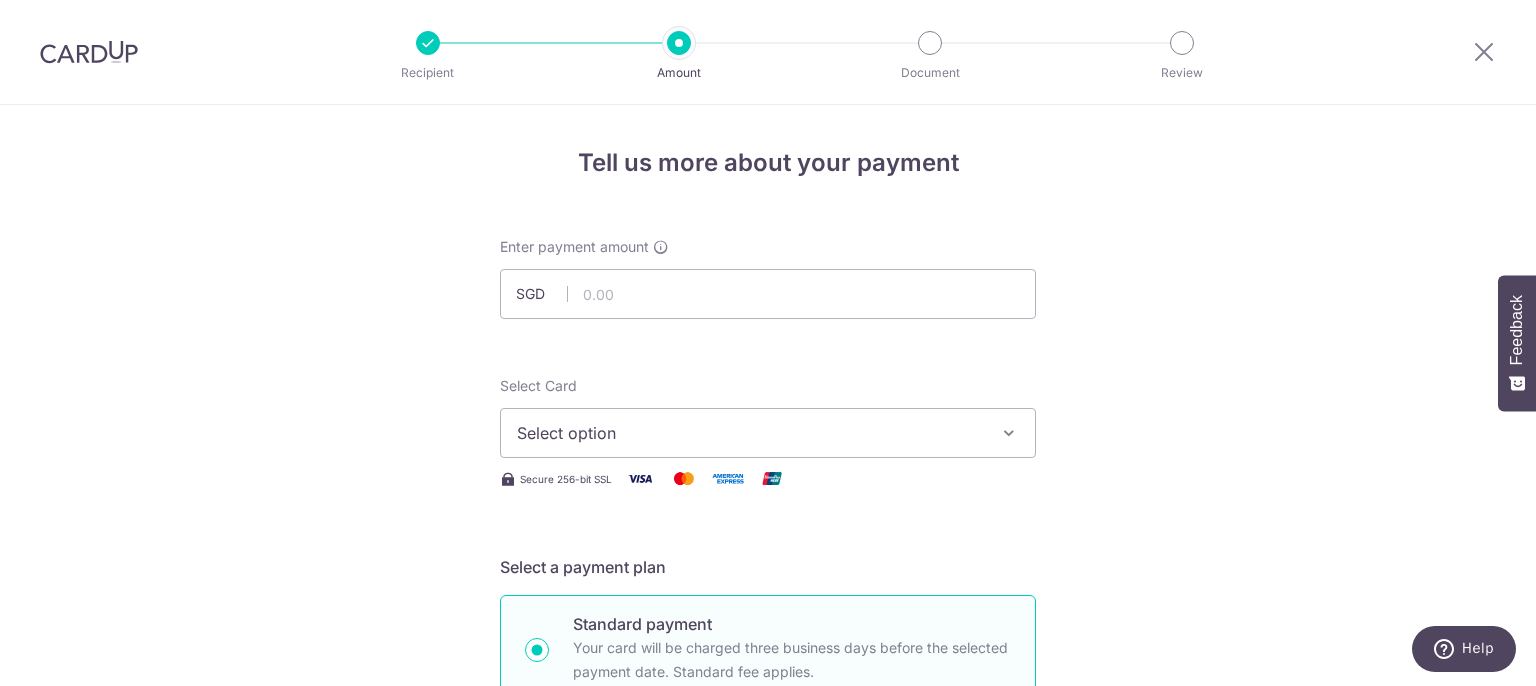 click on "Select option" at bounding box center (750, 433) 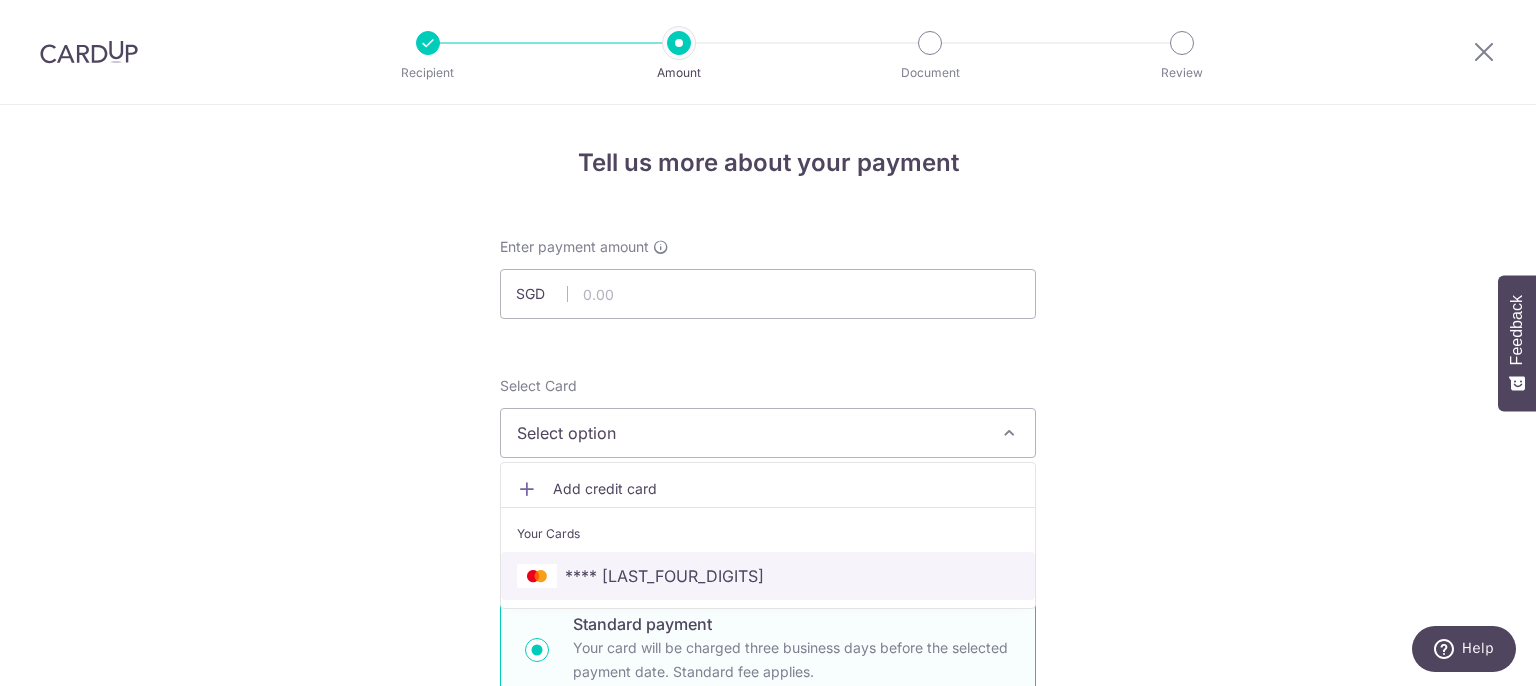 click on "**** [LAST_FOUR_DIGITS]" at bounding box center [768, 576] 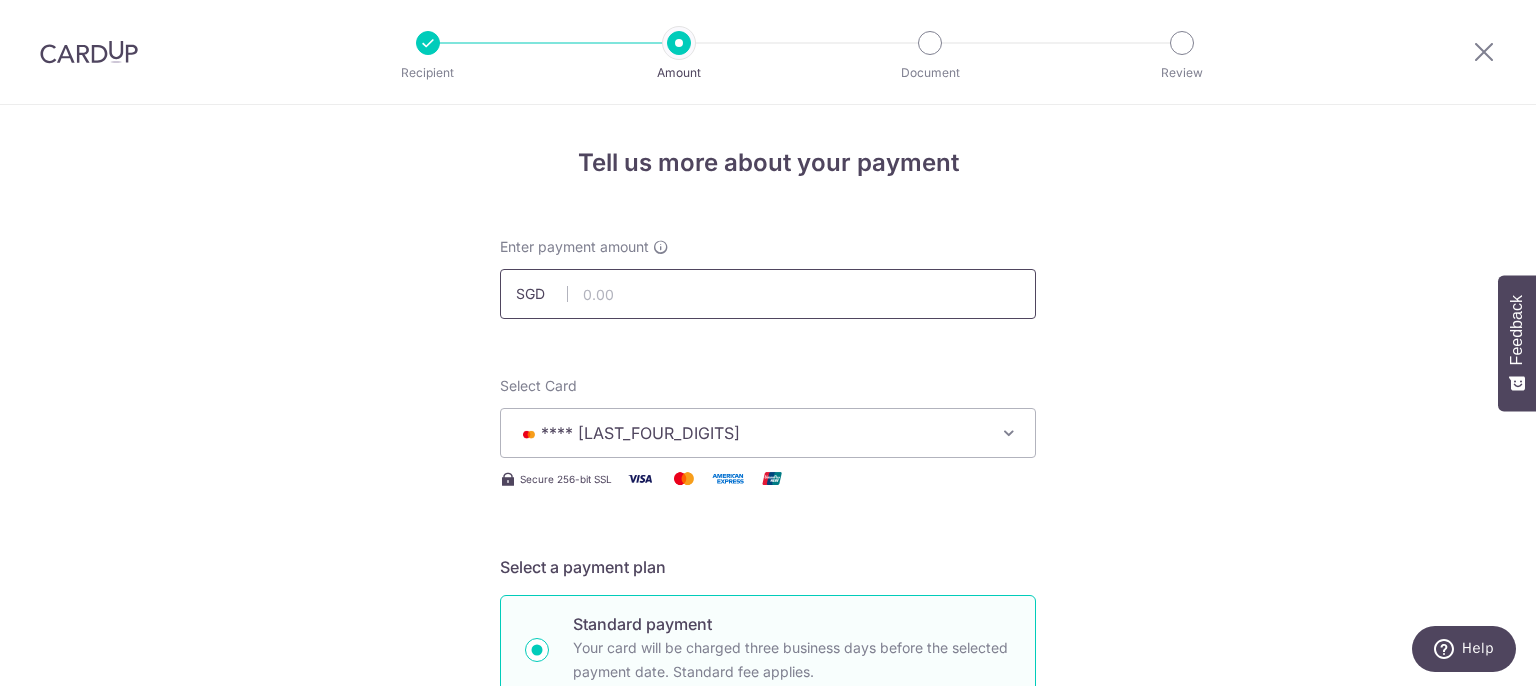 click at bounding box center (768, 294) 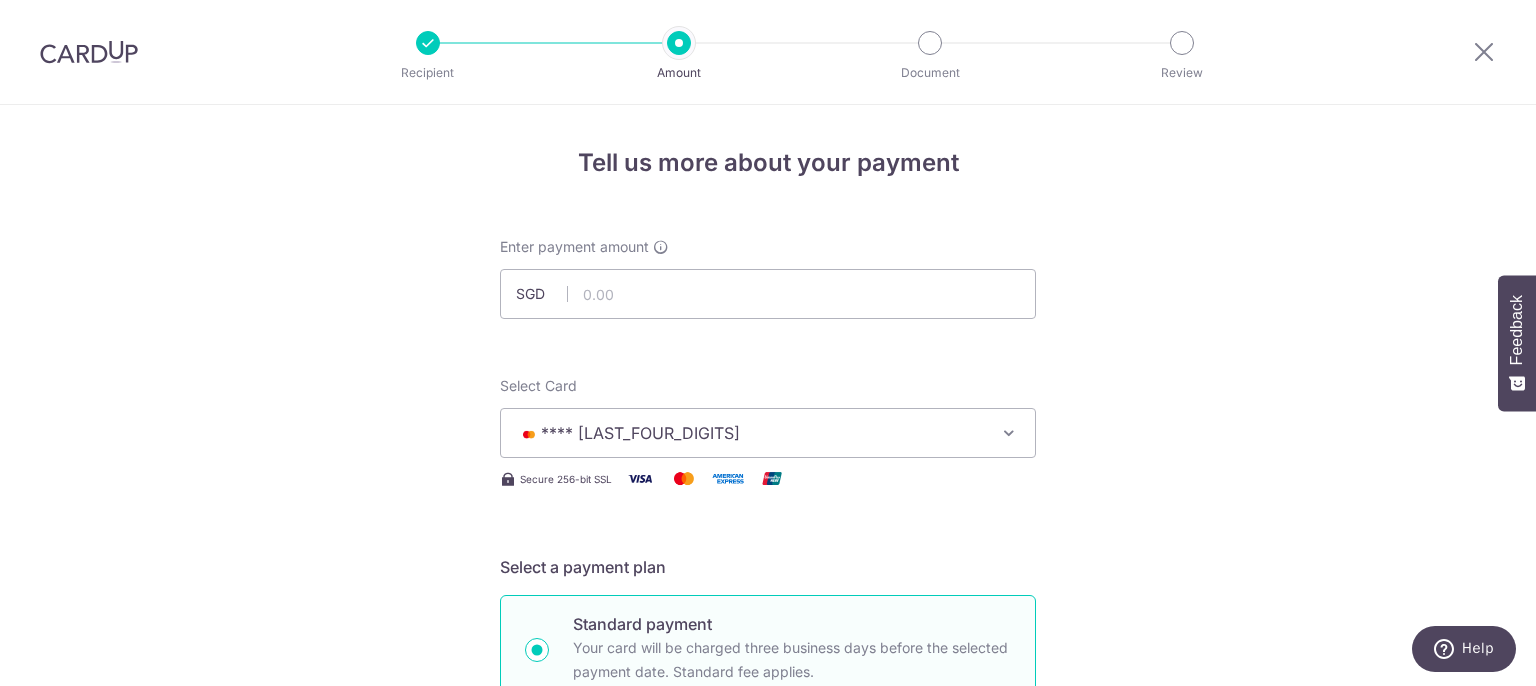 click at bounding box center [428, 43] 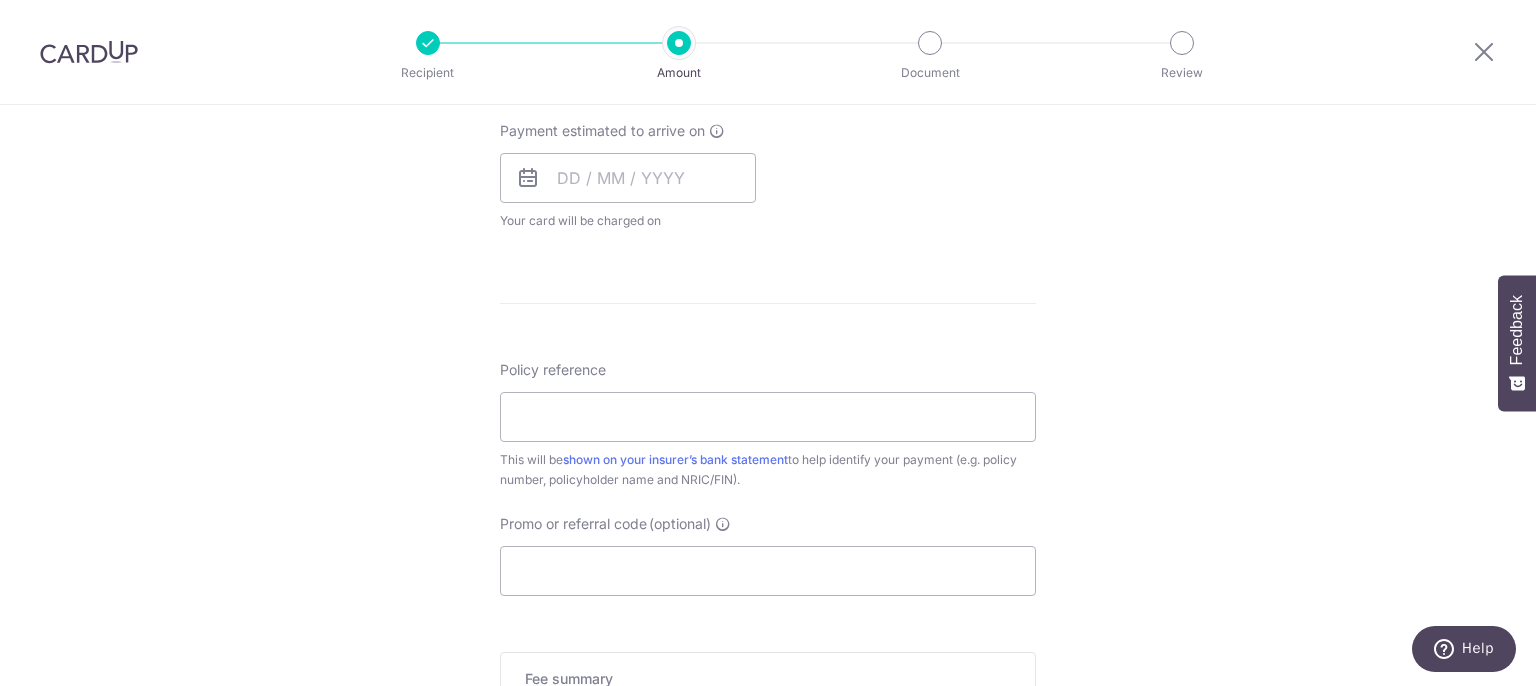 scroll, scrollTop: 1100, scrollLeft: 0, axis: vertical 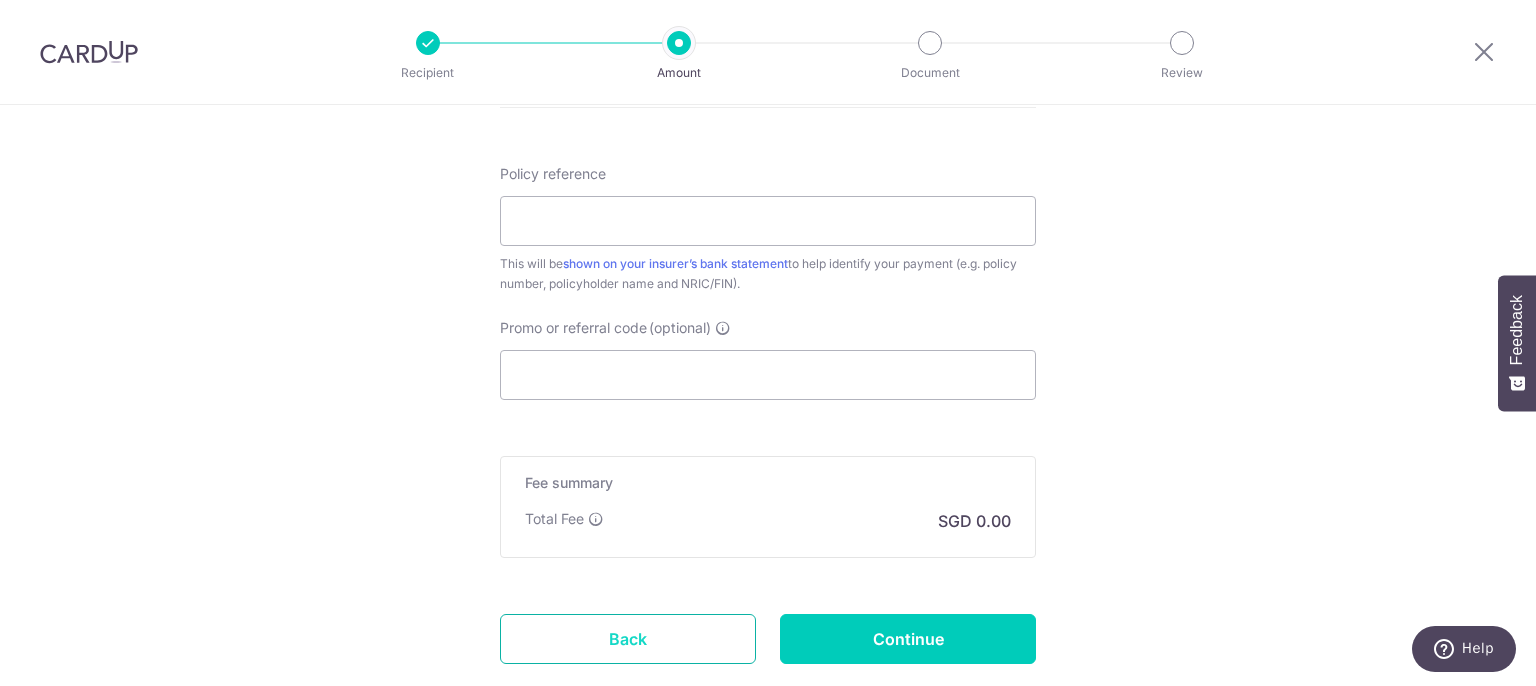 click on "Back" at bounding box center [628, 639] 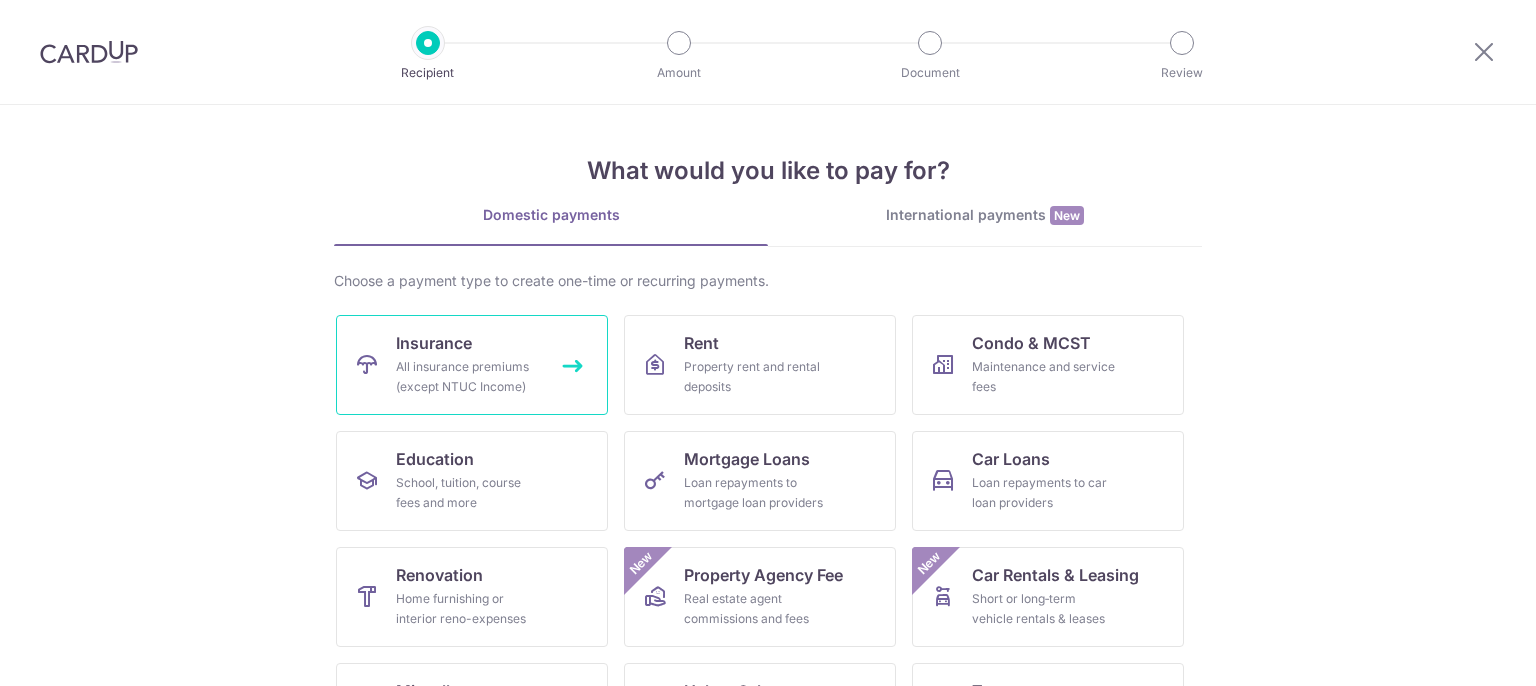 click on "All insurance premiums (except NTUC Income)" at bounding box center [468, 377] 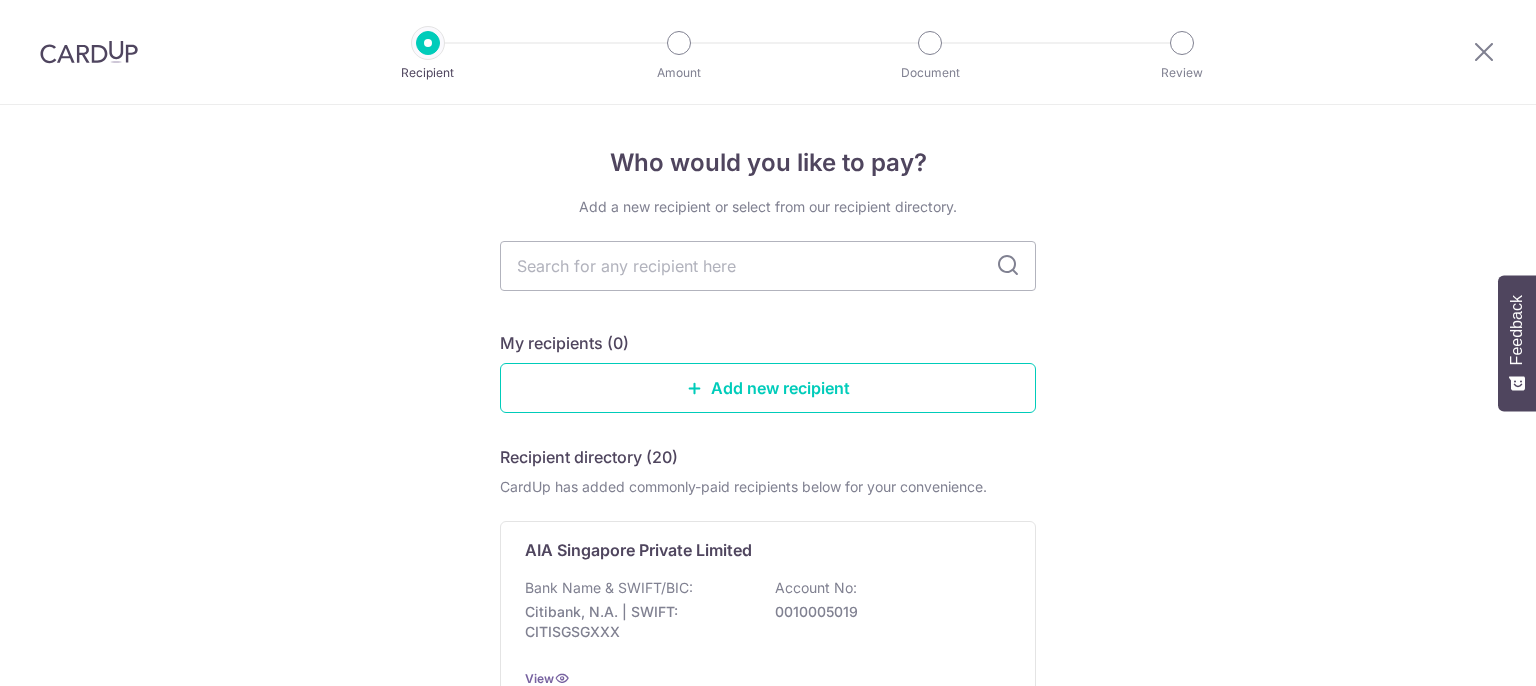 scroll, scrollTop: 0, scrollLeft: 0, axis: both 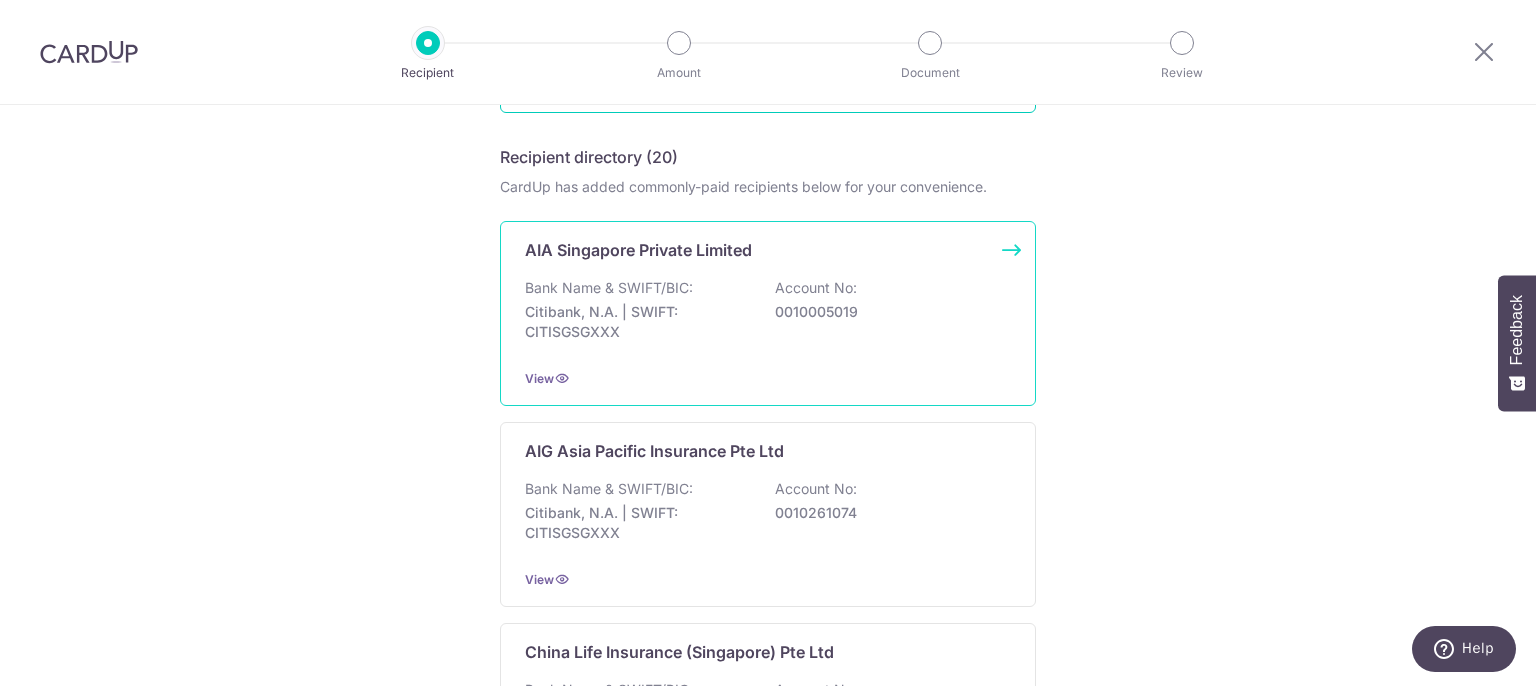 click on "Citibank, N.A. | SWIFT: CITISGSGXXX" at bounding box center (637, 322) 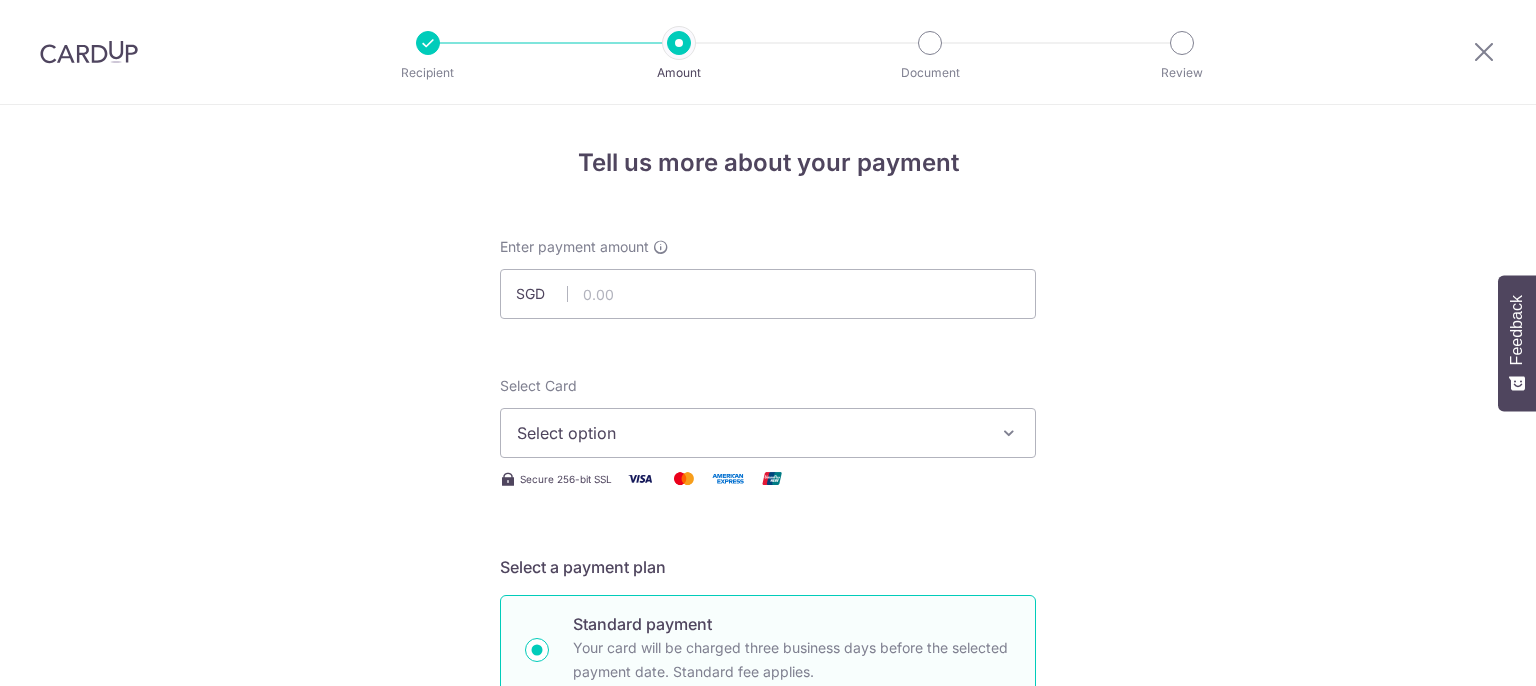scroll, scrollTop: 0, scrollLeft: 0, axis: both 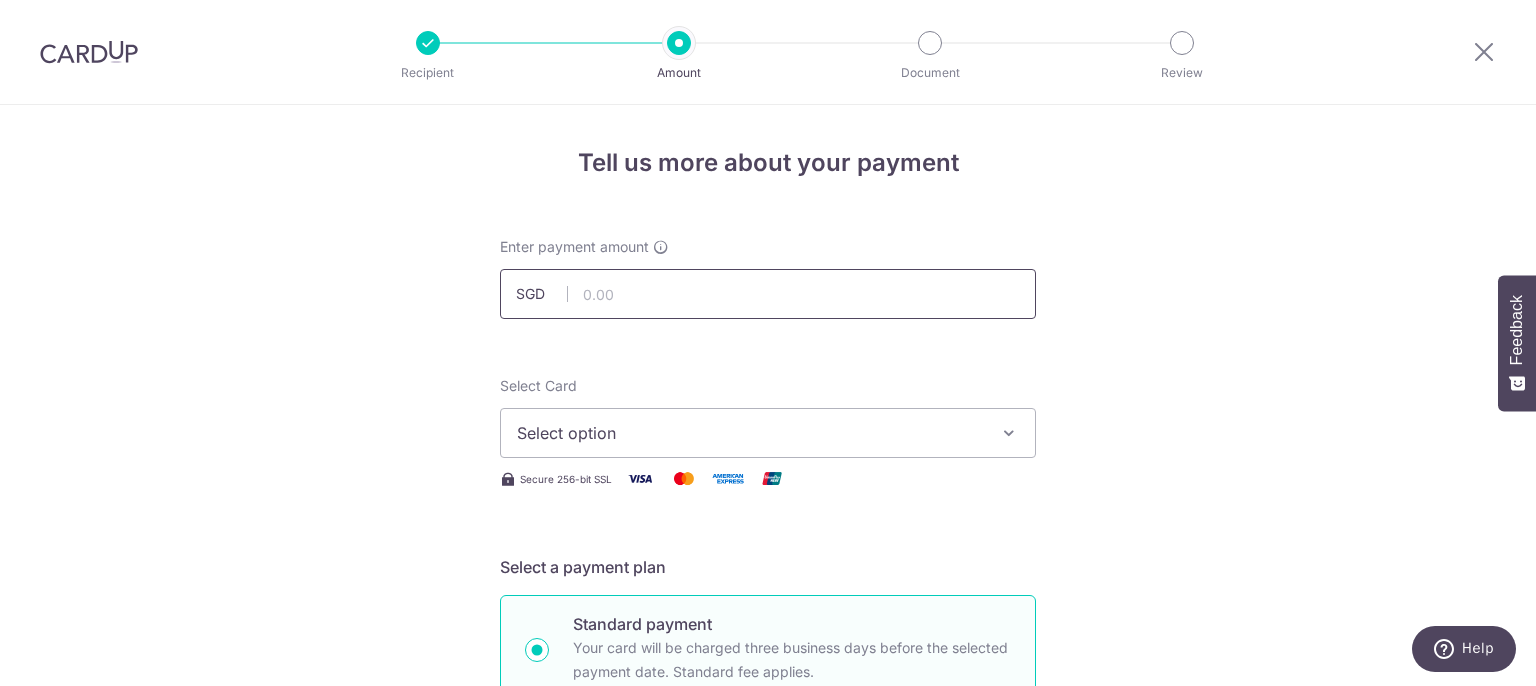 click at bounding box center (768, 294) 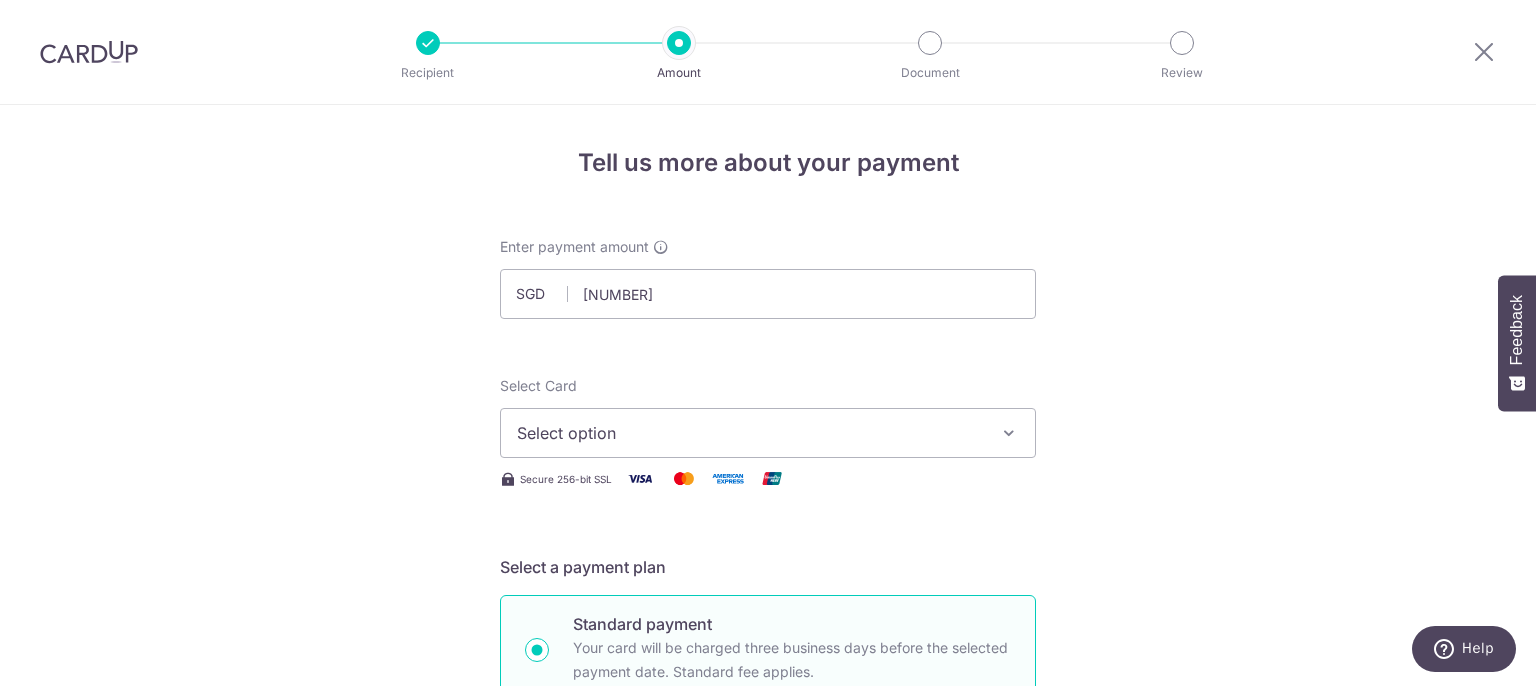 type on "4,405.50" 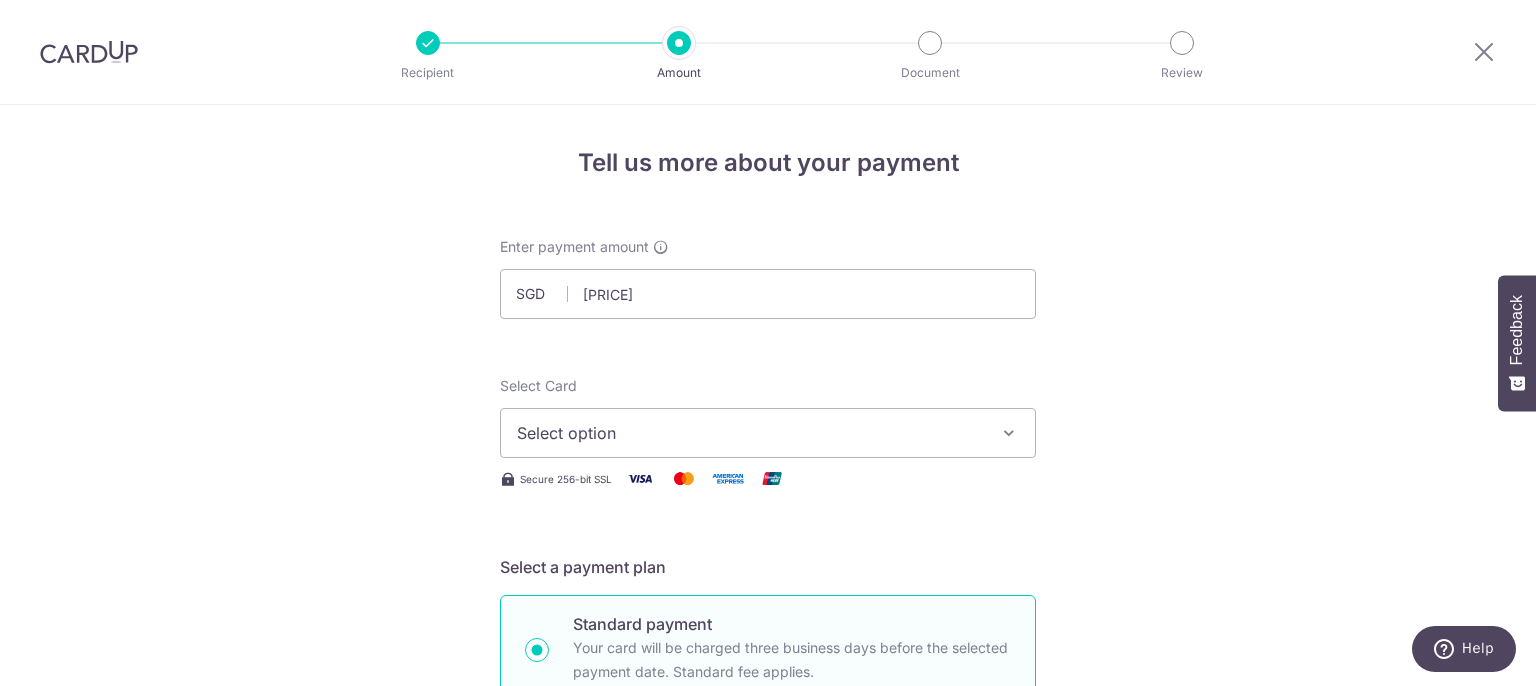 click on "Tell us more about your payment
Enter payment amount
SGD
4,405.50
4405.50
Select Card
Select option
Add credit card
Your Cards
**** 2763
Secure 256-bit SSL
Text
New card details
Card
Secure 256-bit SSL" at bounding box center [768, 1009] 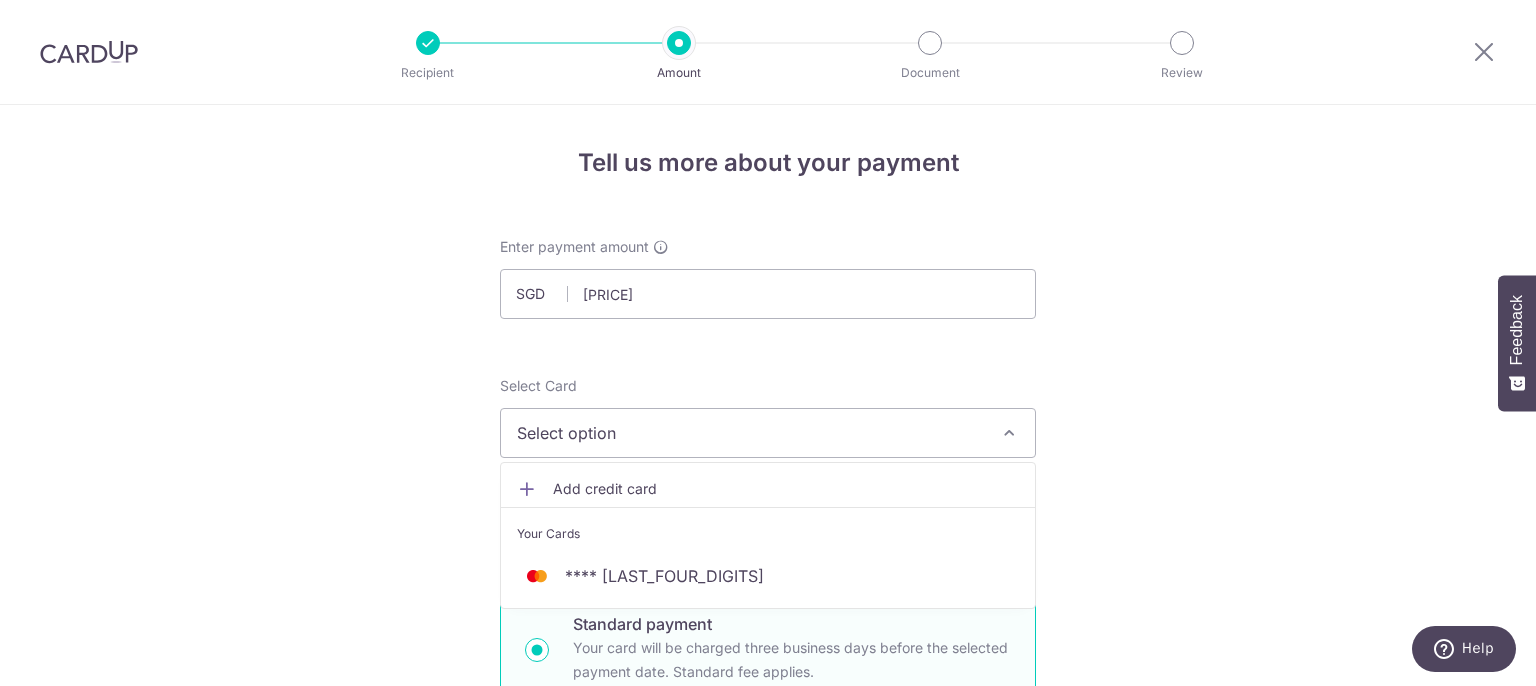 click on "Your Cards" at bounding box center (768, 529) 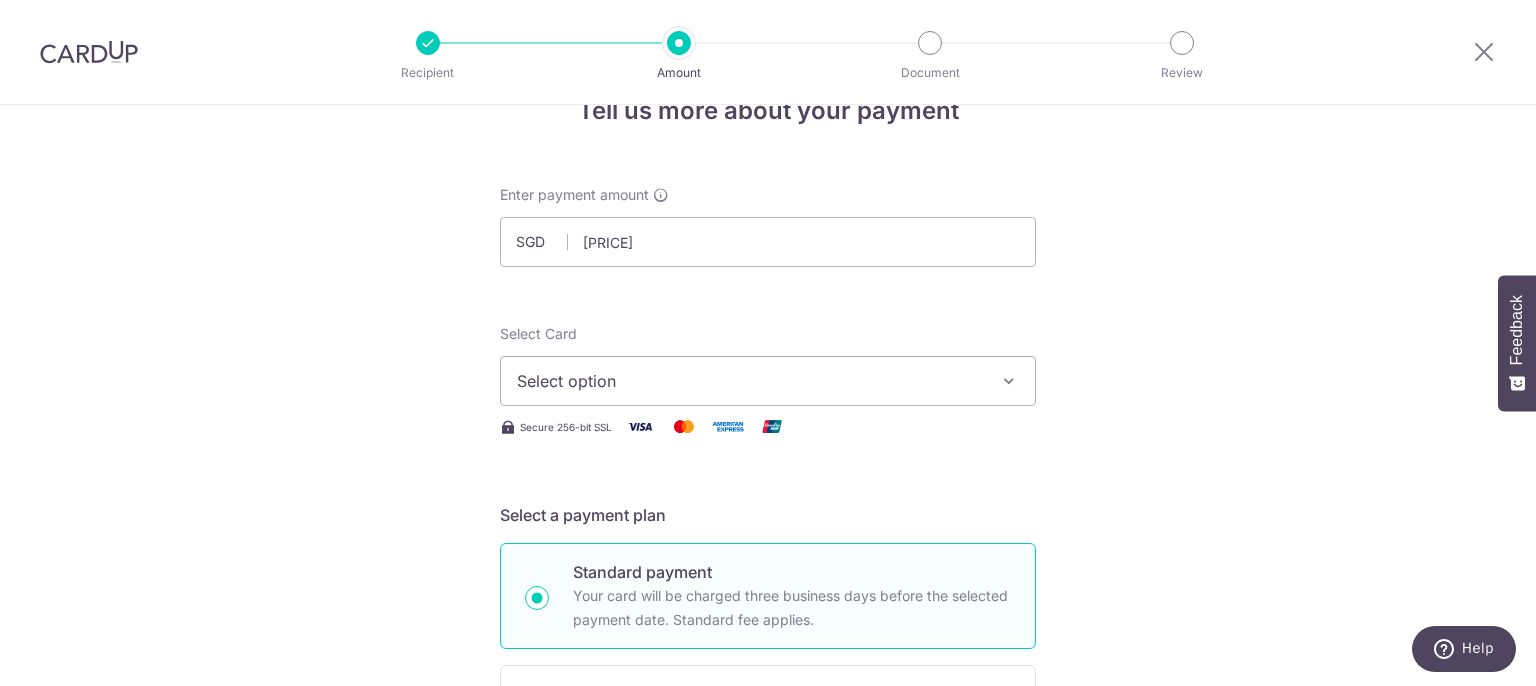 scroll, scrollTop: 100, scrollLeft: 0, axis: vertical 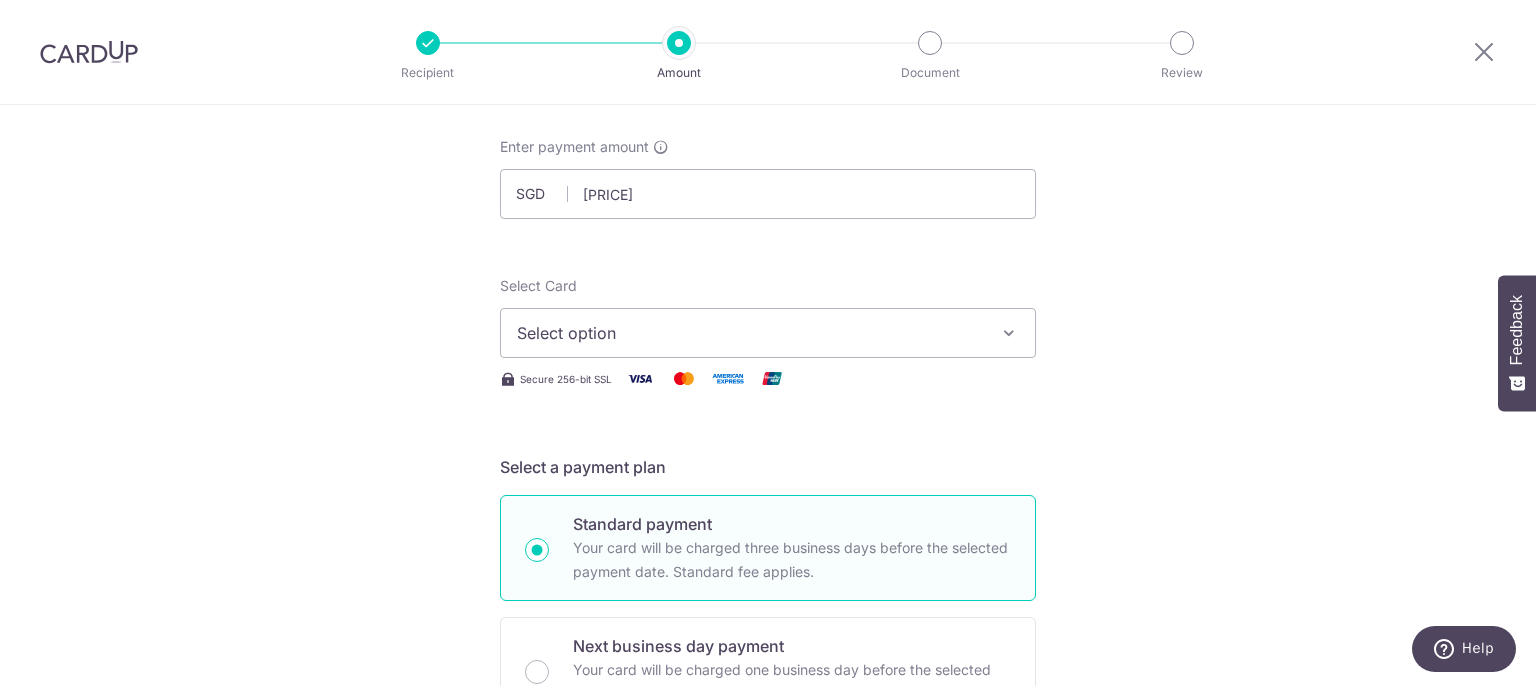 click on "Select option" at bounding box center [750, 333] 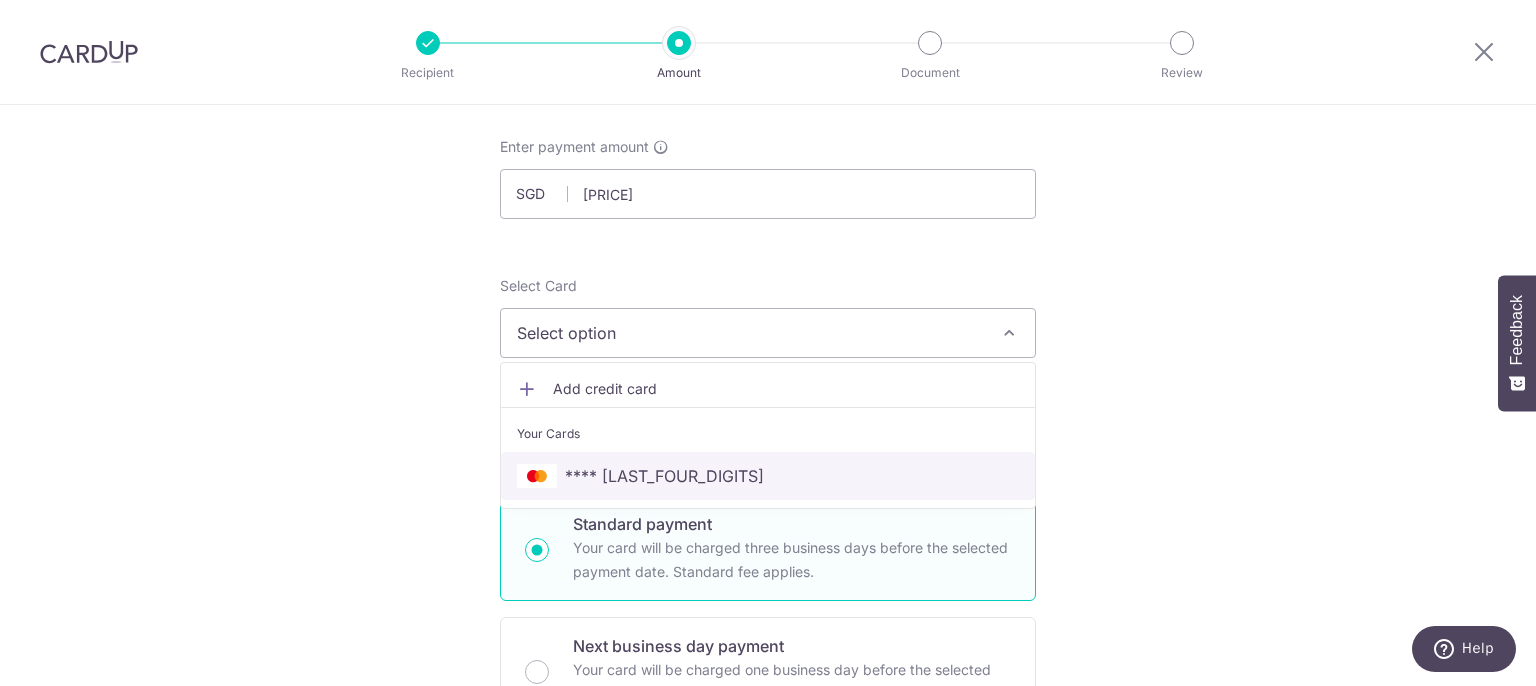 click on "**** 2763" at bounding box center [664, 476] 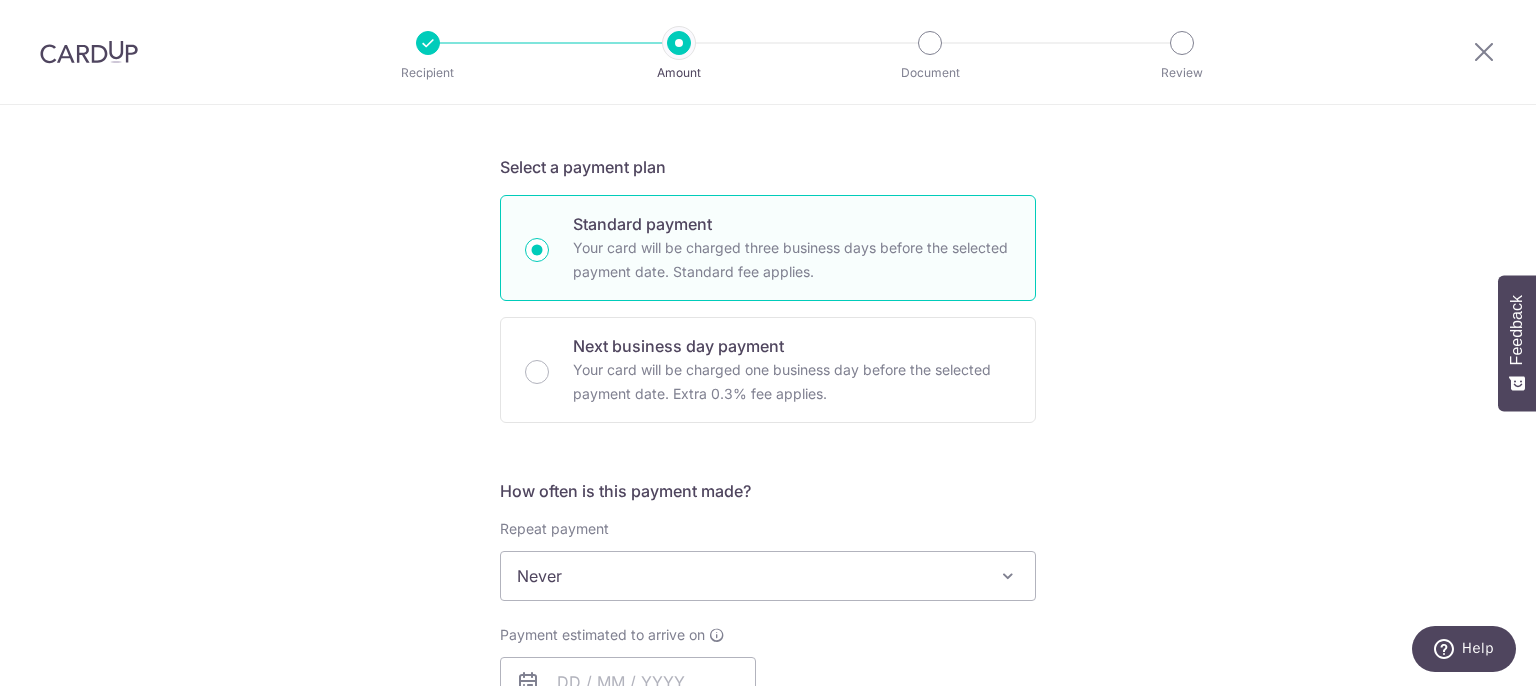 scroll, scrollTop: 600, scrollLeft: 0, axis: vertical 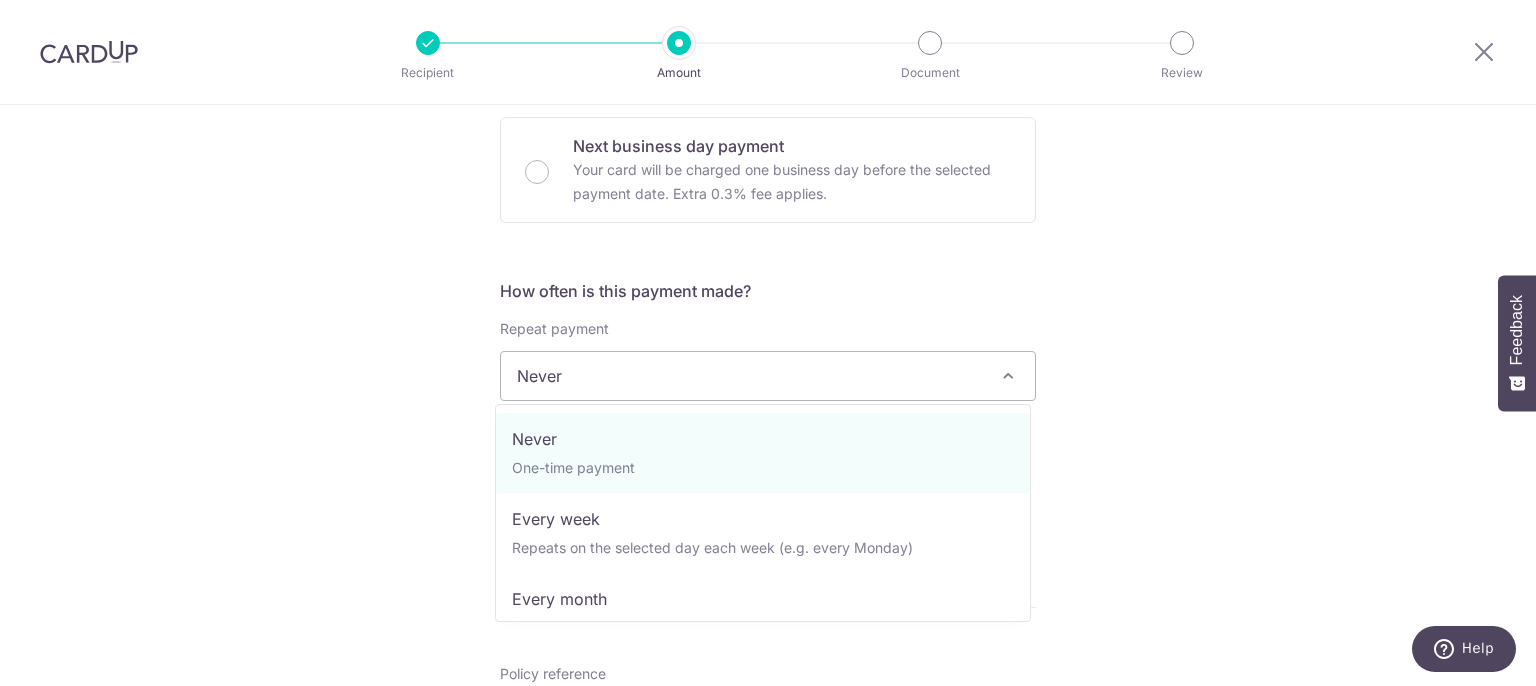 click on "Never" at bounding box center [768, 376] 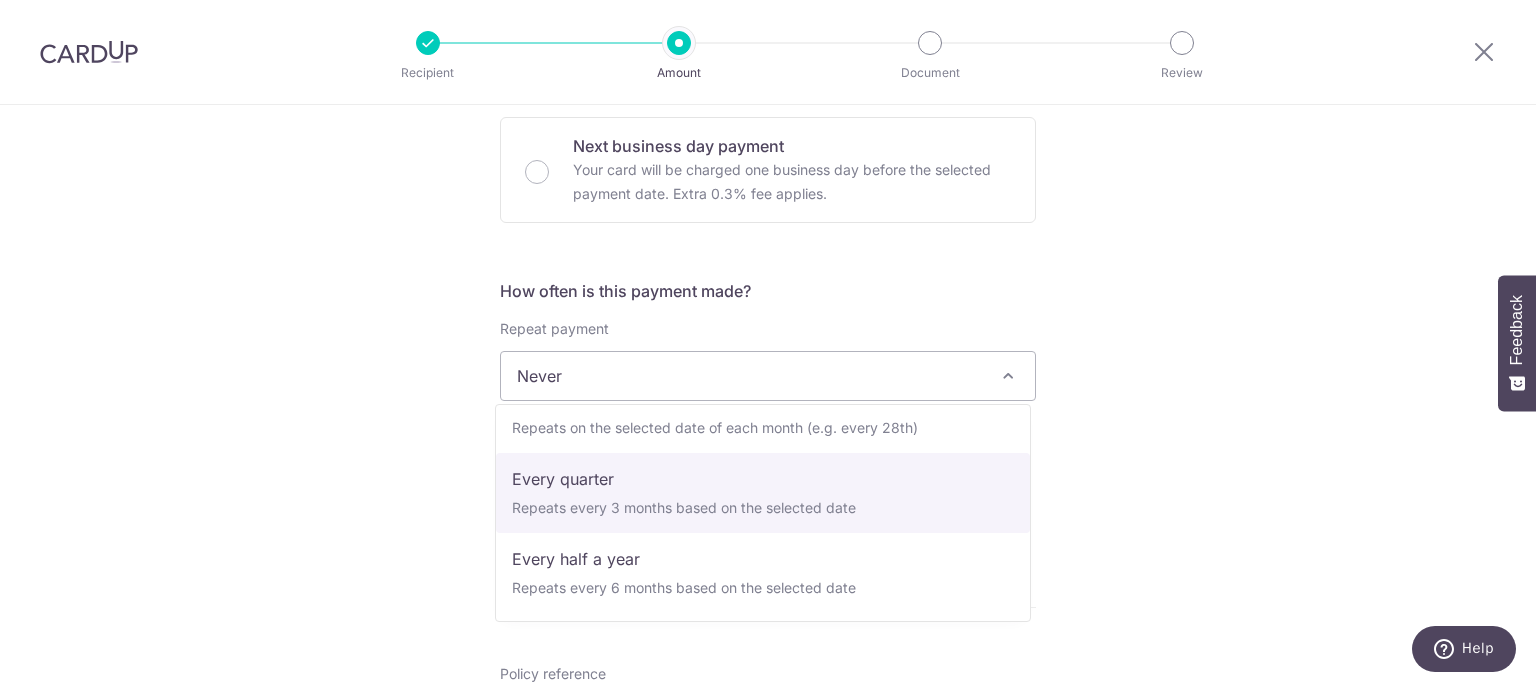 scroll, scrollTop: 280, scrollLeft: 0, axis: vertical 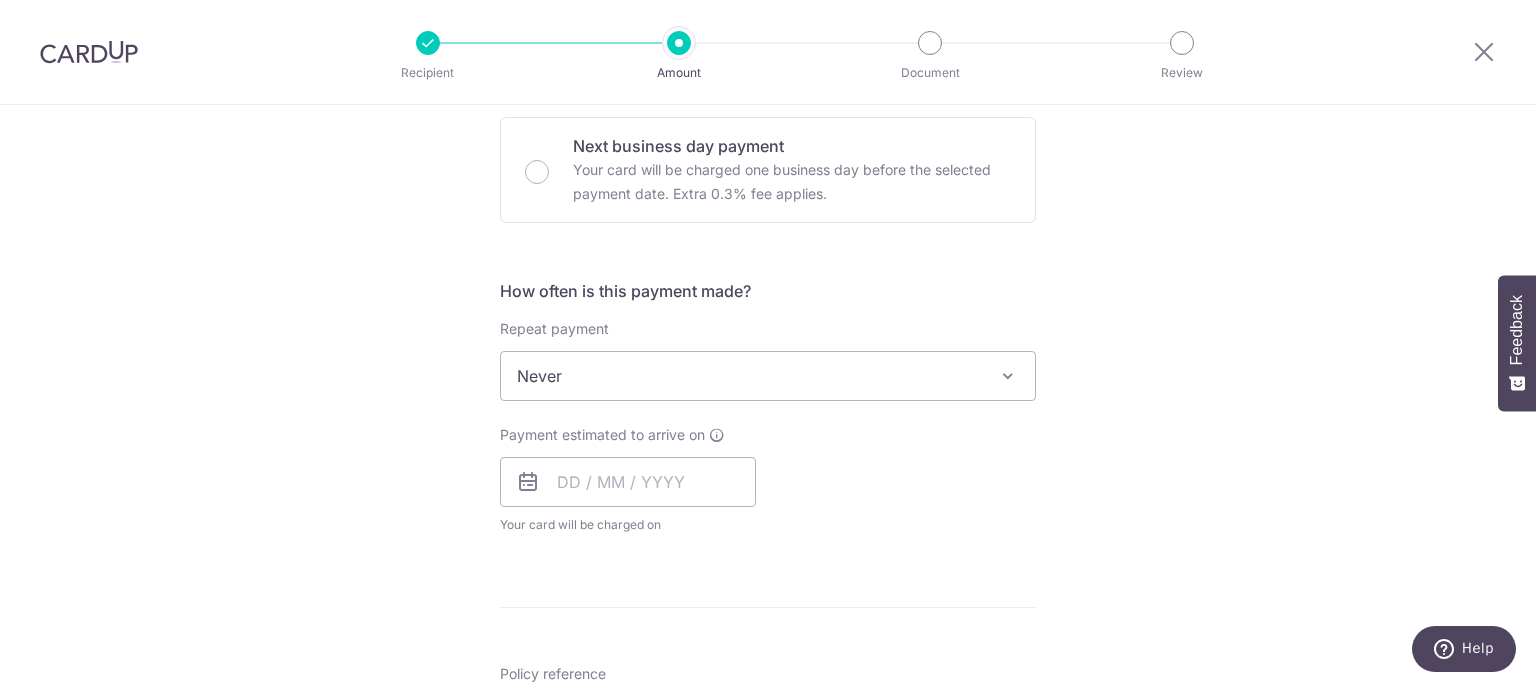 click on "Tell us more about your payment
Enter payment amount
SGD
4,405.50
4405.50
Select Card
**** 2763
Add credit card
Your Cards
**** 2763
Secure 256-bit SSL
Text
New card details
Card
Secure 256-bit SSL" at bounding box center [768, 409] 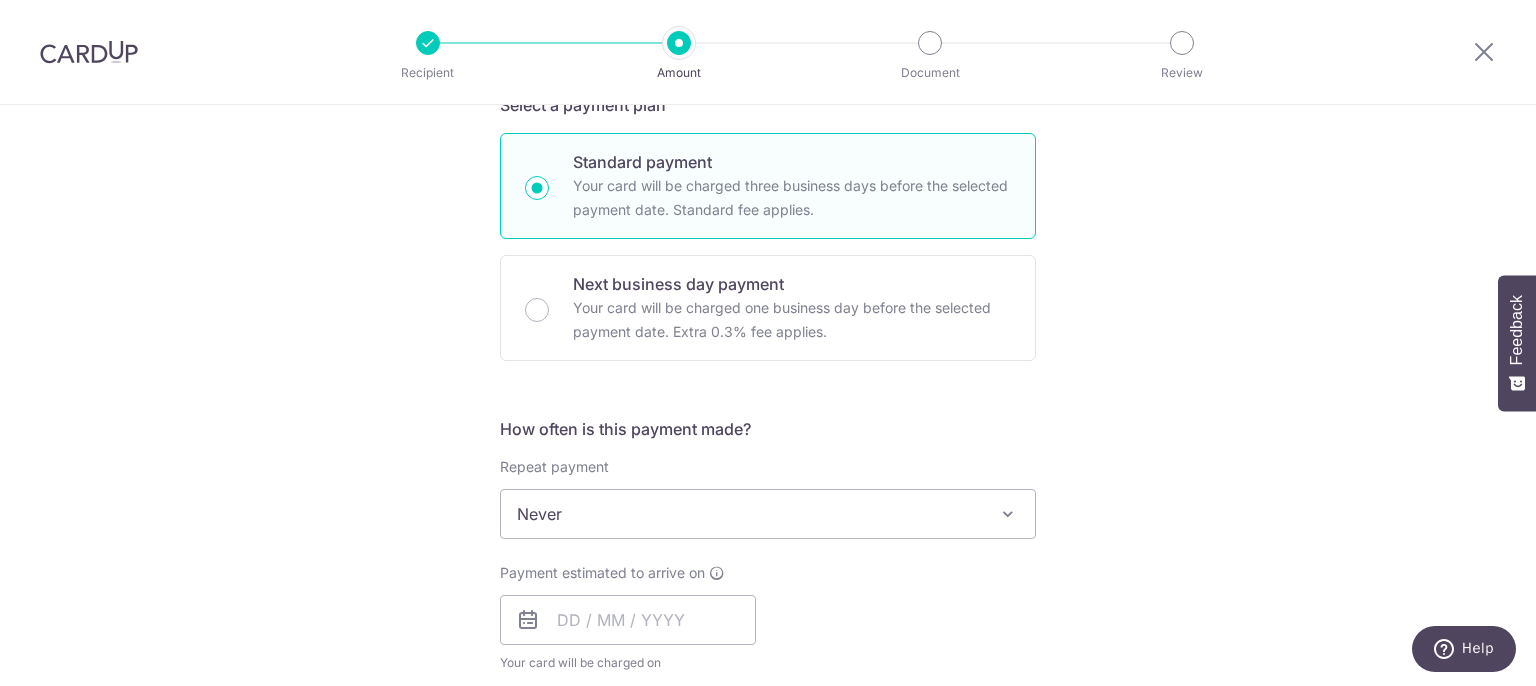 scroll, scrollTop: 526, scrollLeft: 0, axis: vertical 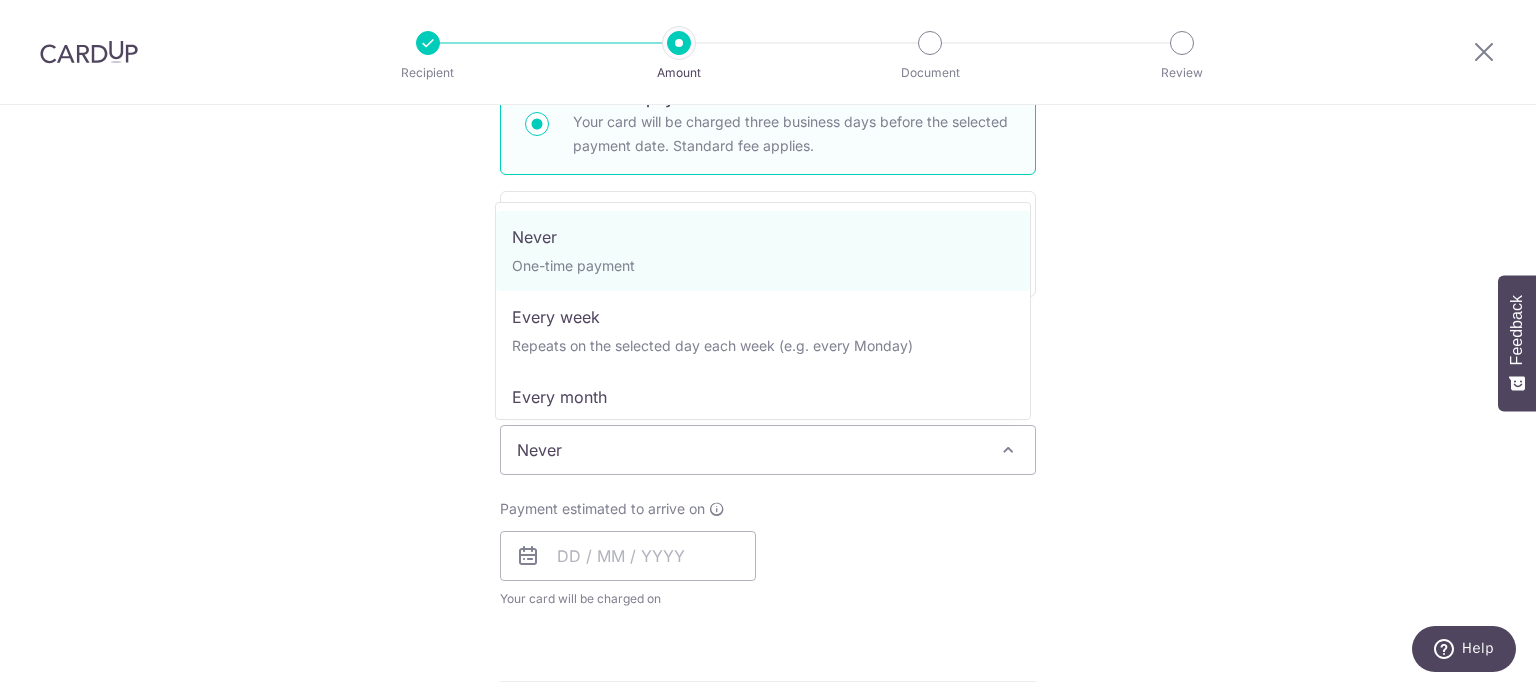 click on "Never" at bounding box center [768, 450] 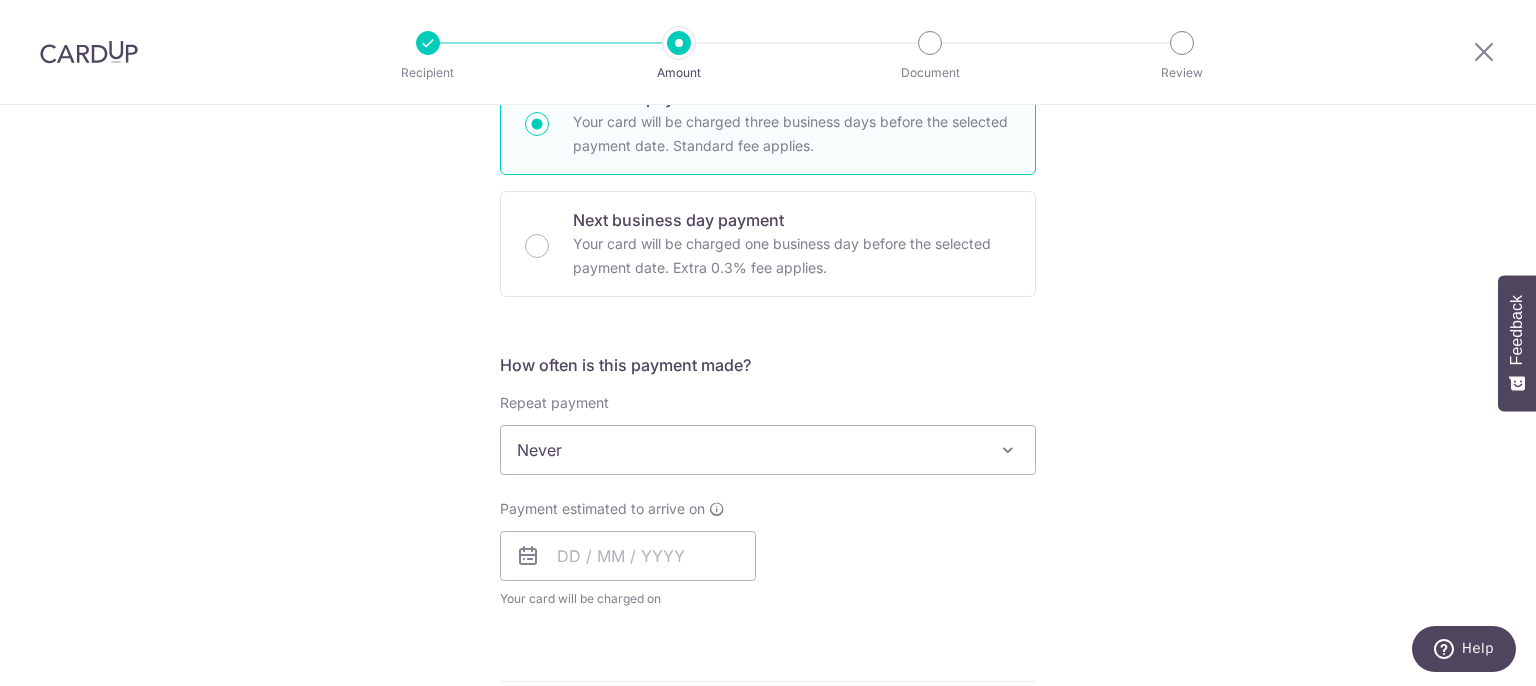 click on "Tell us more about your payment
Enter payment amount
SGD
4,405.50
4405.50
Select Card
**** 2763
Add credit card
Your Cards
**** 2763
Secure 256-bit SSL
Text
New card details
Card
Secure 256-bit SSL" at bounding box center (768, 483) 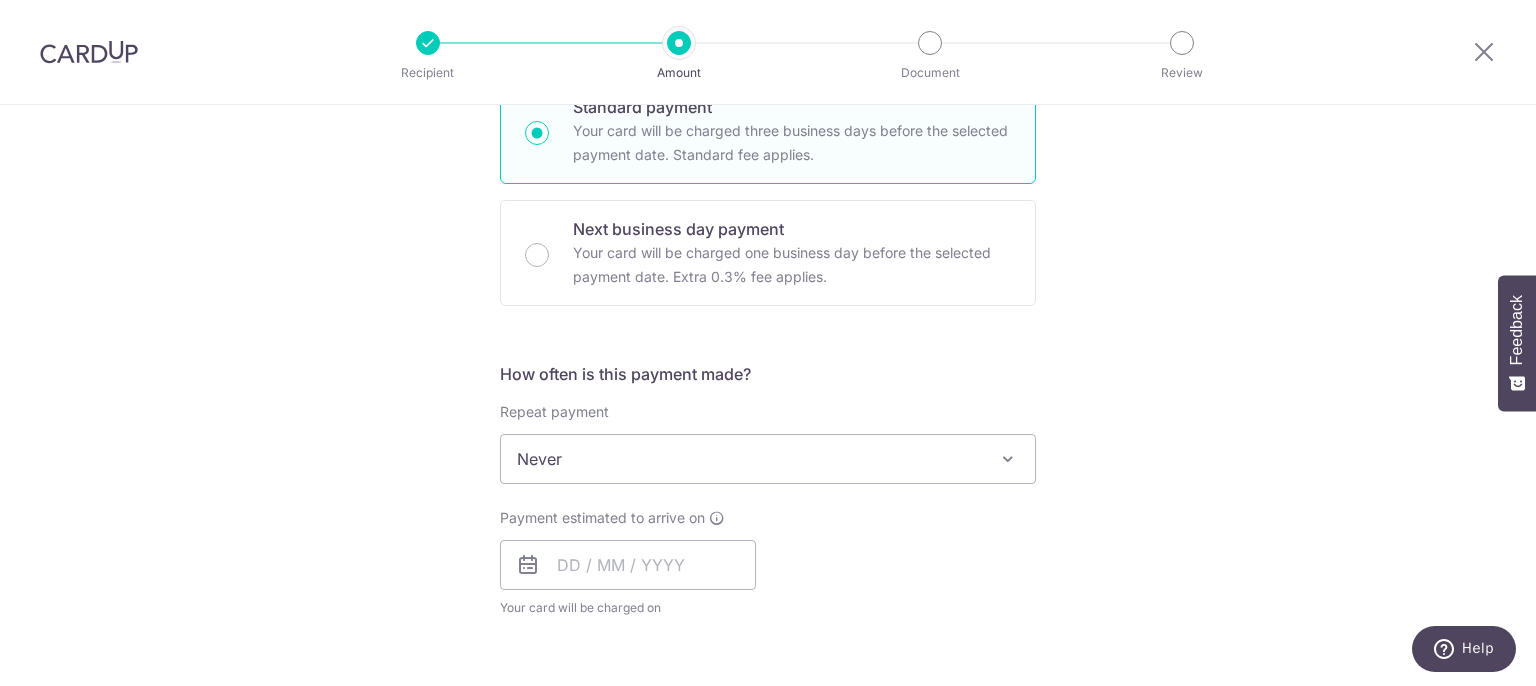 scroll, scrollTop: 626, scrollLeft: 0, axis: vertical 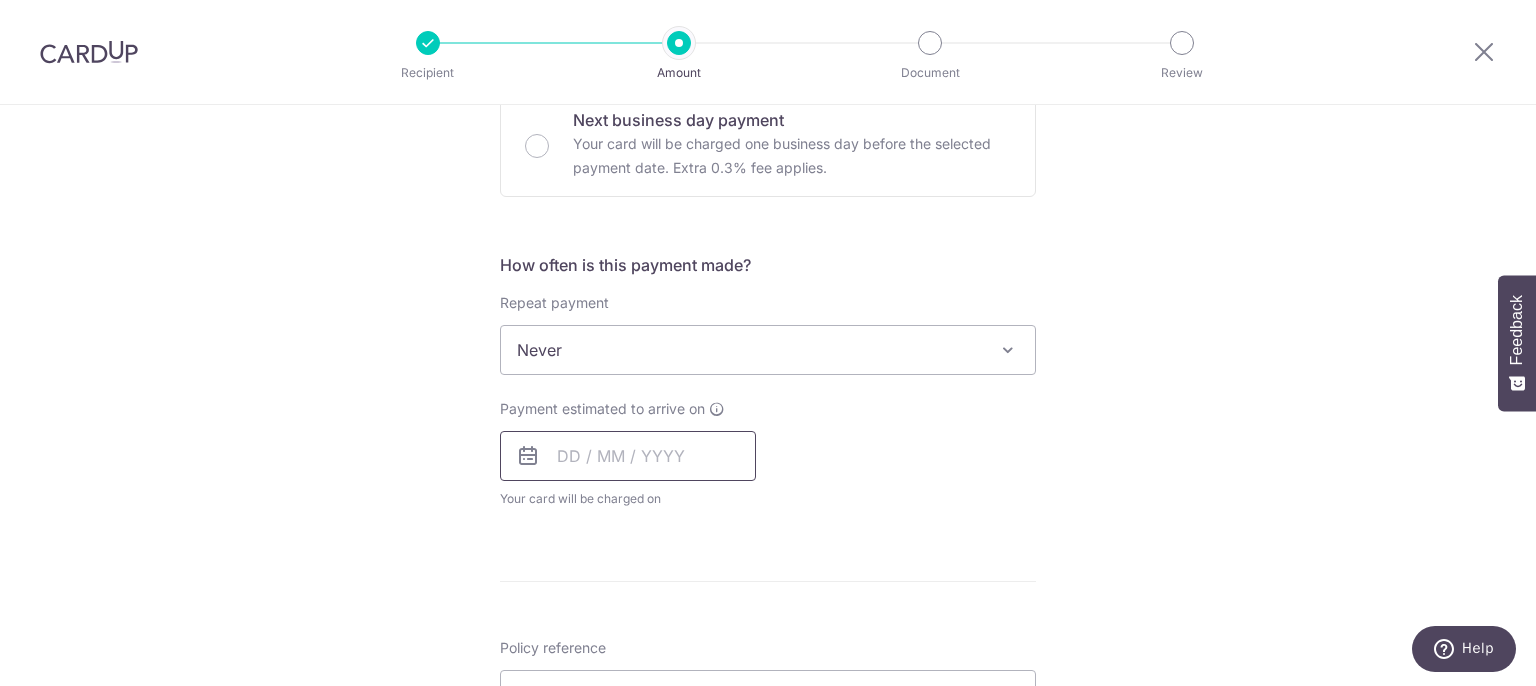 click at bounding box center [628, 456] 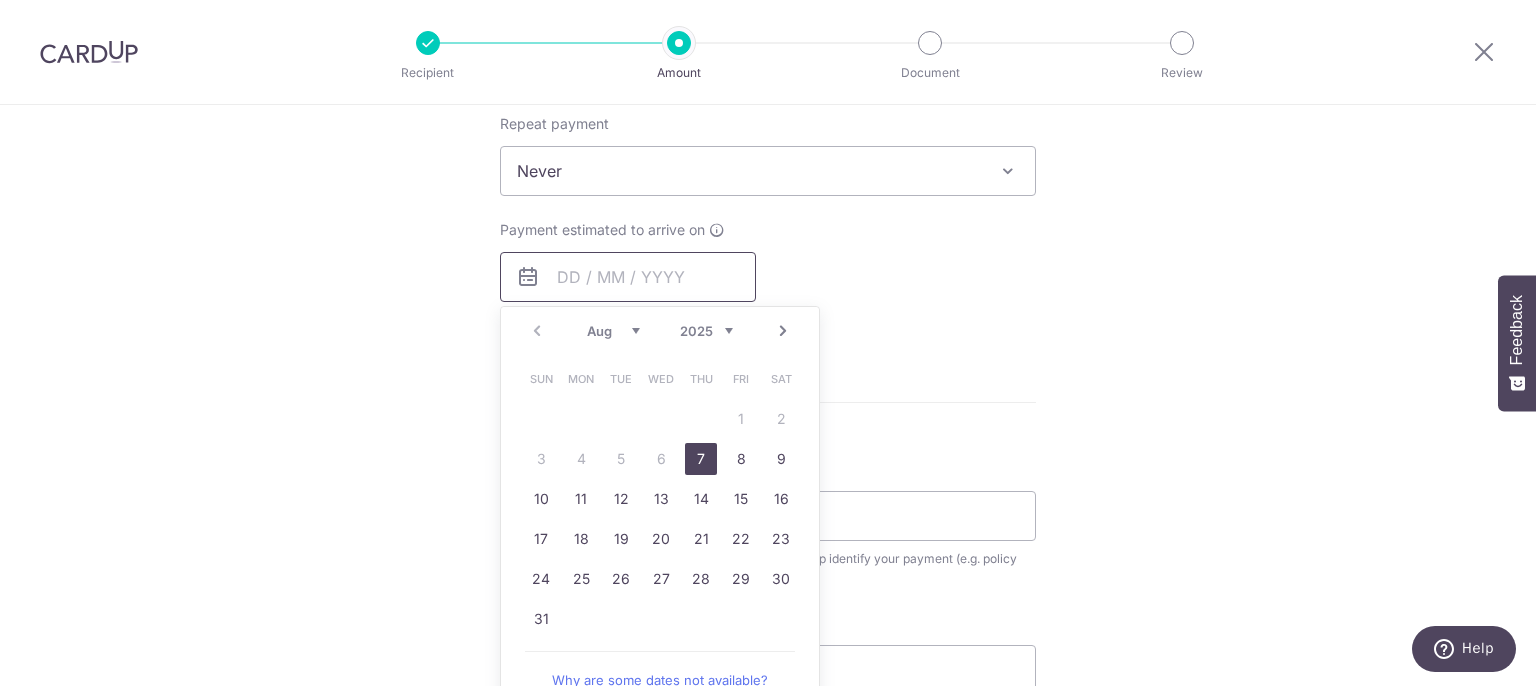 scroll, scrollTop: 826, scrollLeft: 0, axis: vertical 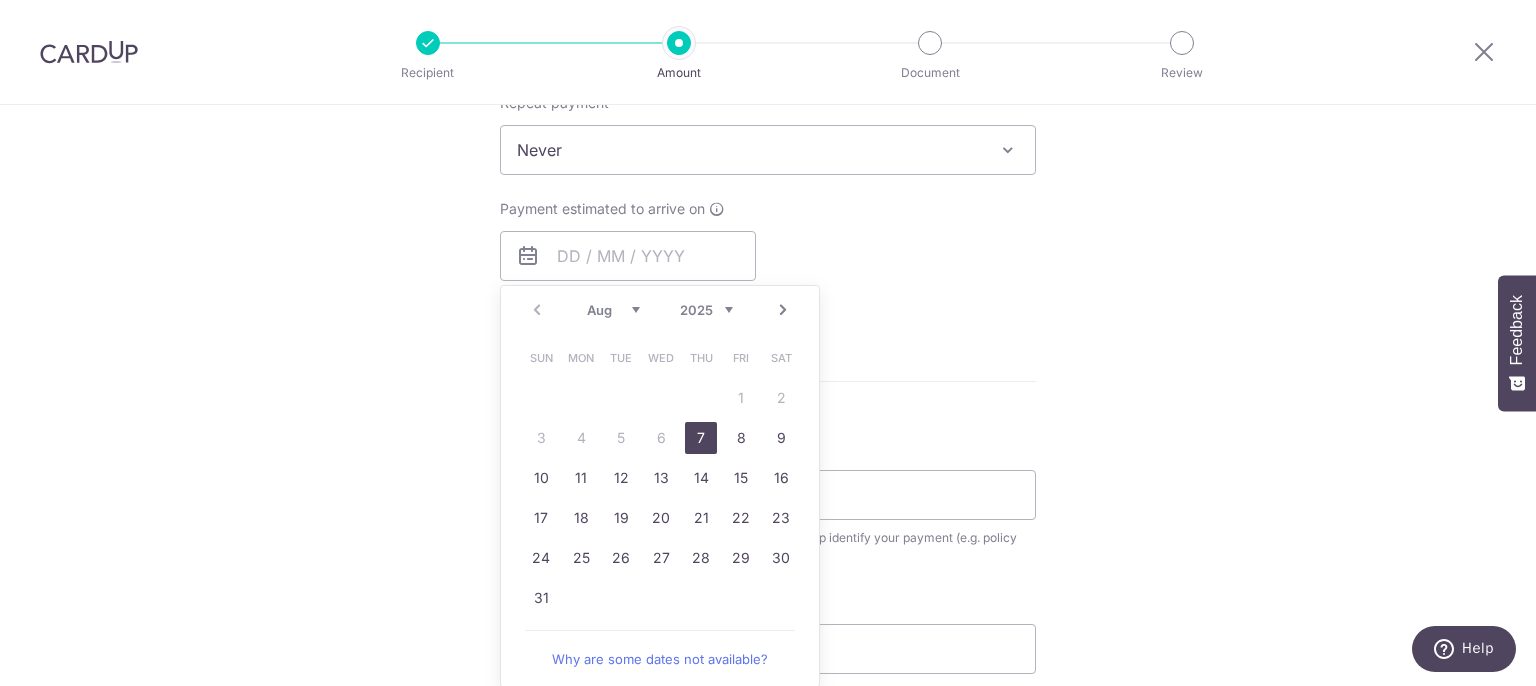 click on "7" at bounding box center (701, 438) 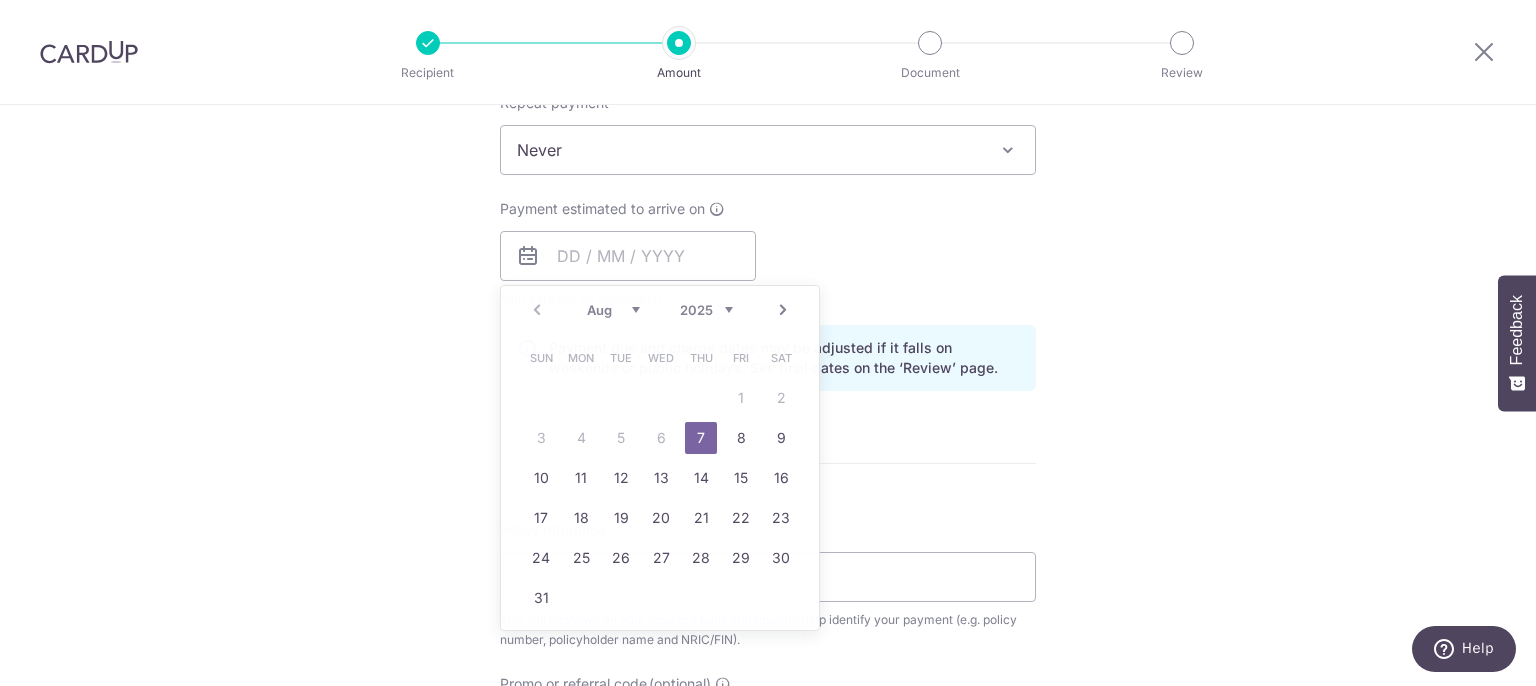 type on "07/08/2025" 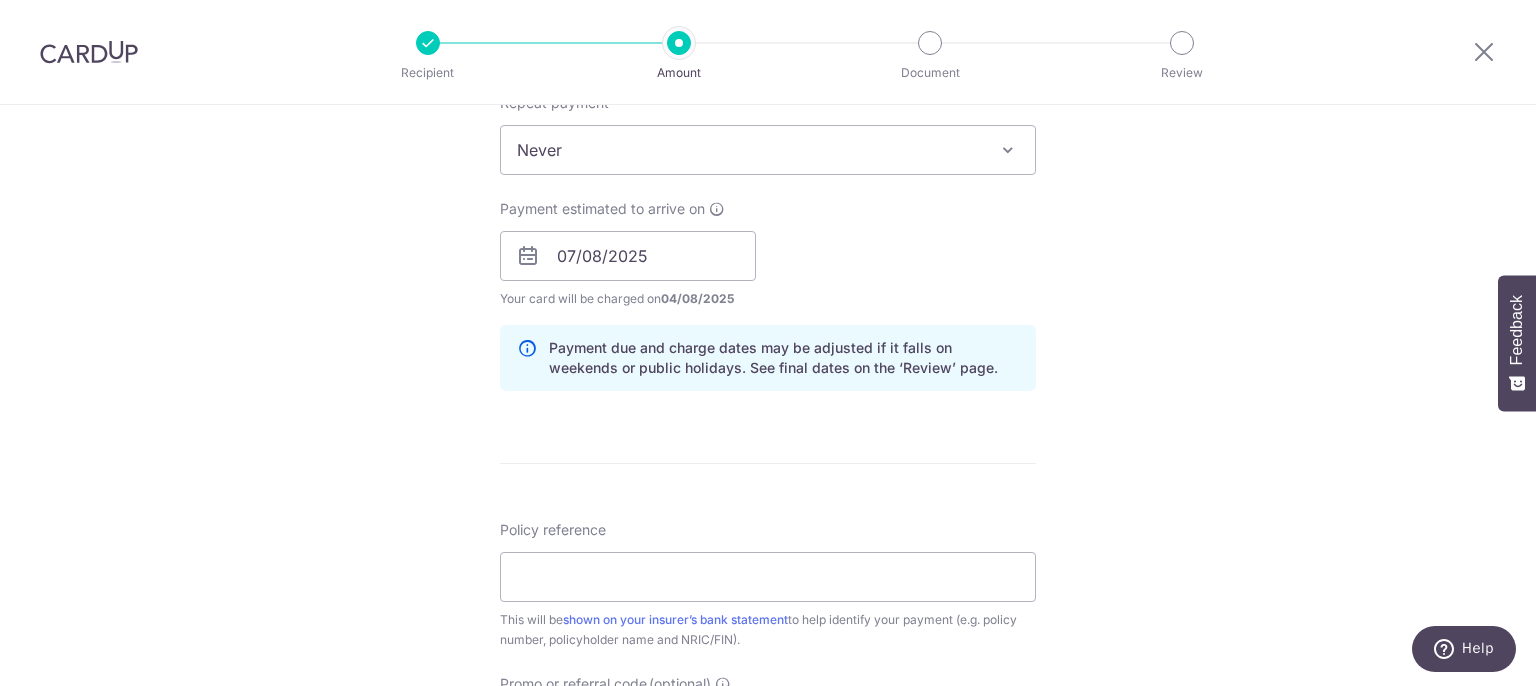 click on "Payment due and charge dates may be adjusted if it falls on weekends or public holidays. See final dates on the ‘Review’ page." at bounding box center (784, 358) 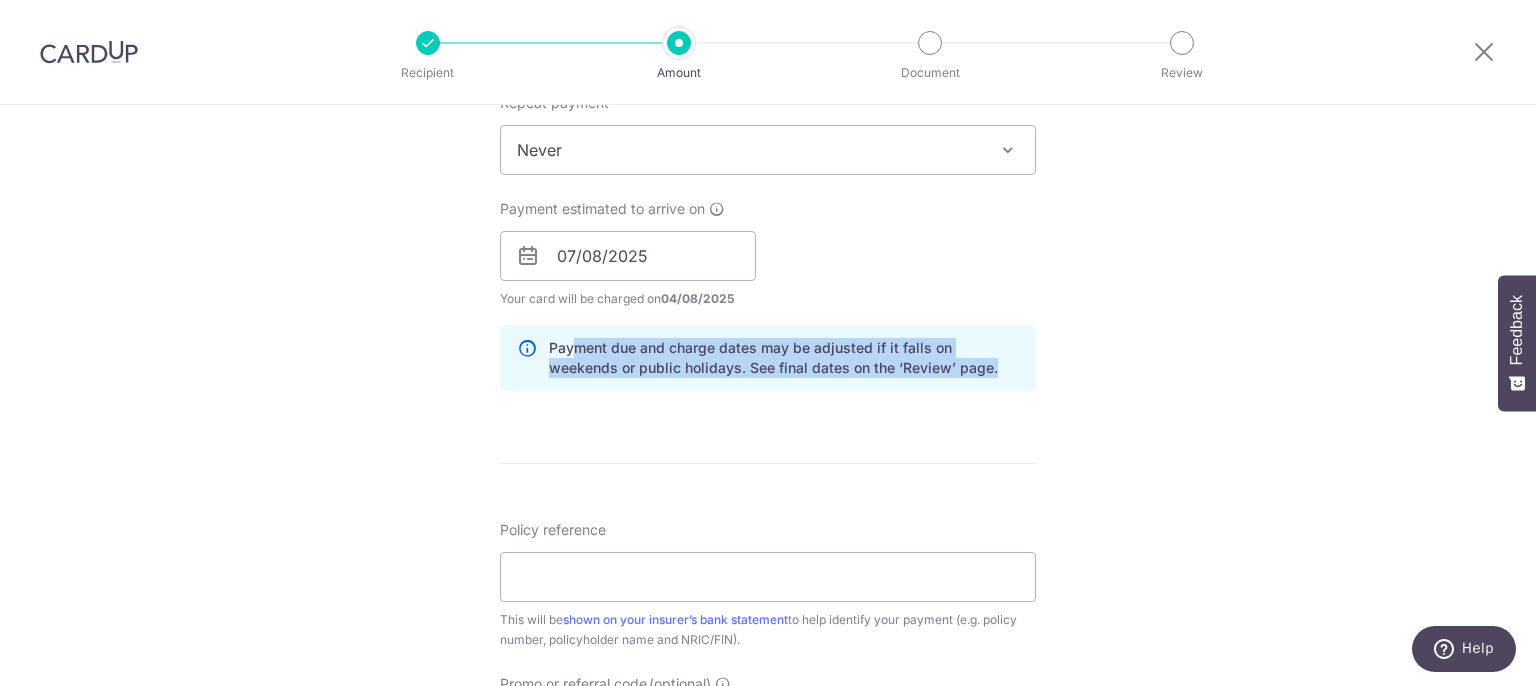 drag, startPoint x: 570, startPoint y: 340, endPoint x: 940, endPoint y: 365, distance: 370.84363 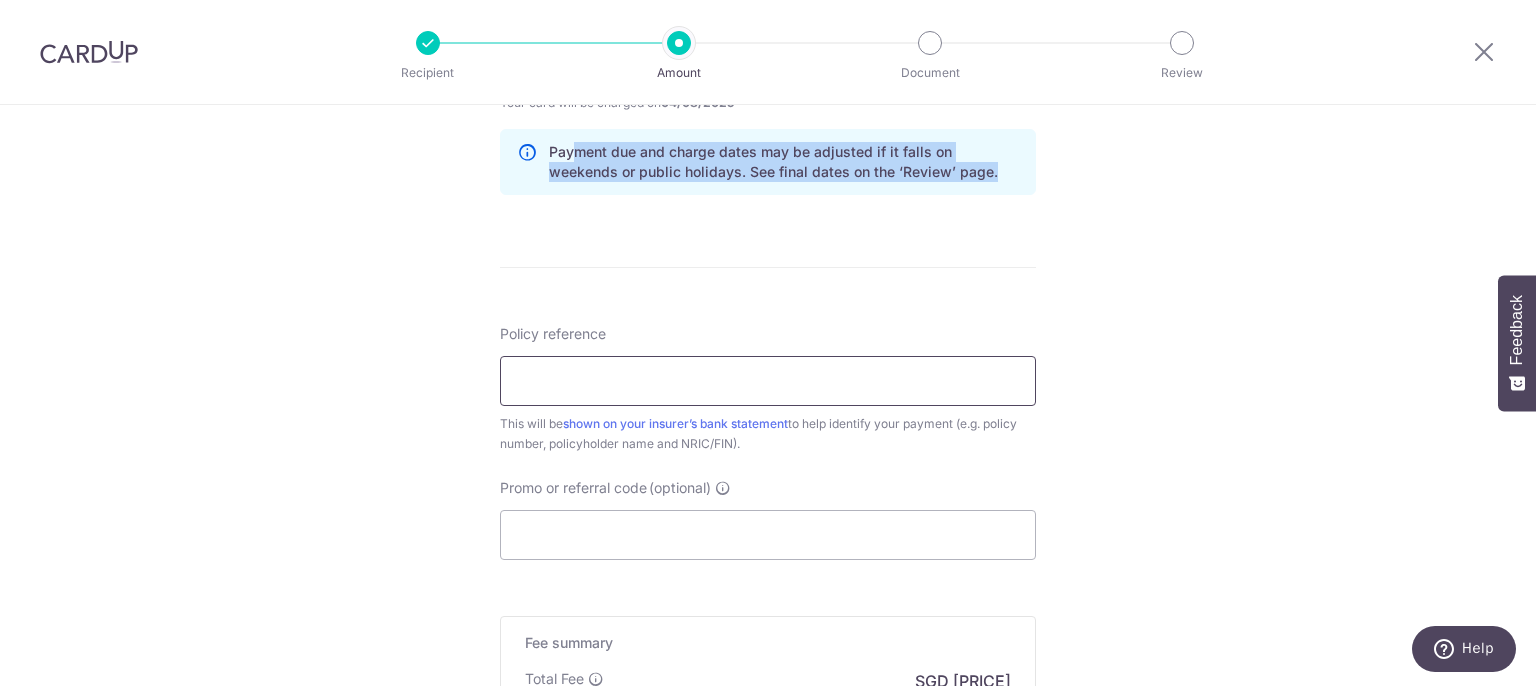 scroll, scrollTop: 1026, scrollLeft: 0, axis: vertical 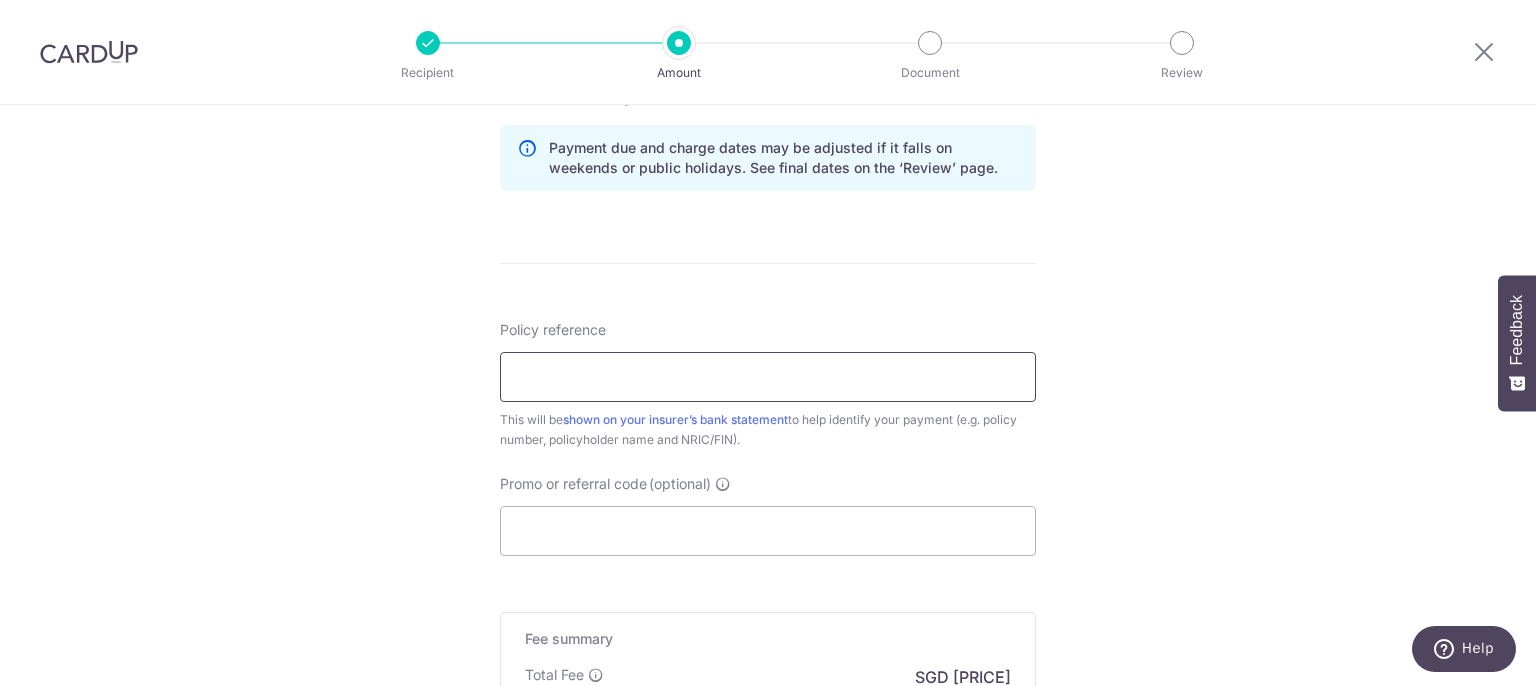 click on "Policy reference" at bounding box center [768, 377] 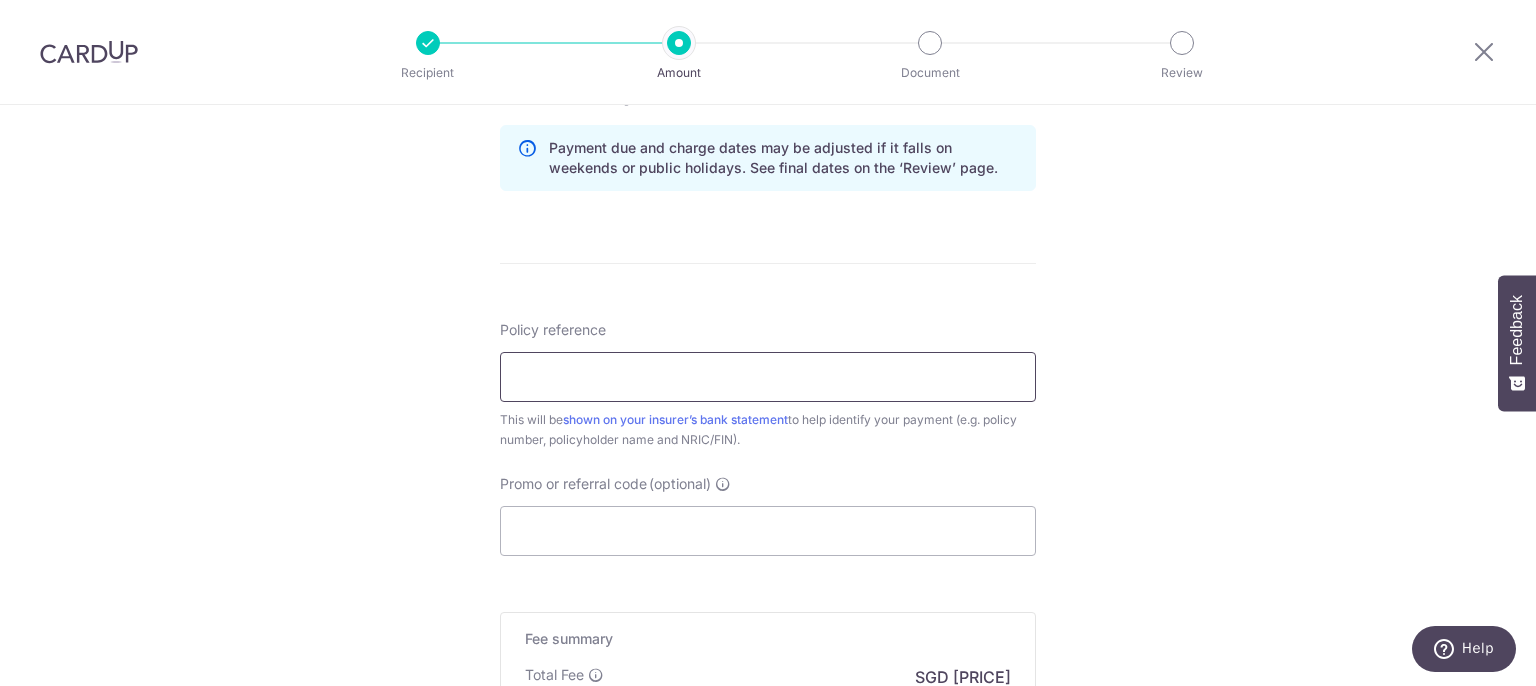 paste on "L546598173" 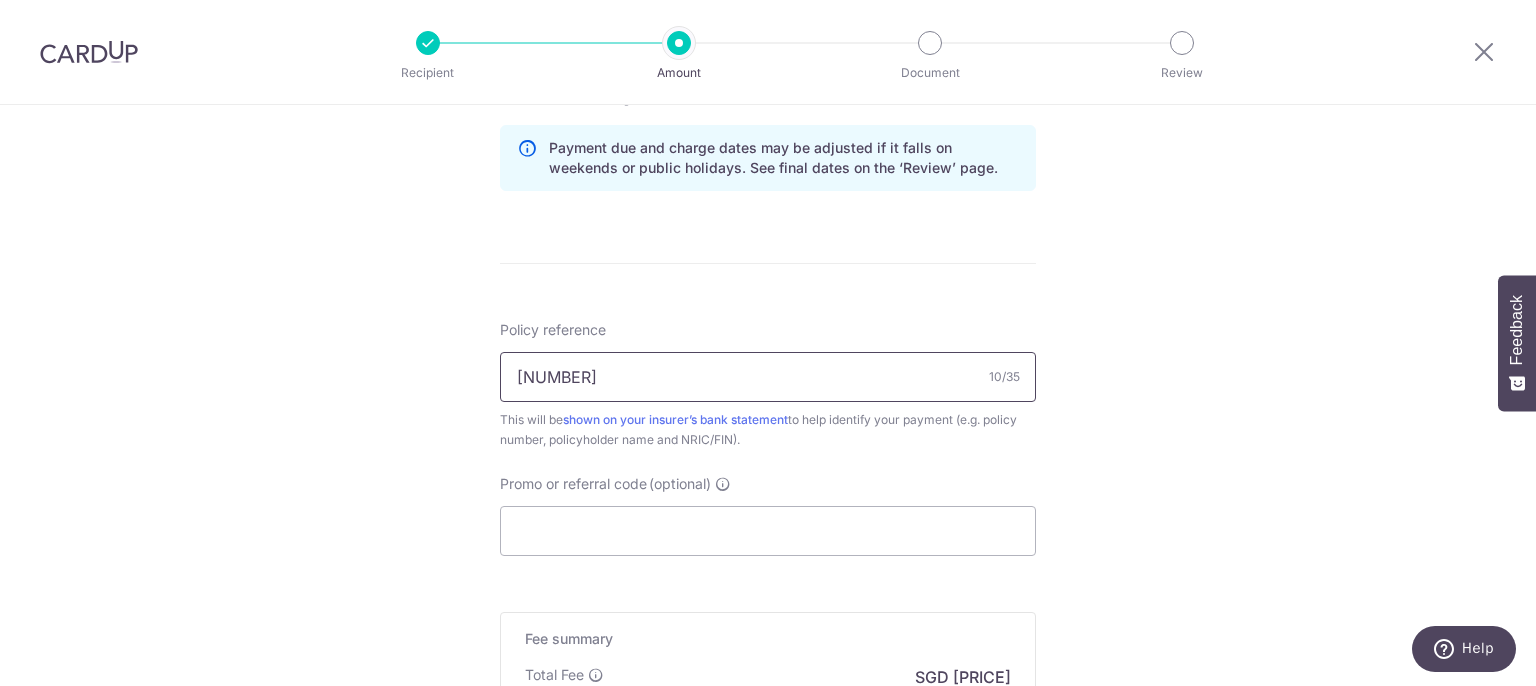 type on "L546598173" 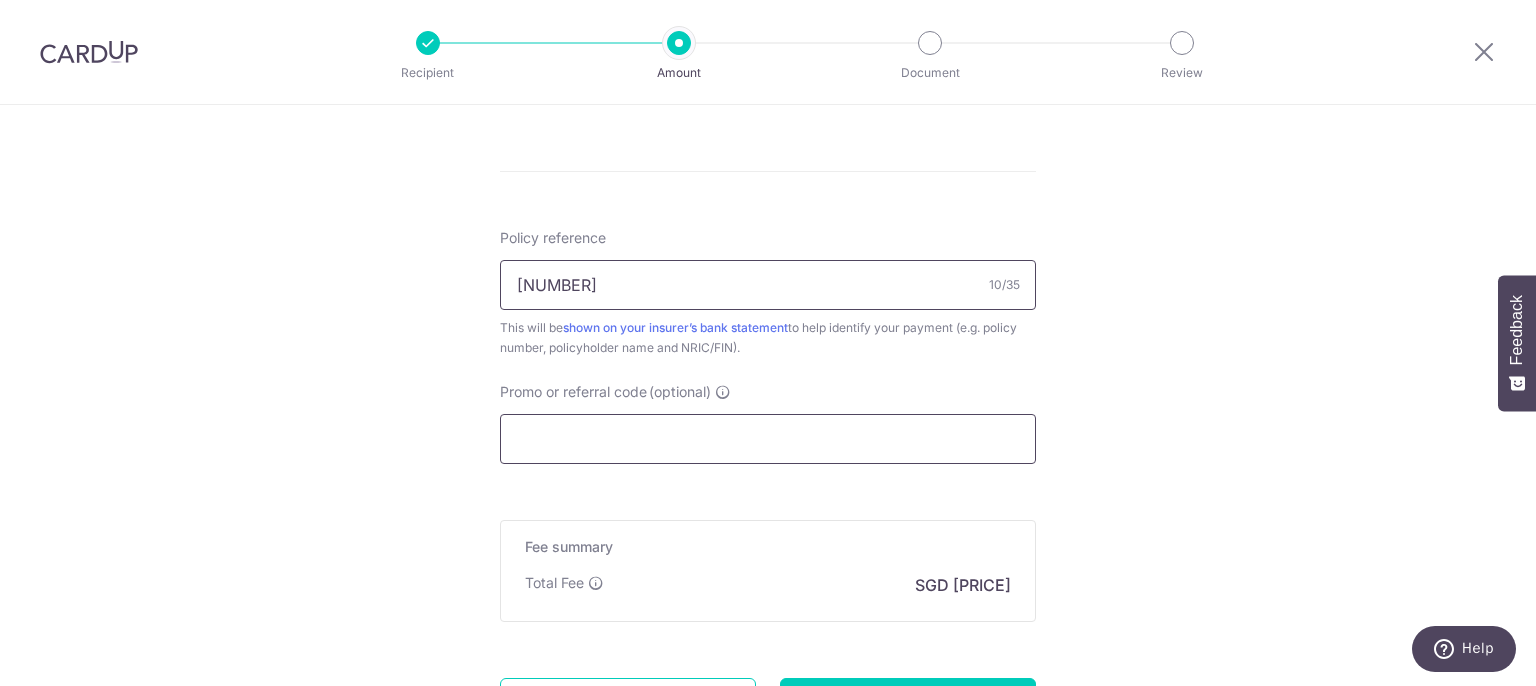 scroll, scrollTop: 1226, scrollLeft: 0, axis: vertical 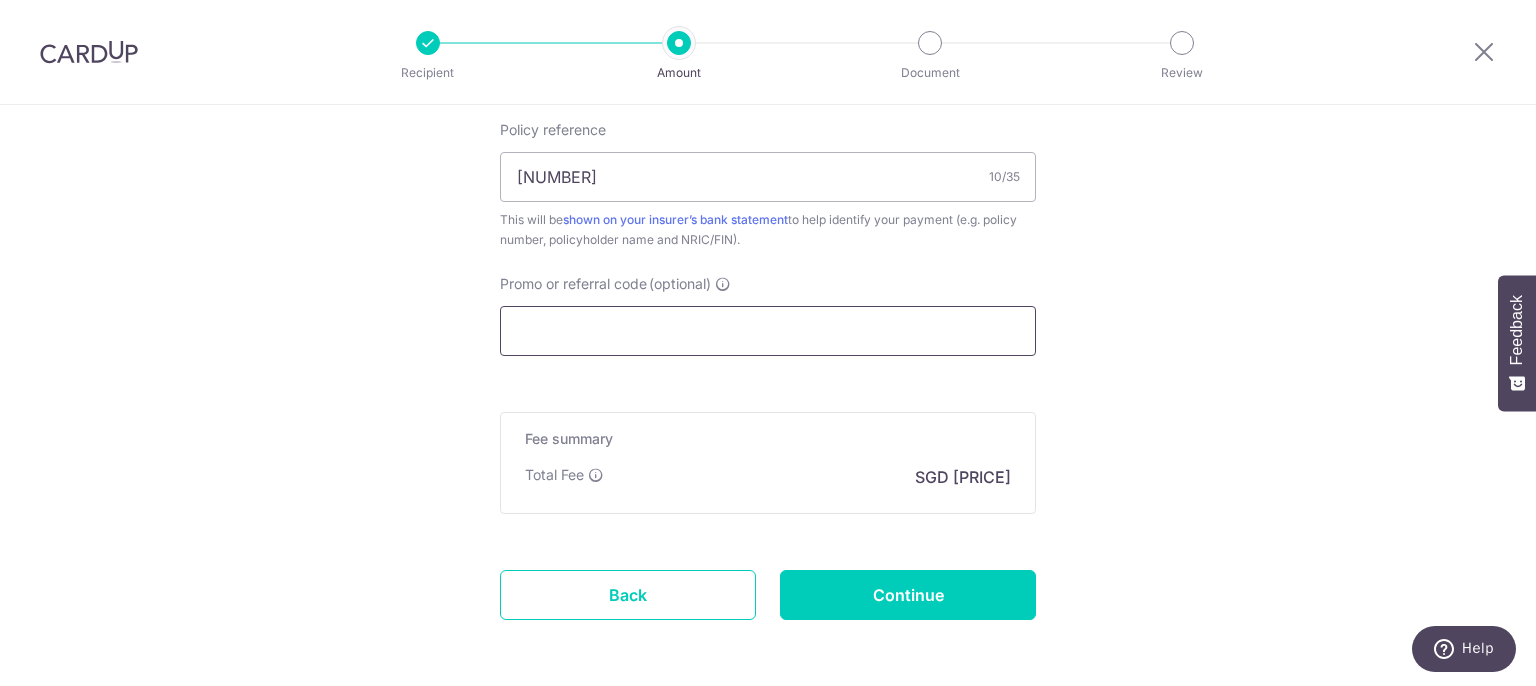 click on "Promo or referral code
(optional)" at bounding box center [768, 331] 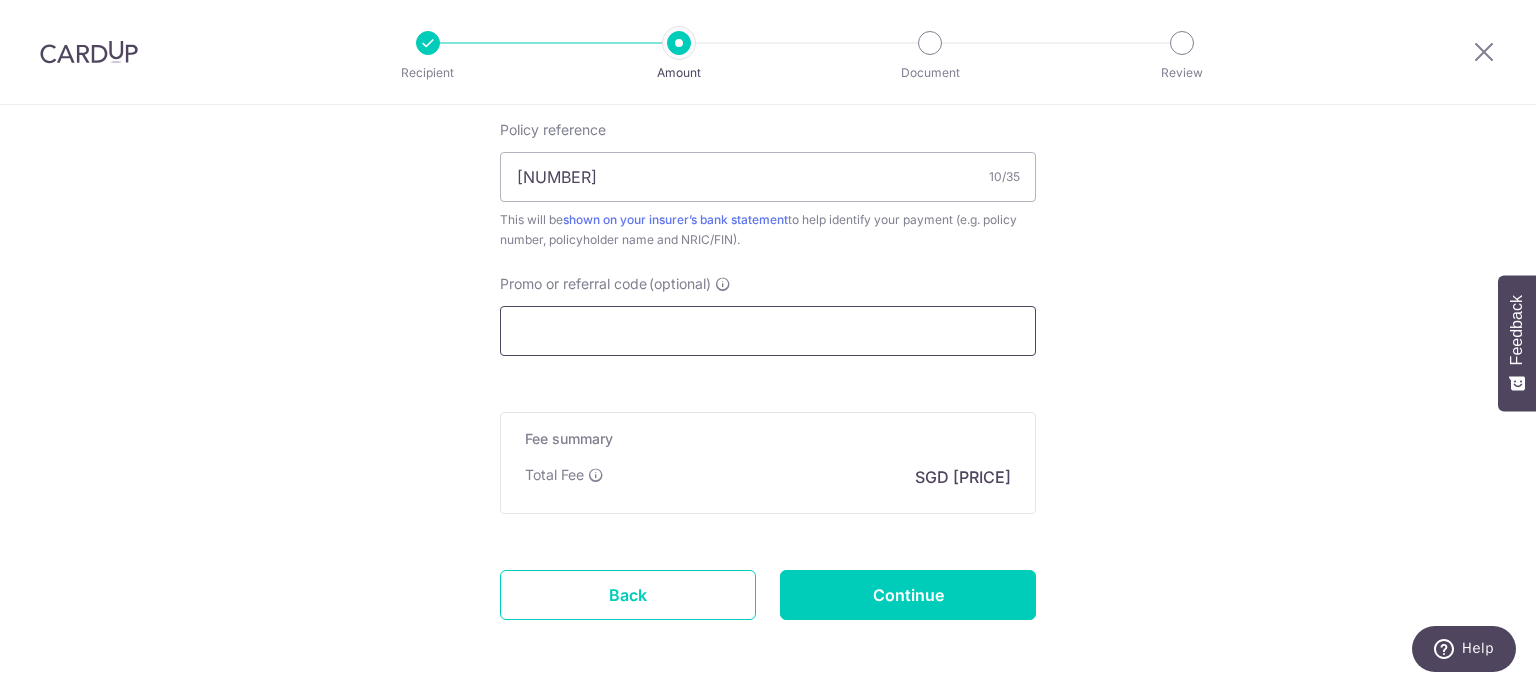 paste on "OFF225" 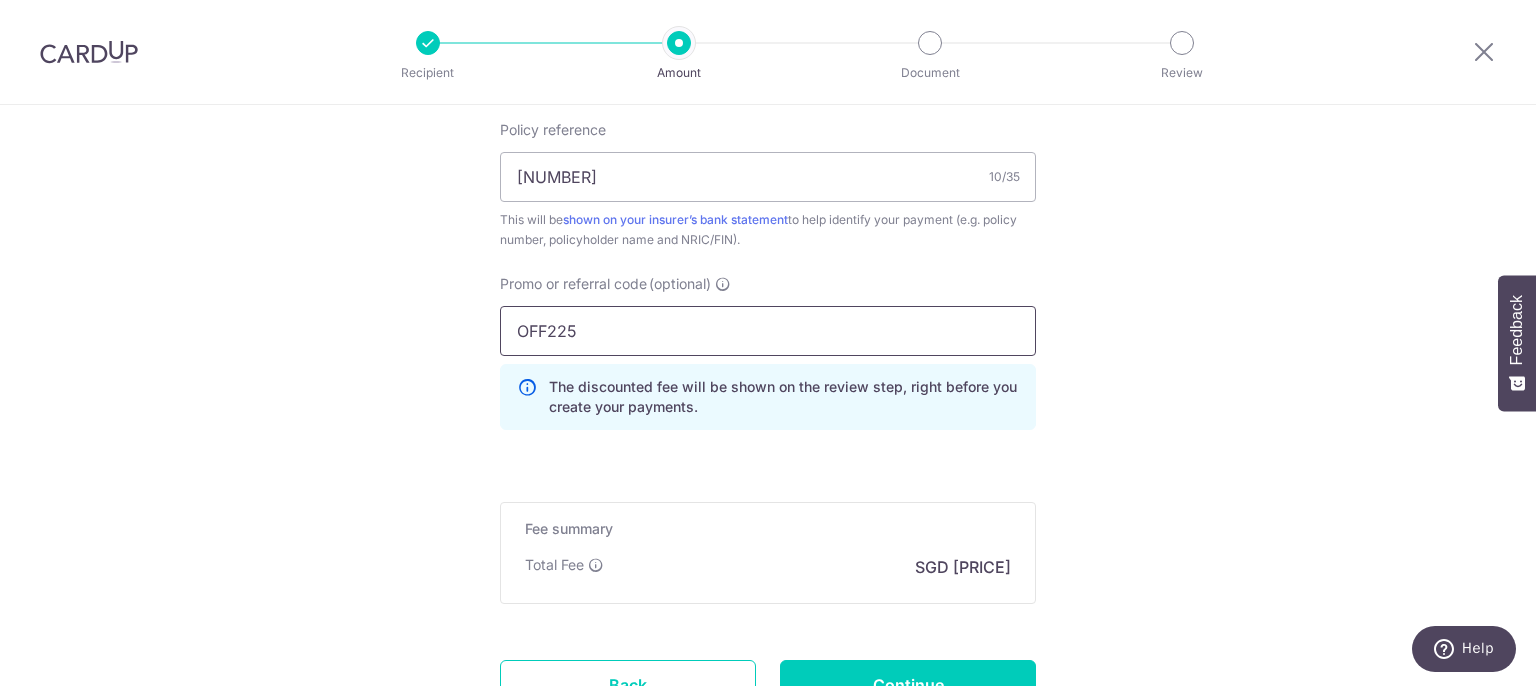 type on "OFF225" 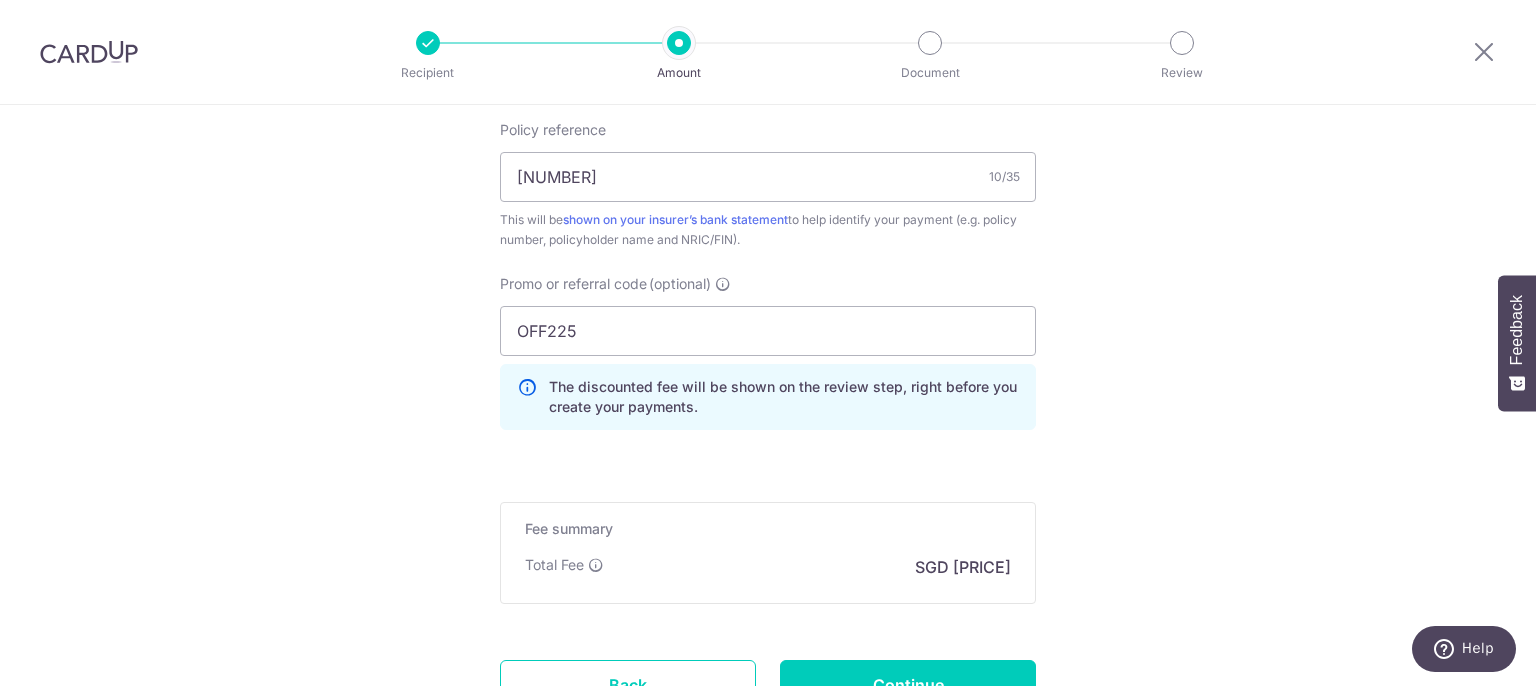 click on "Tell us more about your payment
Enter payment amount
SGD
4,405.50
4405.50
Select Card
**** 2763
Add credit card
Your Cards
**** 2763
Secure 256-bit SSL
Text
New card details
Card
Secure 256-bit SSL" at bounding box center (768, -131) 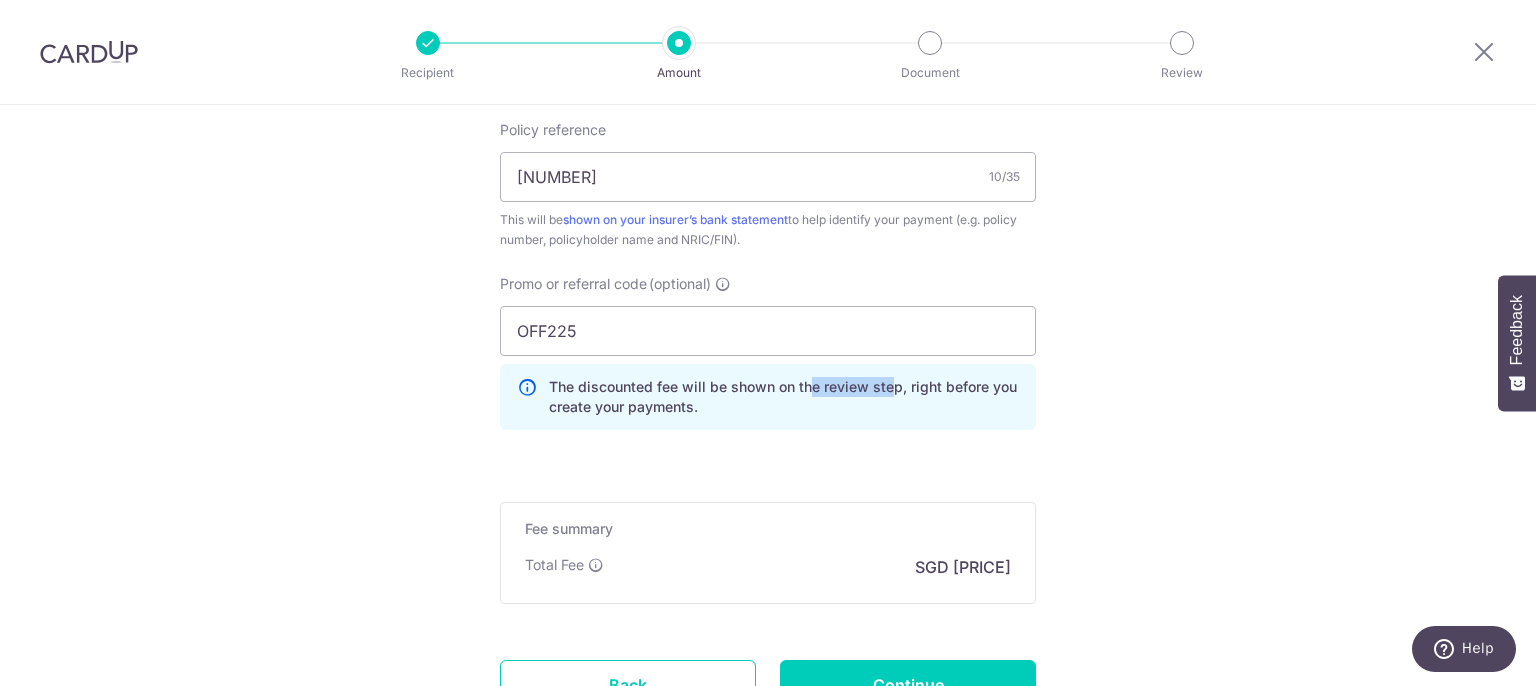 drag, startPoint x: 804, startPoint y: 393, endPoint x: 884, endPoint y: 393, distance: 80 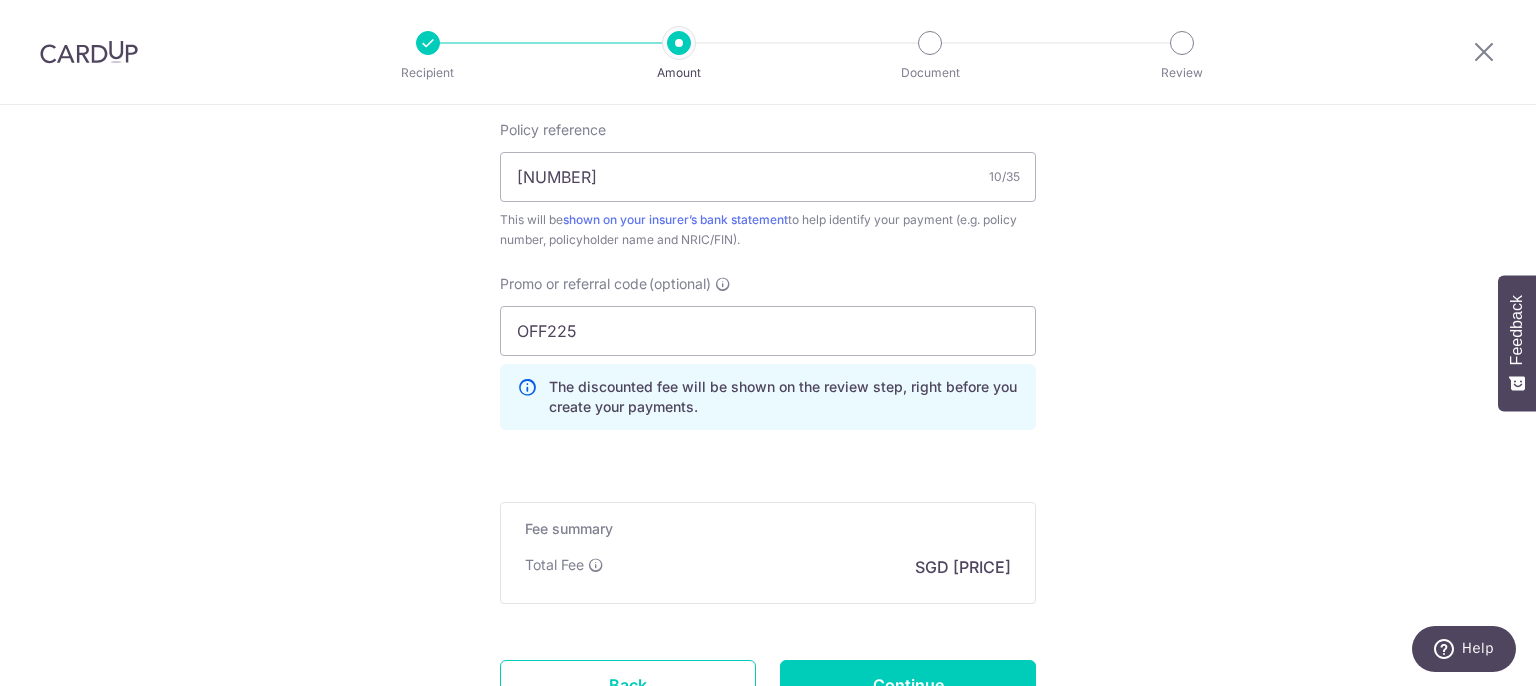 click on "Tell us more about your payment
Enter payment amount
SGD
4,405.50
4405.50
Select Card
**** 2763
Add credit card
Your Cards
**** 2763
Secure 256-bit SSL
Text
New card details
Card
Secure 256-bit SSL" at bounding box center [768, -131] 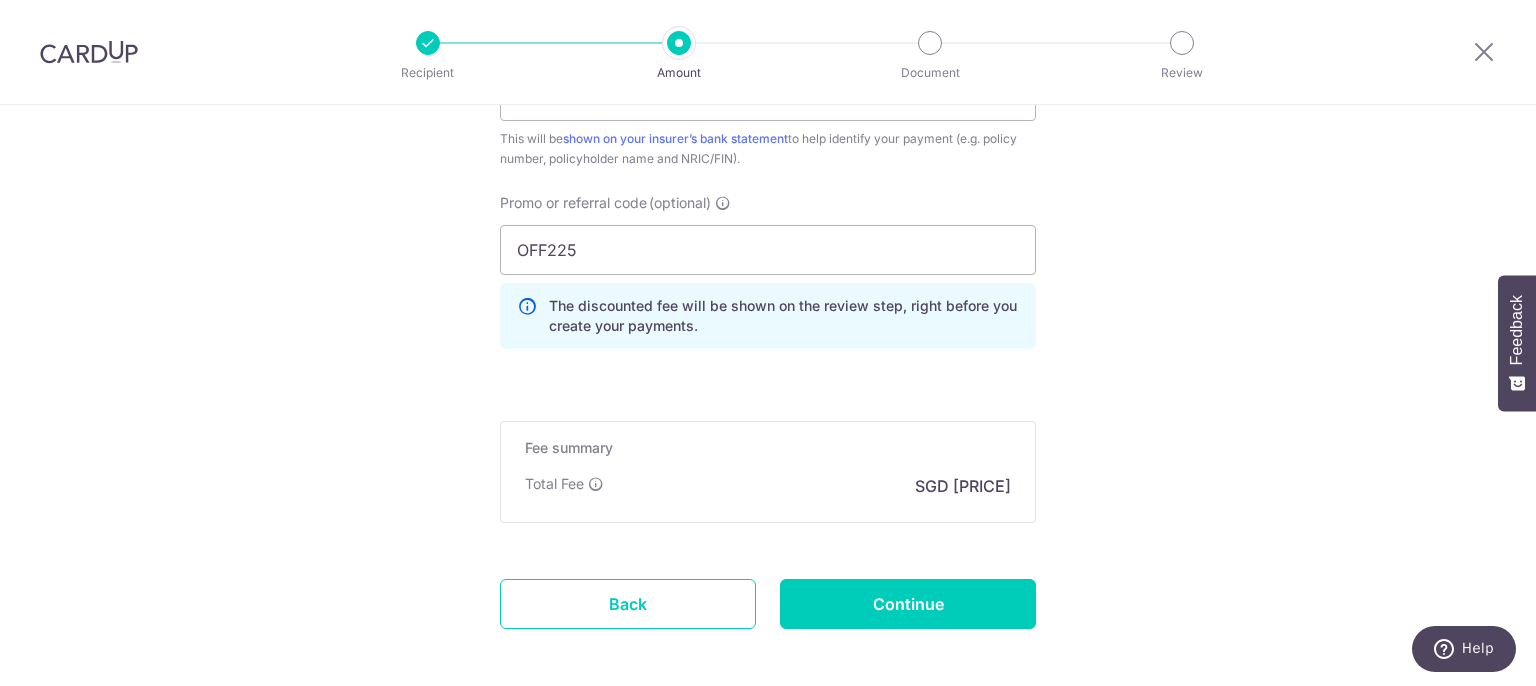 scroll, scrollTop: 1397, scrollLeft: 0, axis: vertical 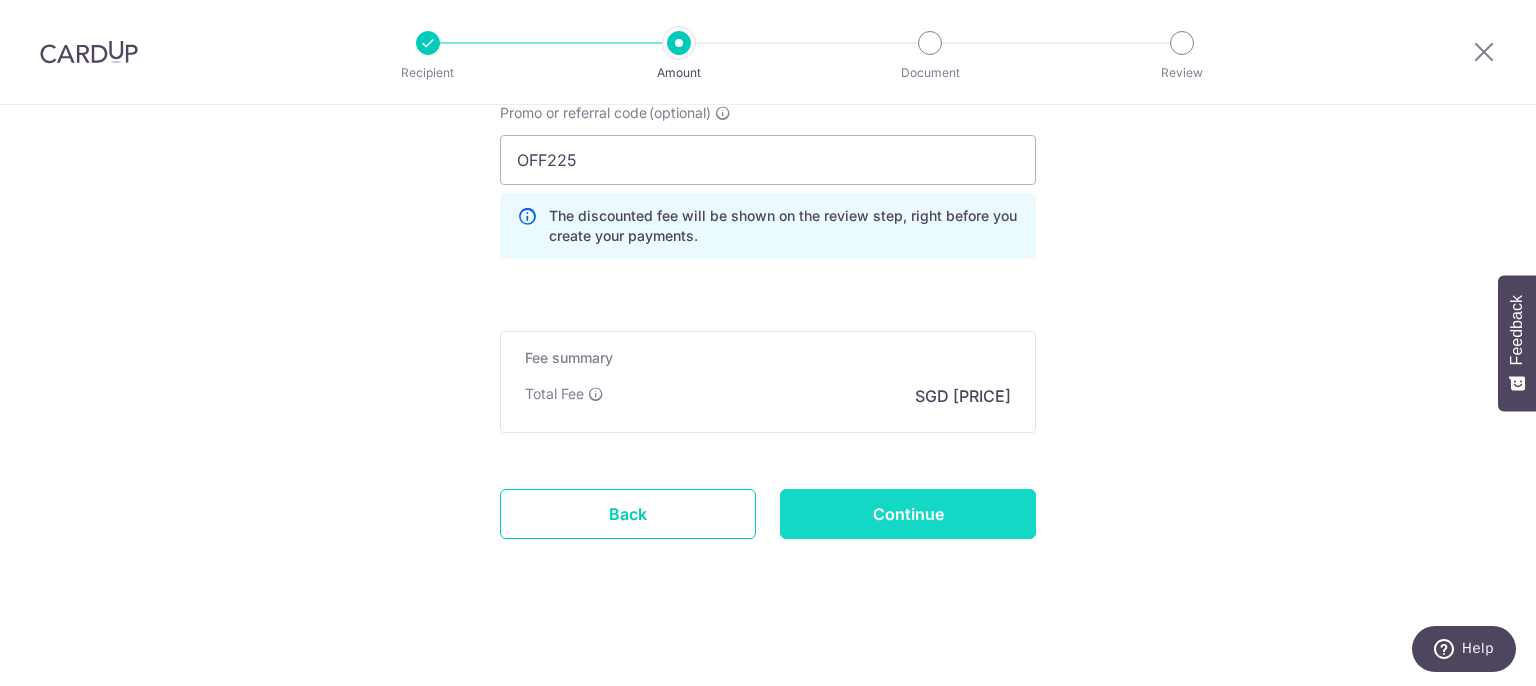 click on "Continue" at bounding box center (908, 514) 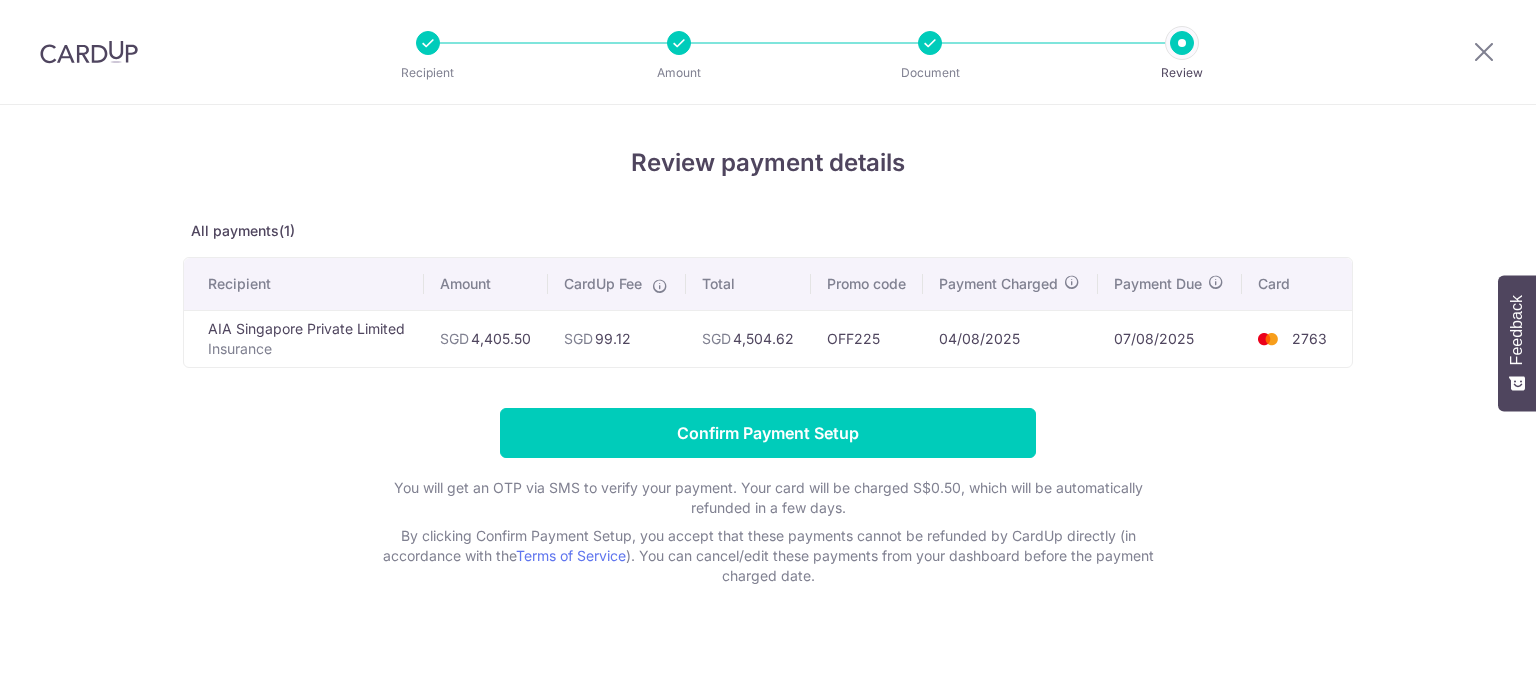 scroll, scrollTop: 0, scrollLeft: 0, axis: both 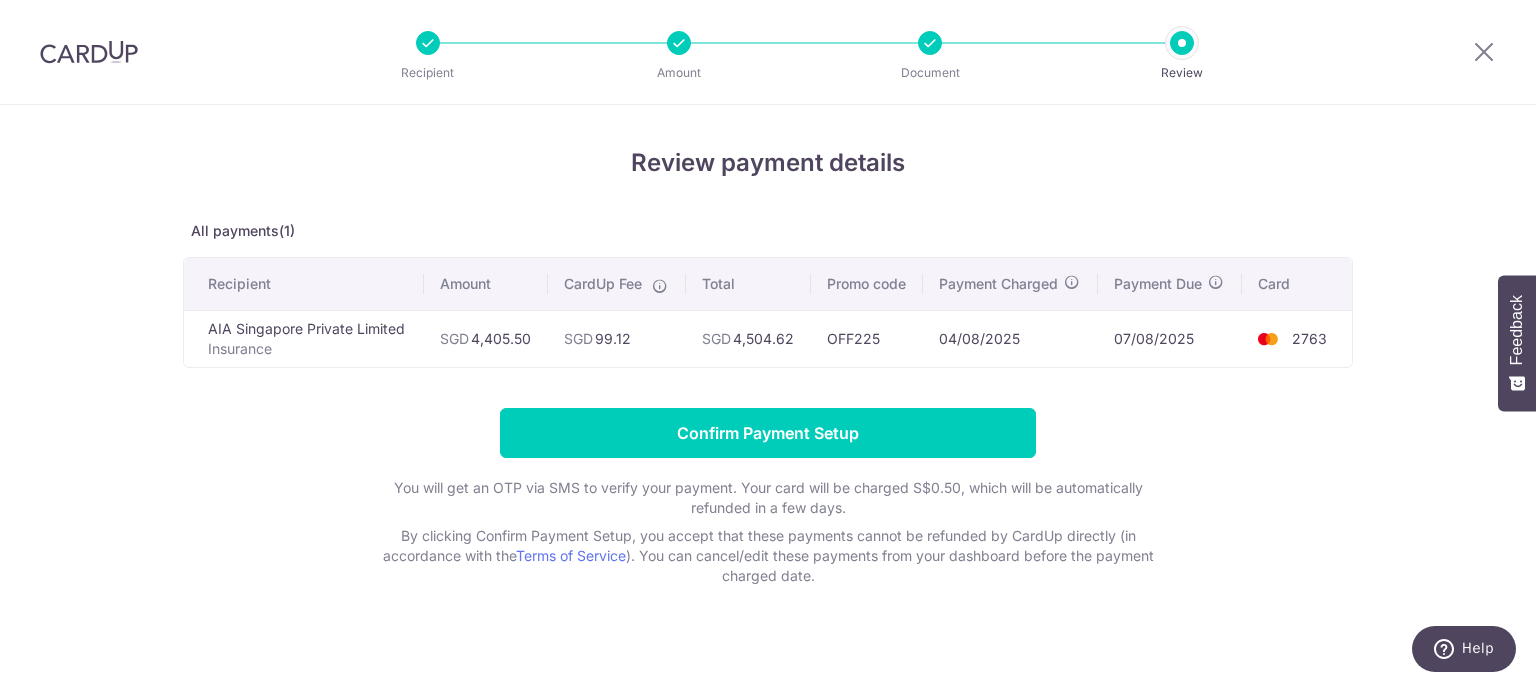 click on "Review payment details
All payments(1)
Recipient
Amount
CardUp Fee
Total
Promo code
Payment Charged
Payment Due
Card
AIA Singapore Private Limited
Insurance
SGD   4,405.50
SGD   99.12" at bounding box center [768, 365] 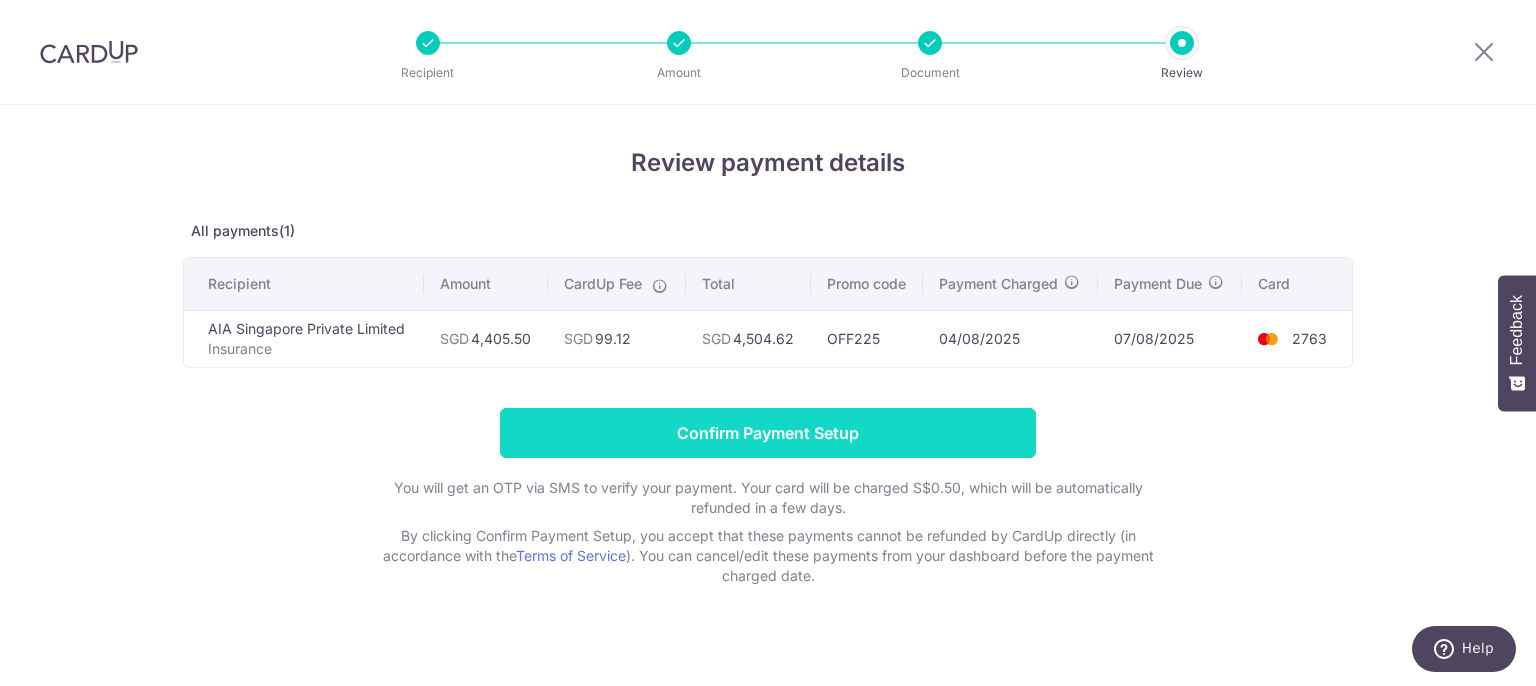 click on "Confirm Payment Setup" at bounding box center [768, 433] 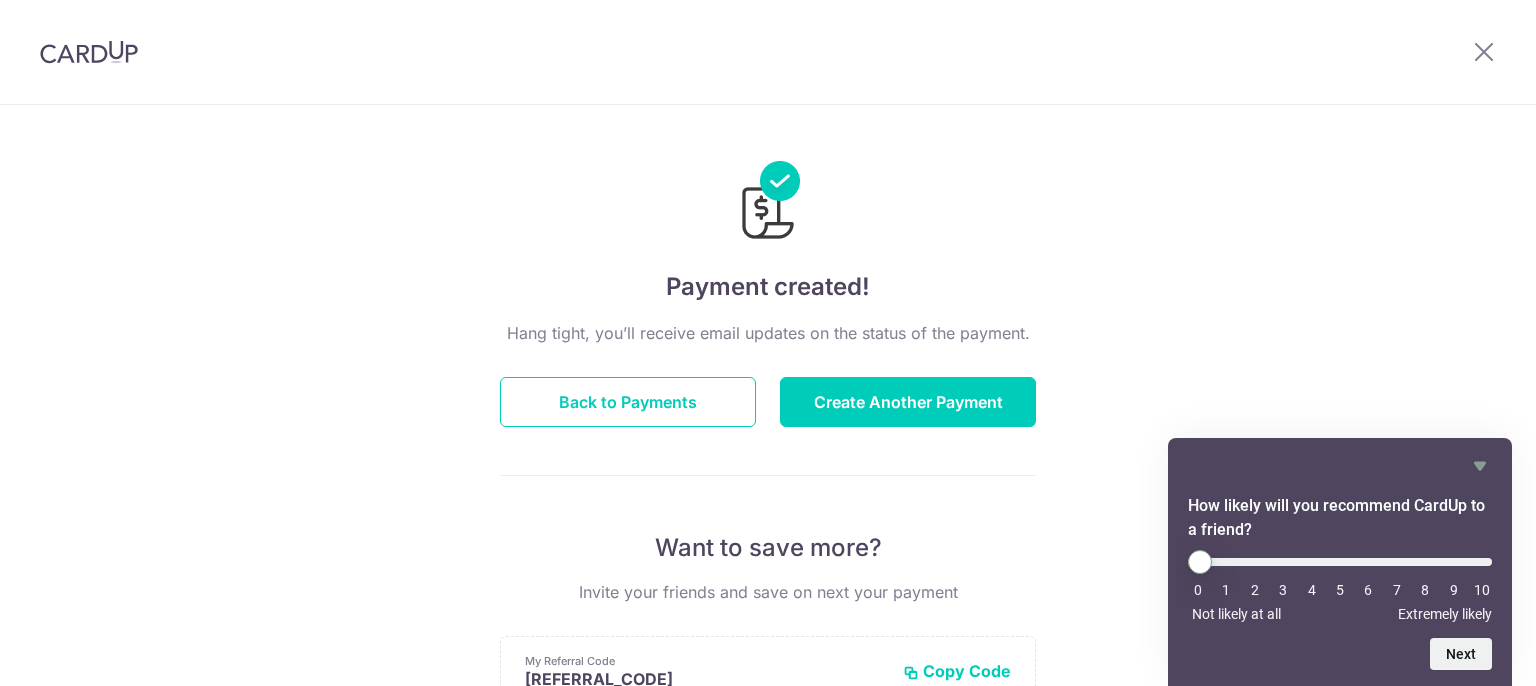 scroll, scrollTop: 0, scrollLeft: 0, axis: both 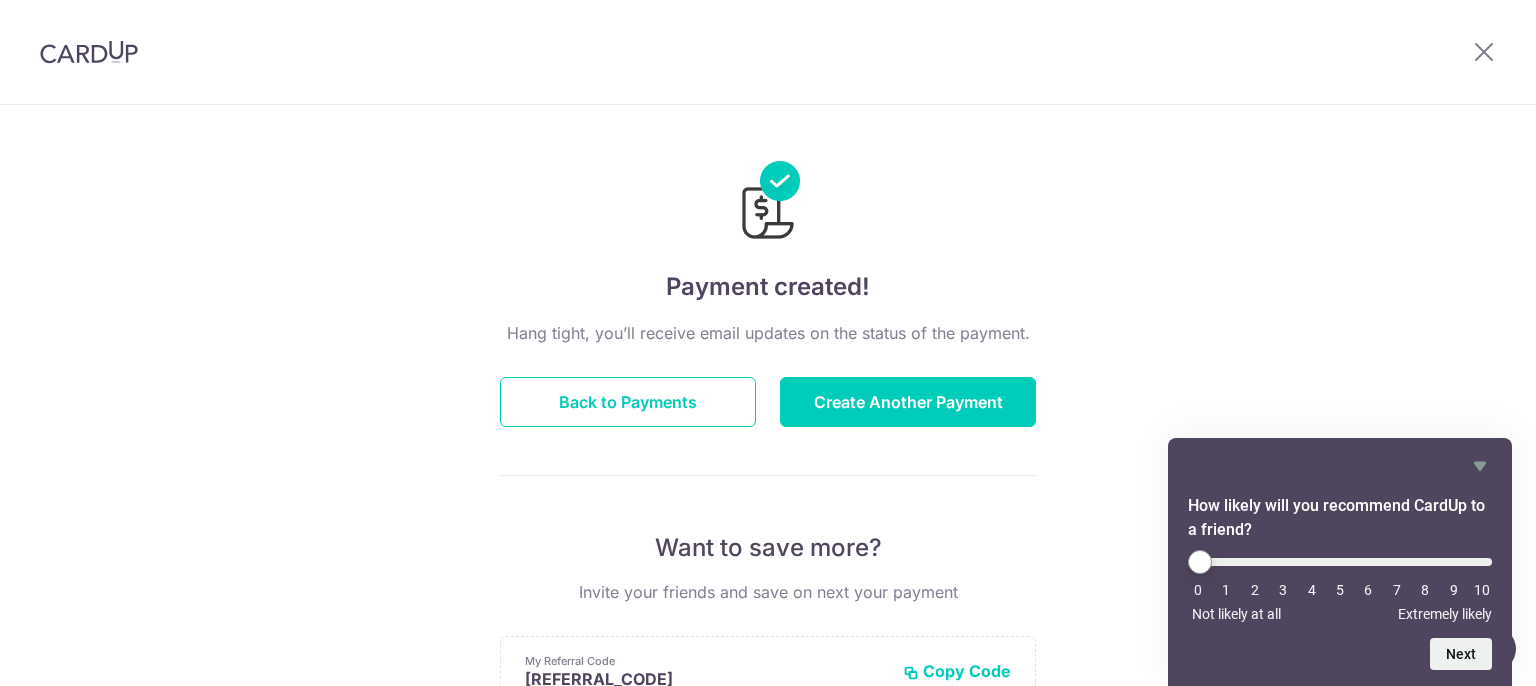 click on "Payment created!
Hang tight, you’ll receive email updates on the status of the payment.
Back to Payments
Create Another Payment
Want to save more?
Invite your friends and save on next your payment
My Referral Code
[REFERRAL_CODE]
Copy Code
Copied
Facebook
Twitter
WhatsApp
Email" at bounding box center (768, 604) 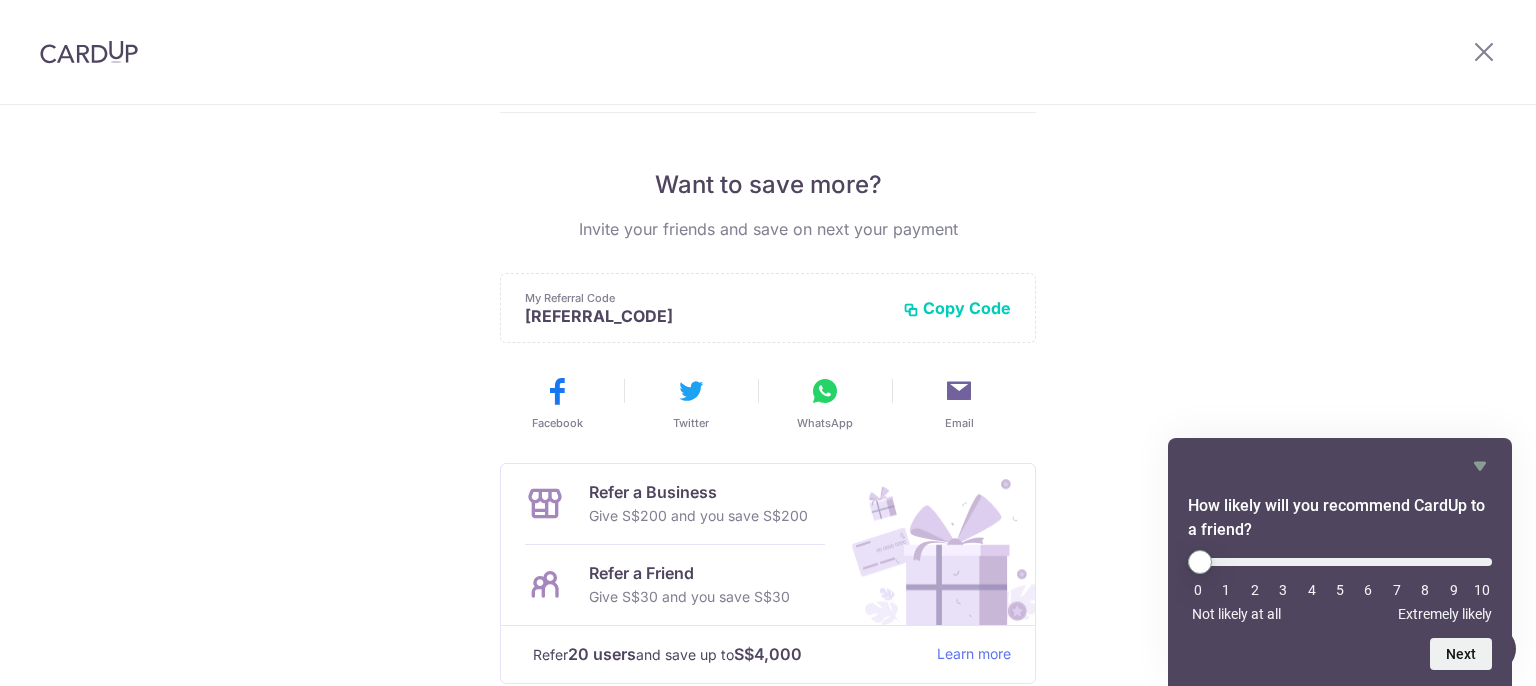 scroll, scrollTop: 400, scrollLeft: 0, axis: vertical 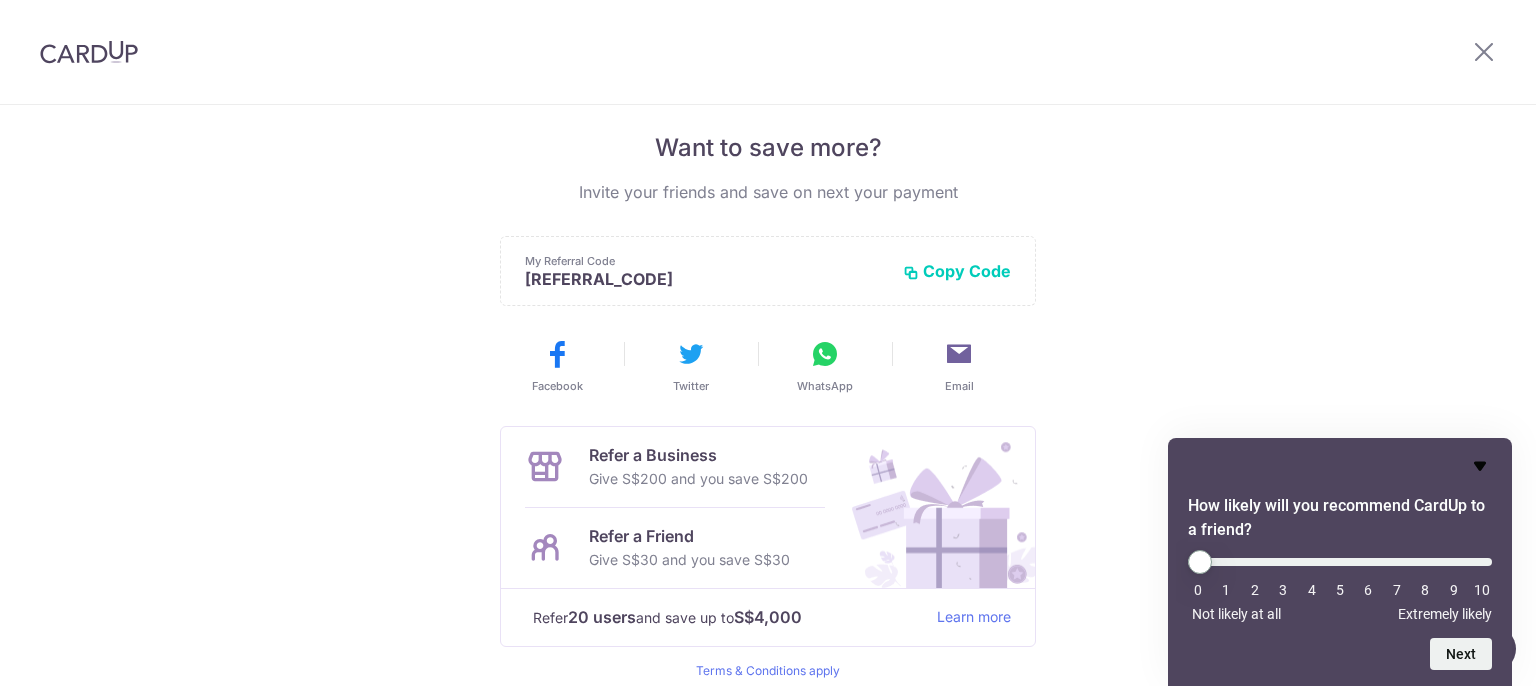 click 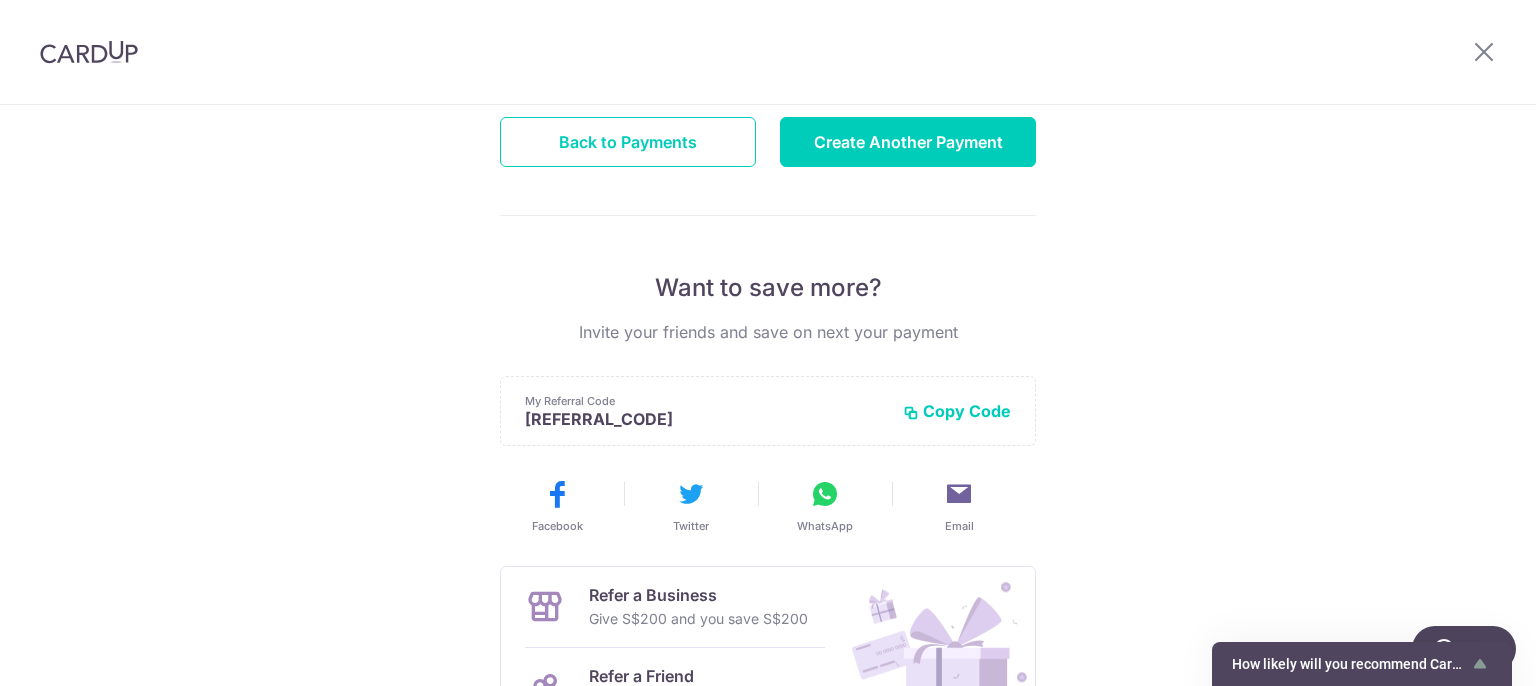 scroll, scrollTop: 0, scrollLeft: 0, axis: both 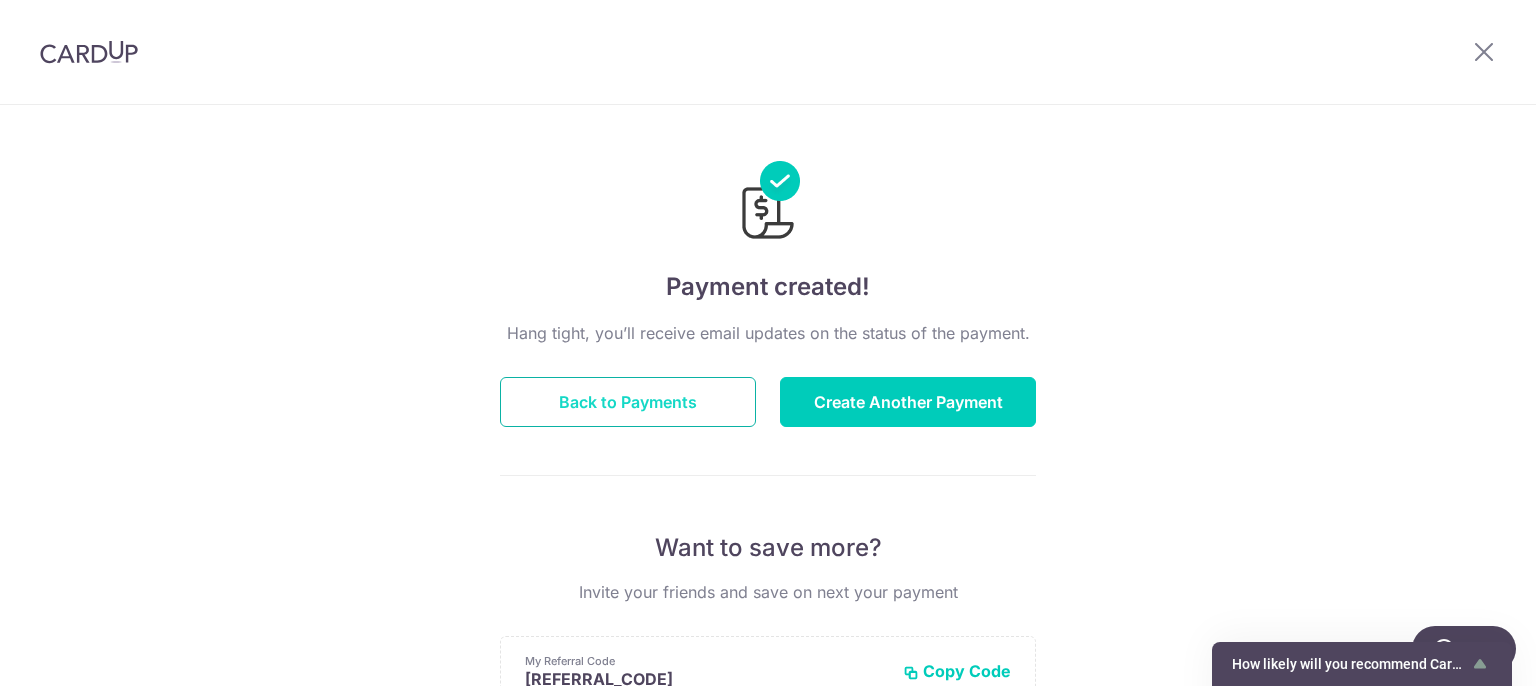 click on "Back to Payments" at bounding box center [628, 402] 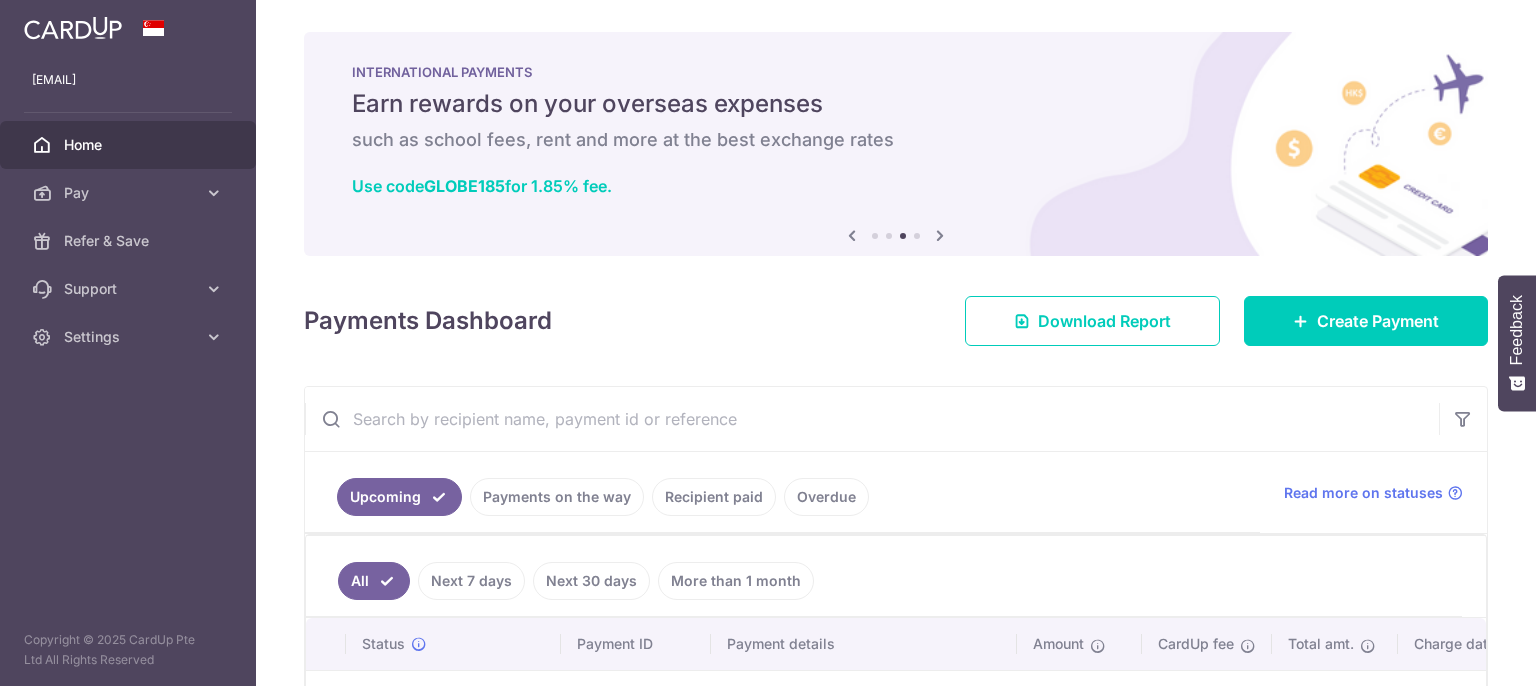 scroll, scrollTop: 0, scrollLeft: 0, axis: both 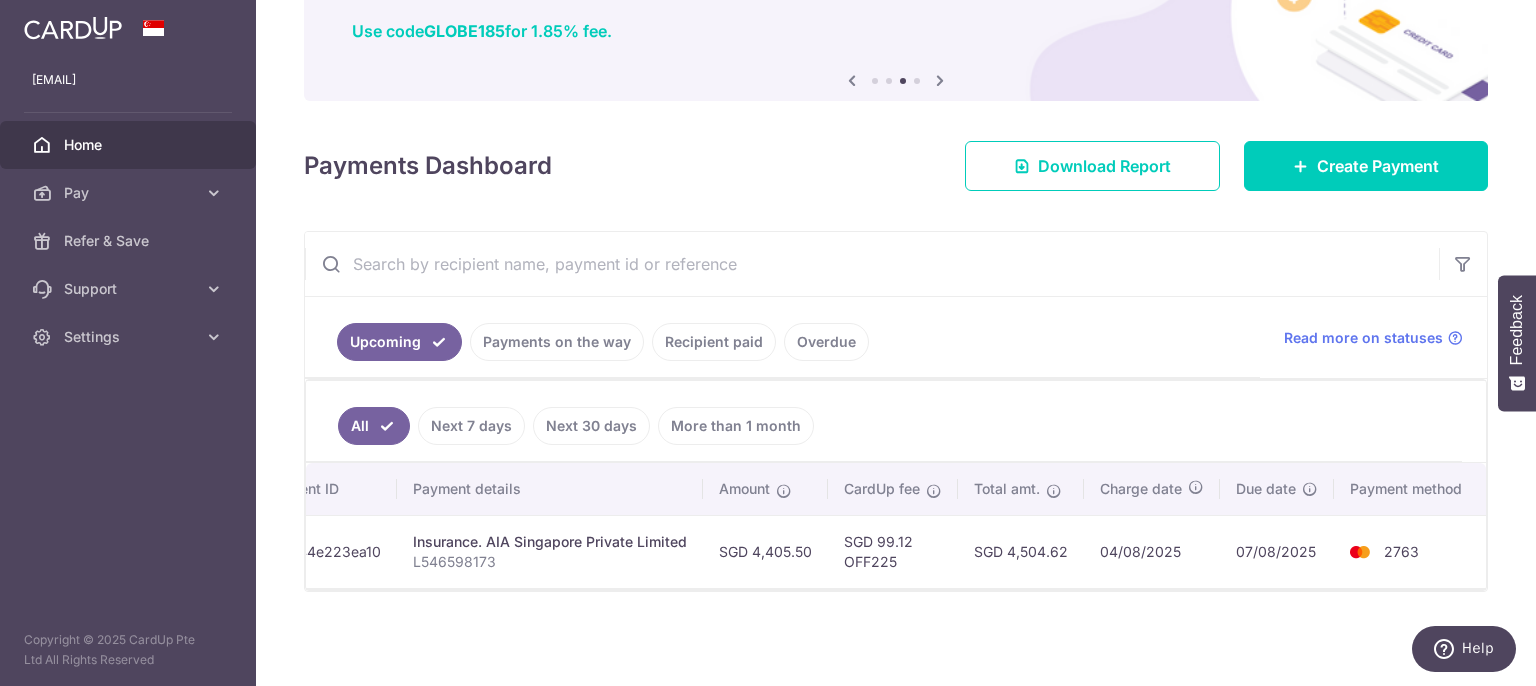 click on "Recipient paid" at bounding box center [714, 342] 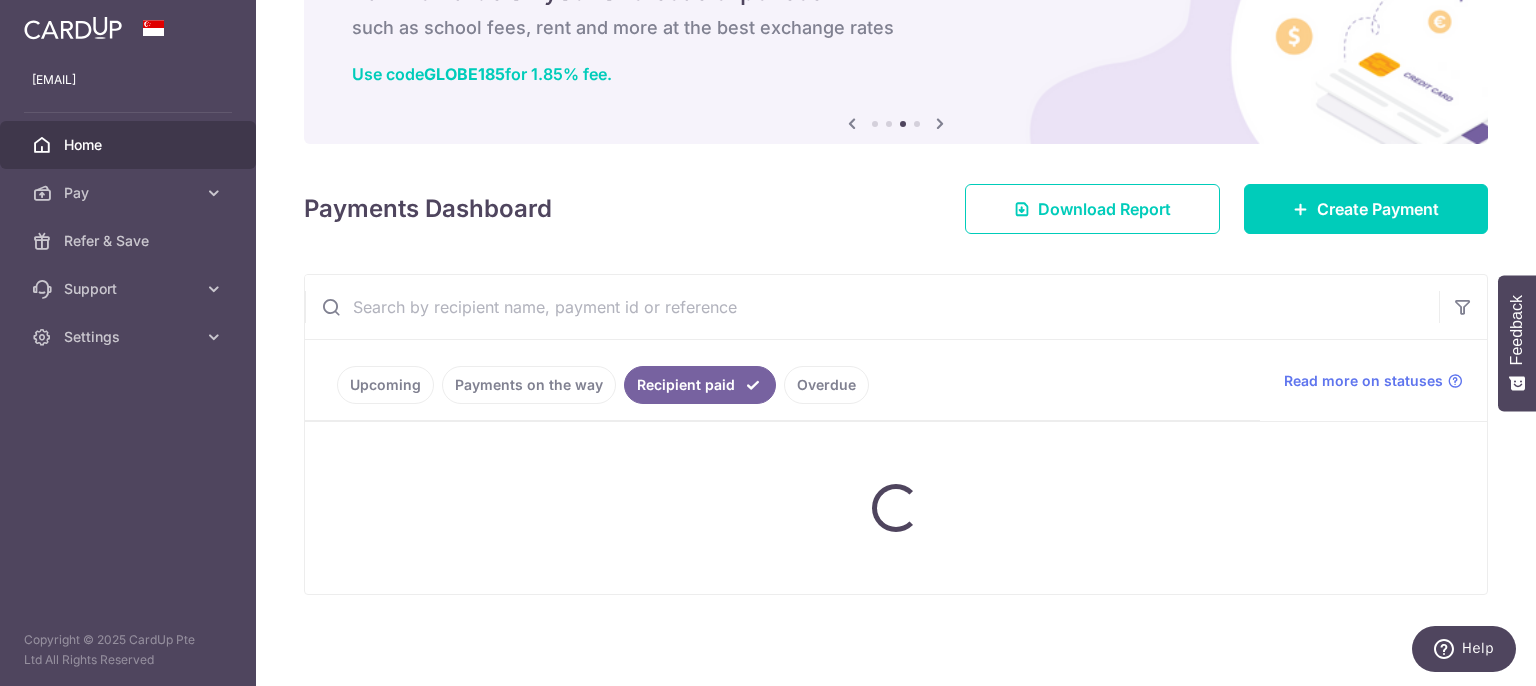 scroll, scrollTop: 151, scrollLeft: 0, axis: vertical 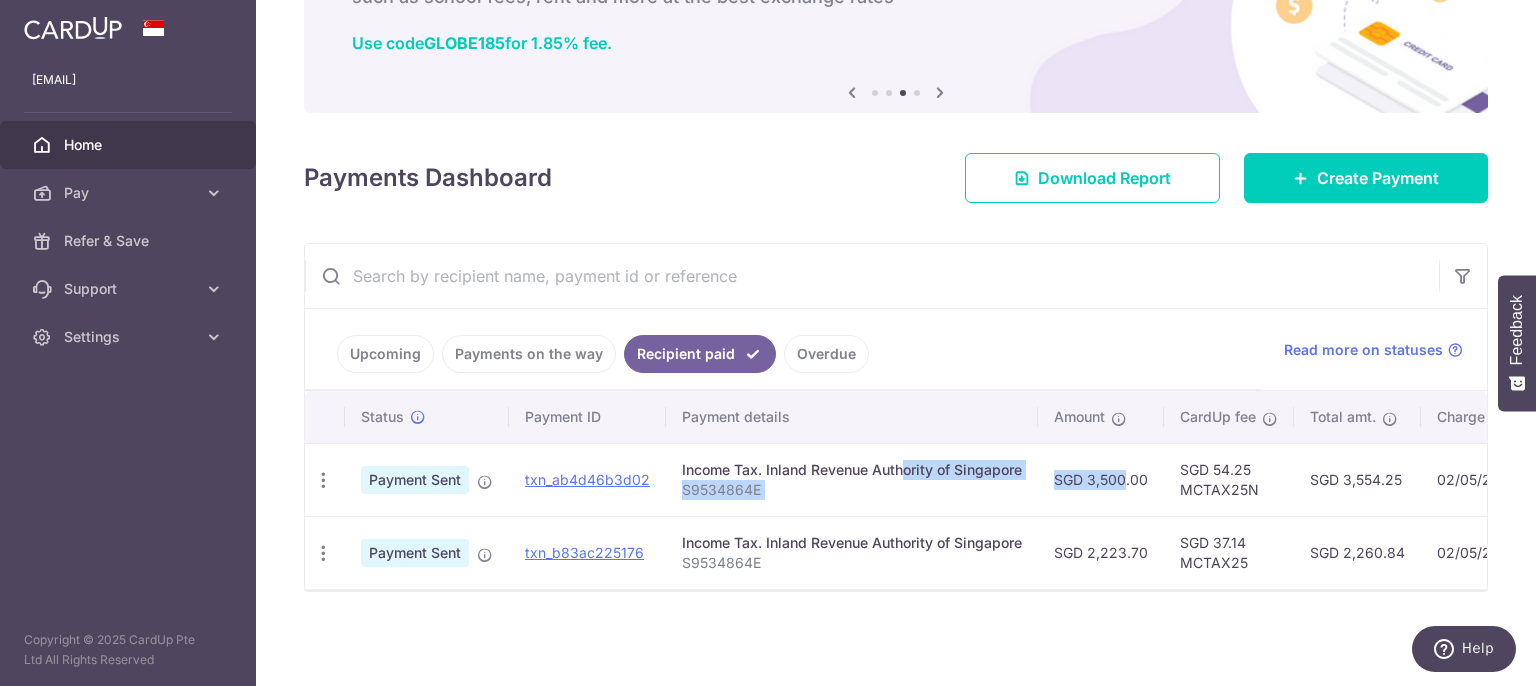 drag, startPoint x: 840, startPoint y: 452, endPoint x: 1102, endPoint y: 472, distance: 262.76224 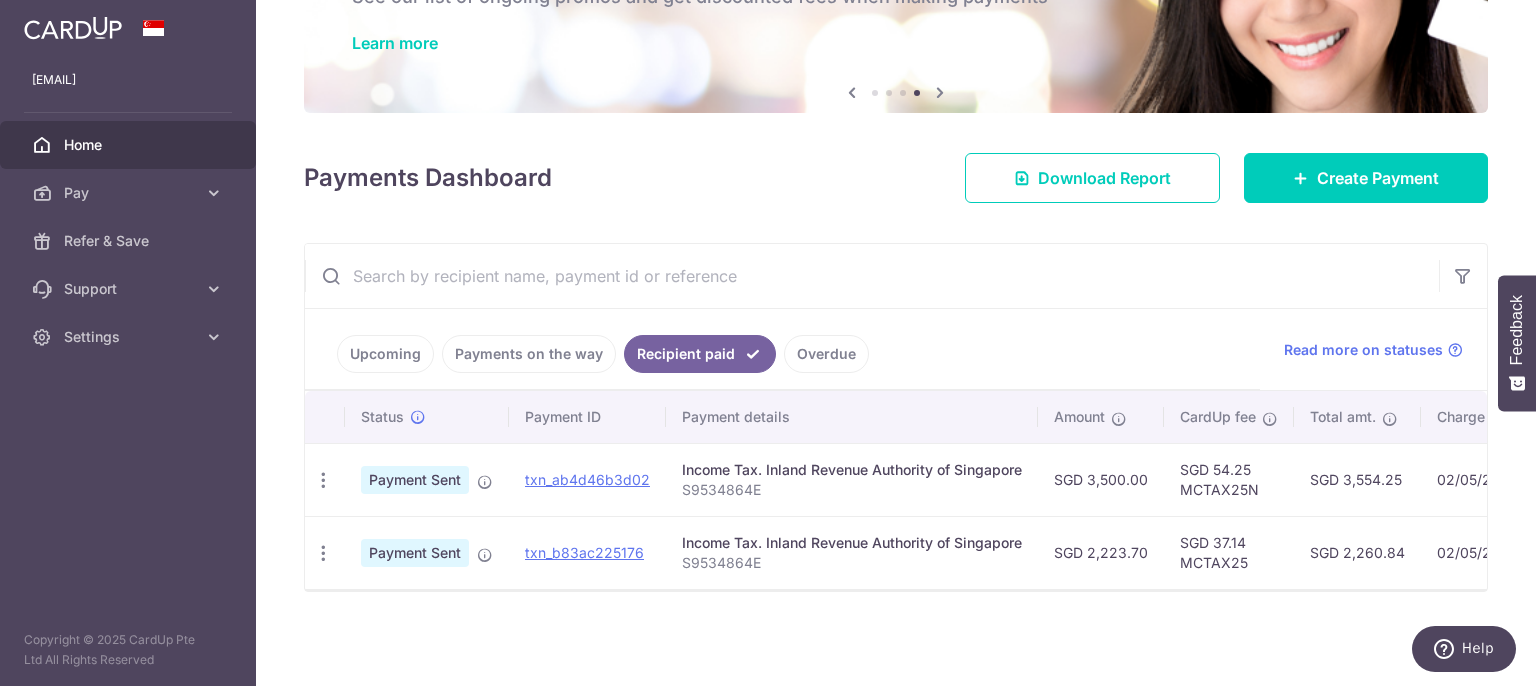 drag, startPoint x: 1076, startPoint y: 467, endPoint x: 1377, endPoint y: 475, distance: 301.1063 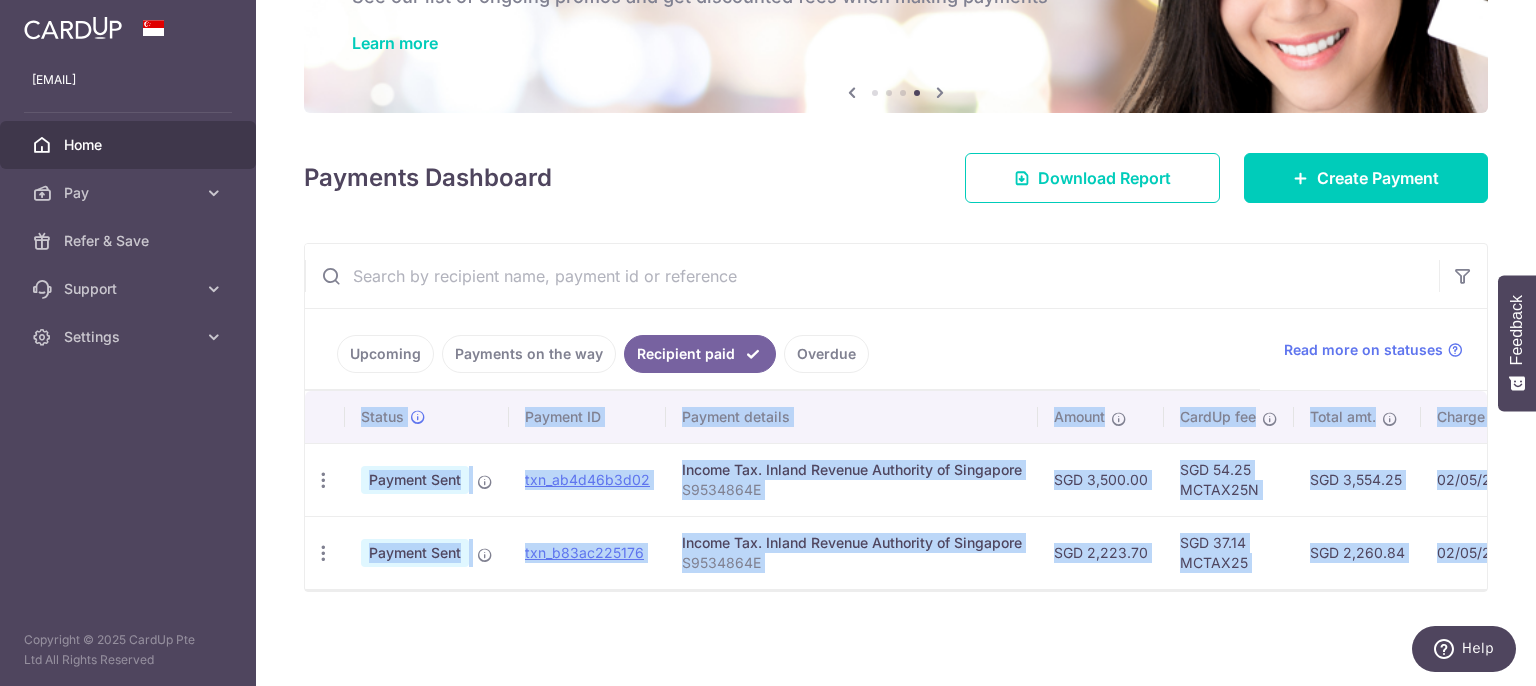 drag, startPoint x: 1110, startPoint y: 589, endPoint x: 1144, endPoint y: 585, distance: 34.234486 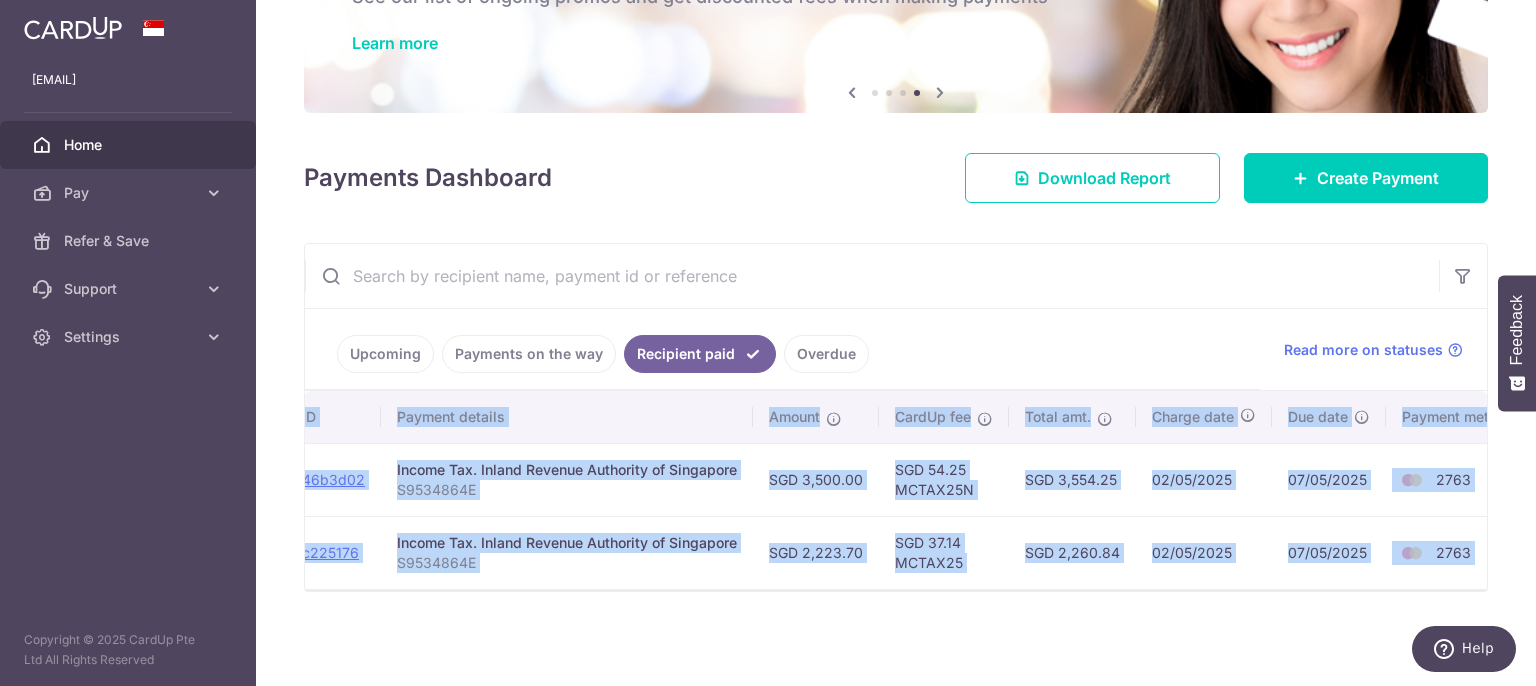 scroll, scrollTop: 0, scrollLeft: 291, axis: horizontal 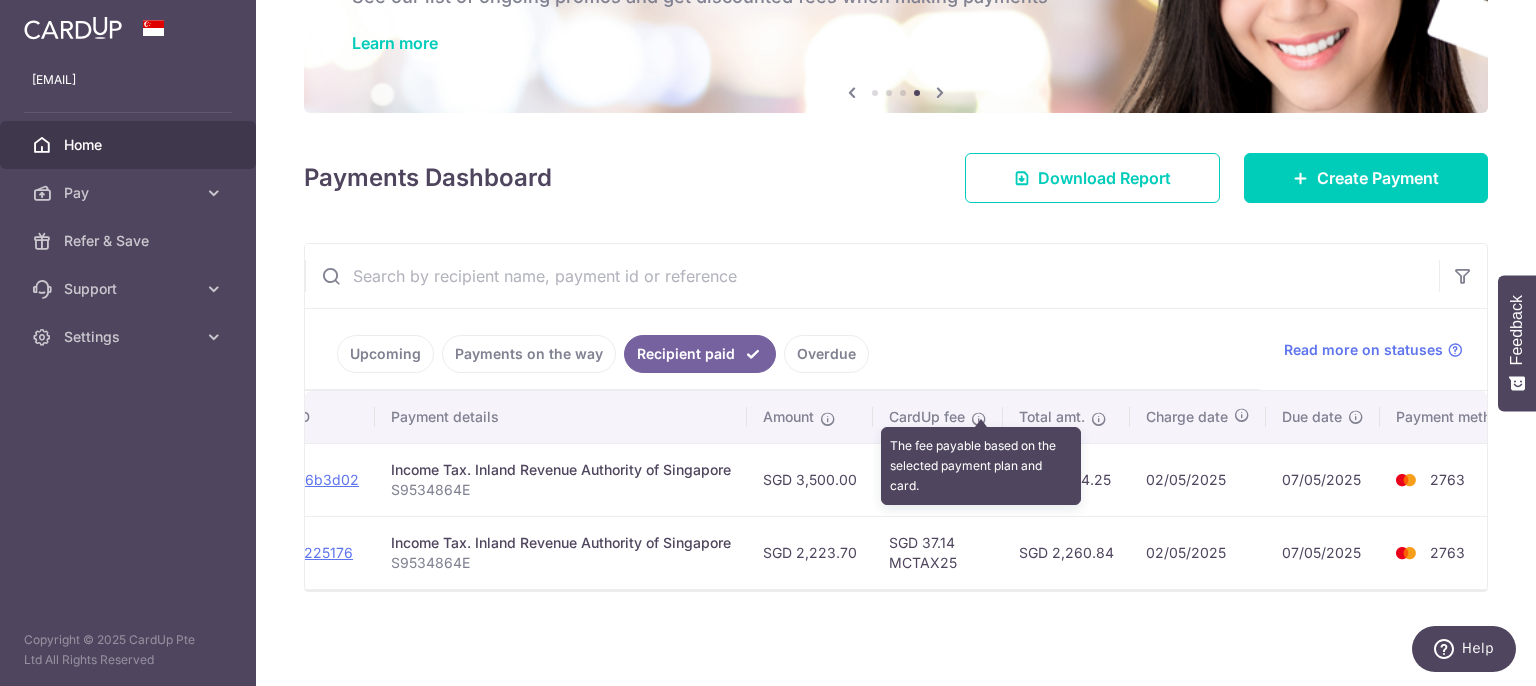 click at bounding box center [979, 419] 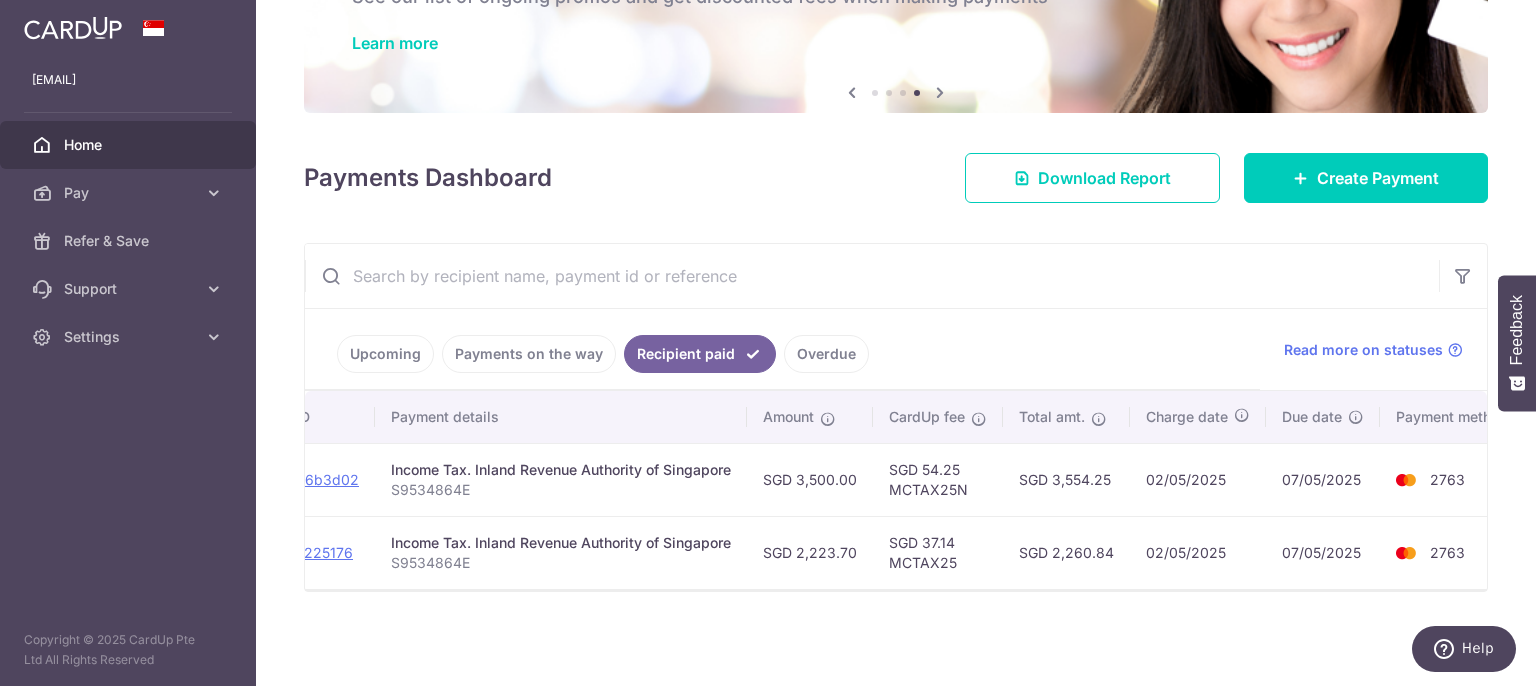 click on "SGD 37.14
MCTAX25" at bounding box center [938, 552] 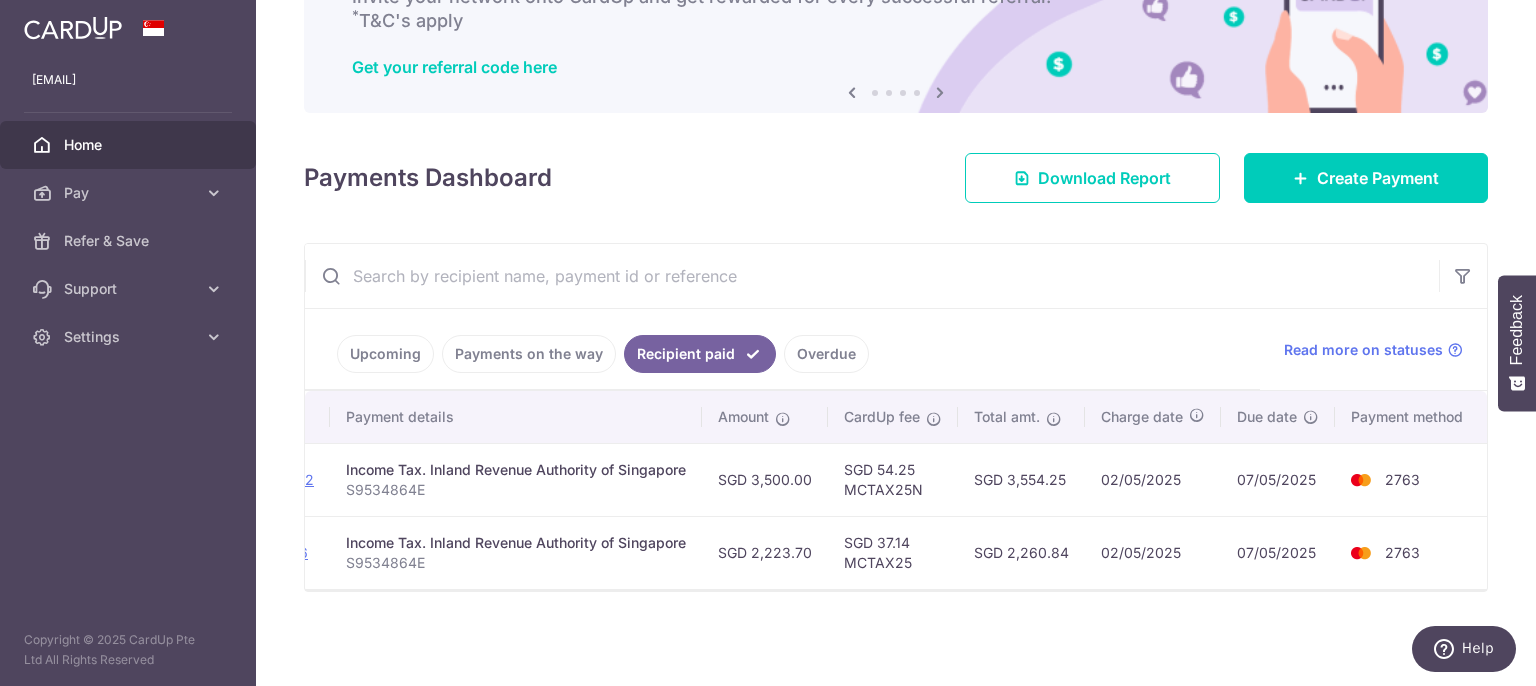 click on "Overdue" at bounding box center [826, 354] 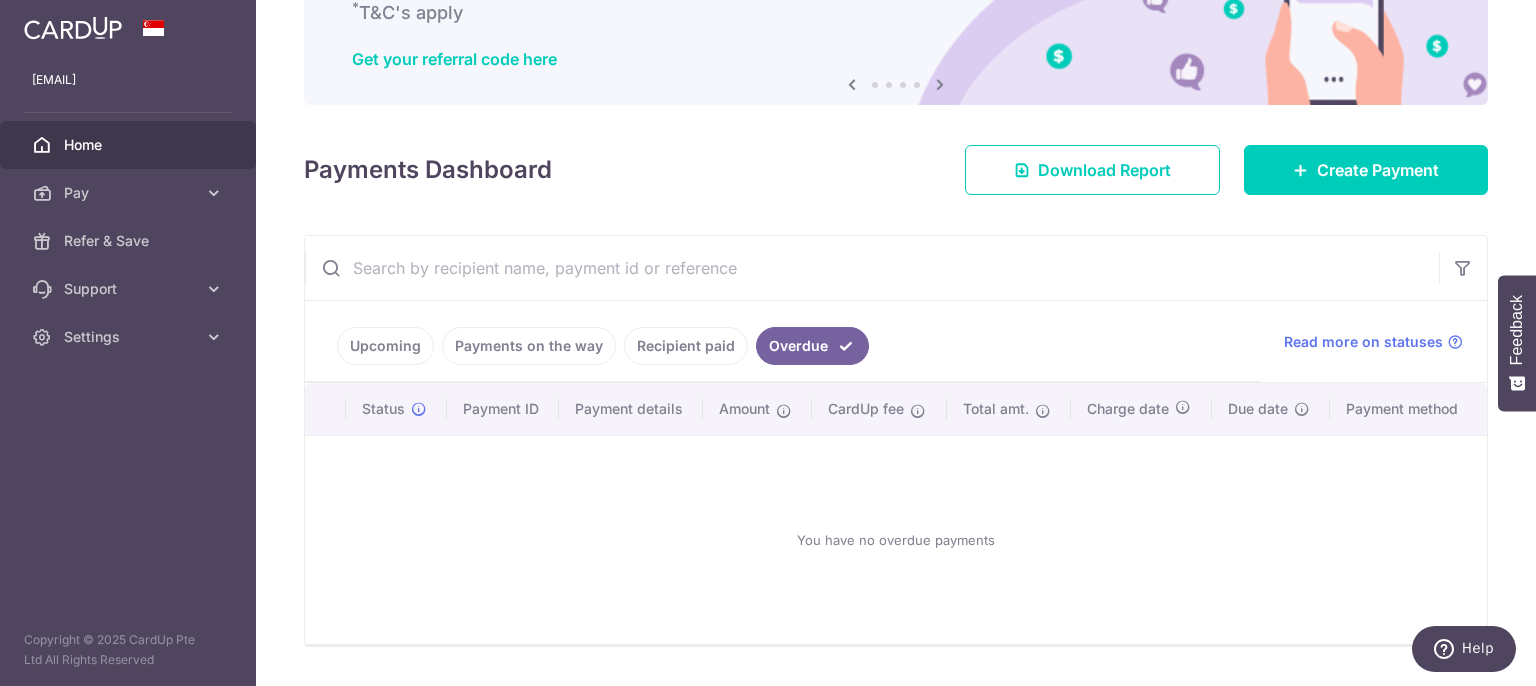 scroll, scrollTop: 112, scrollLeft: 0, axis: vertical 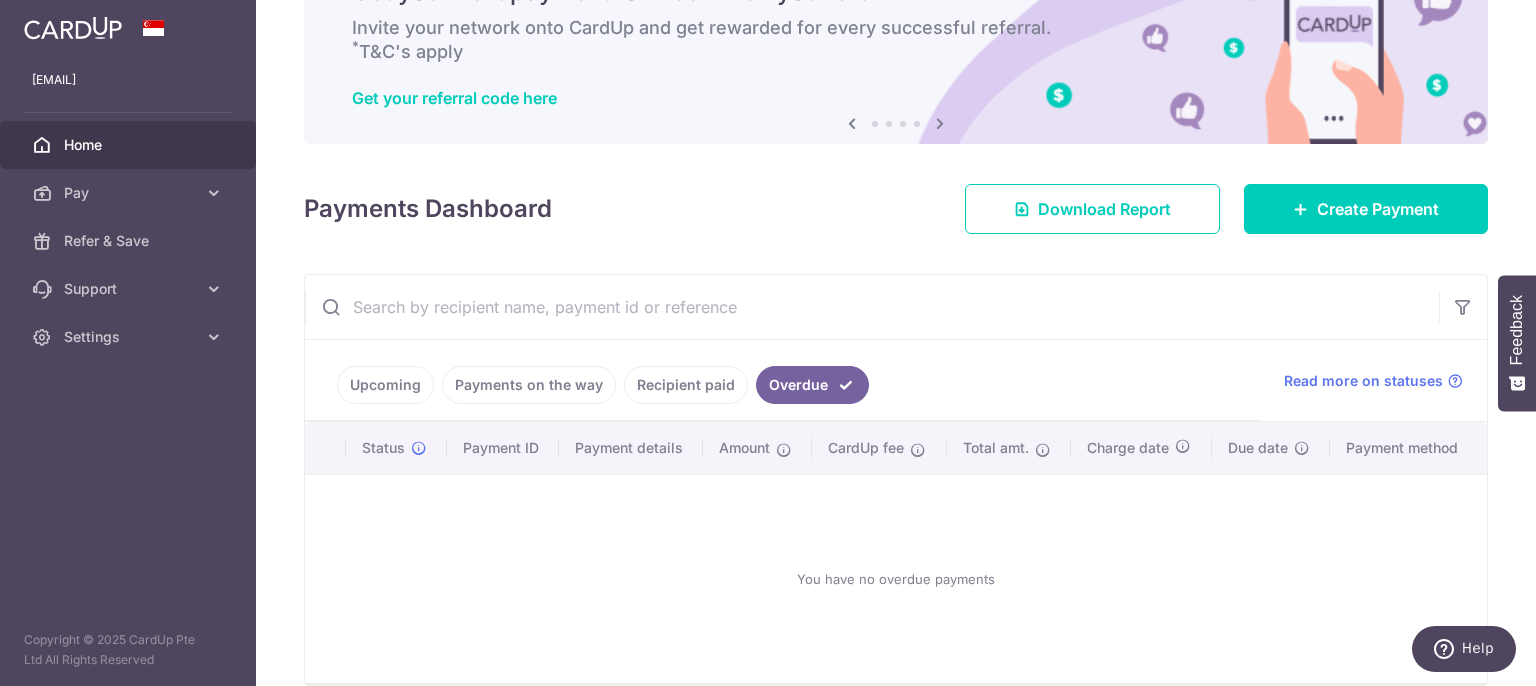 click on "Upcoming" at bounding box center (385, 385) 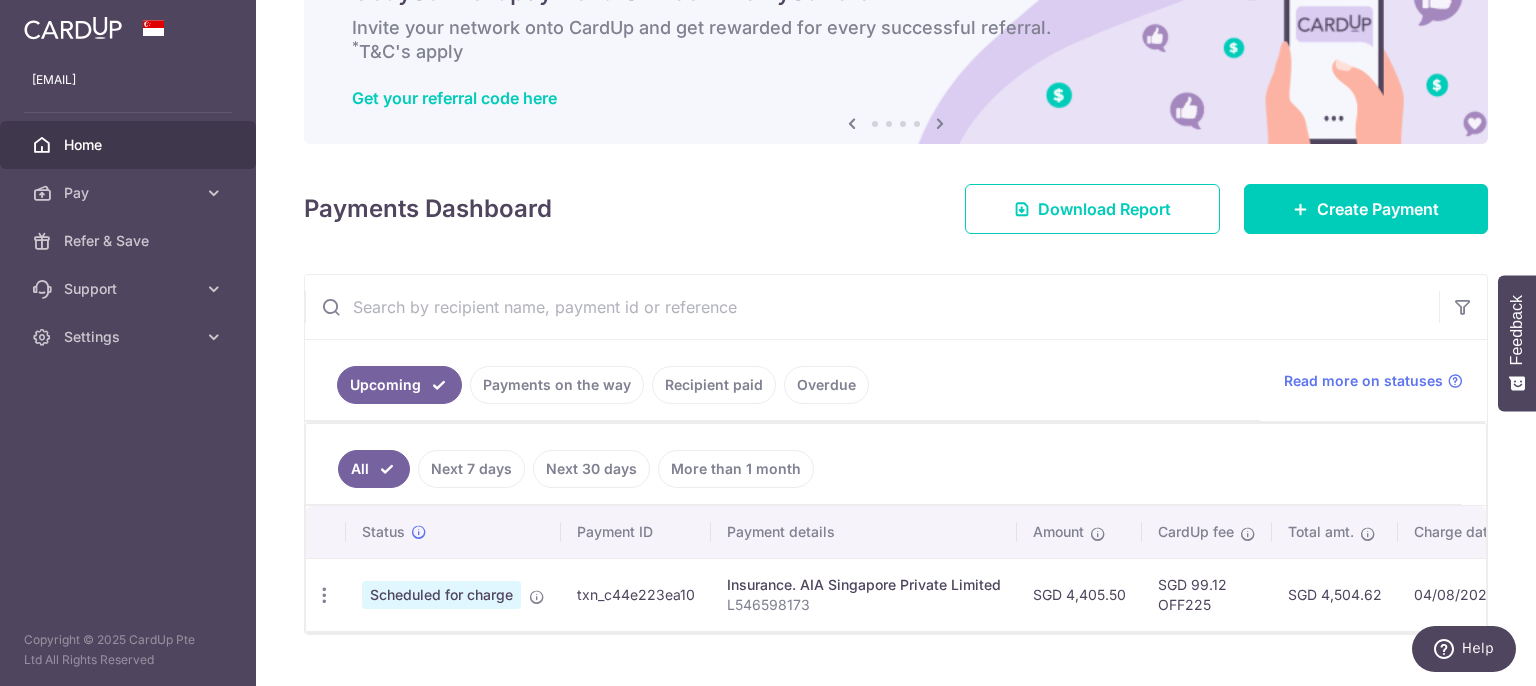 scroll, scrollTop: 0, scrollLeft: 0, axis: both 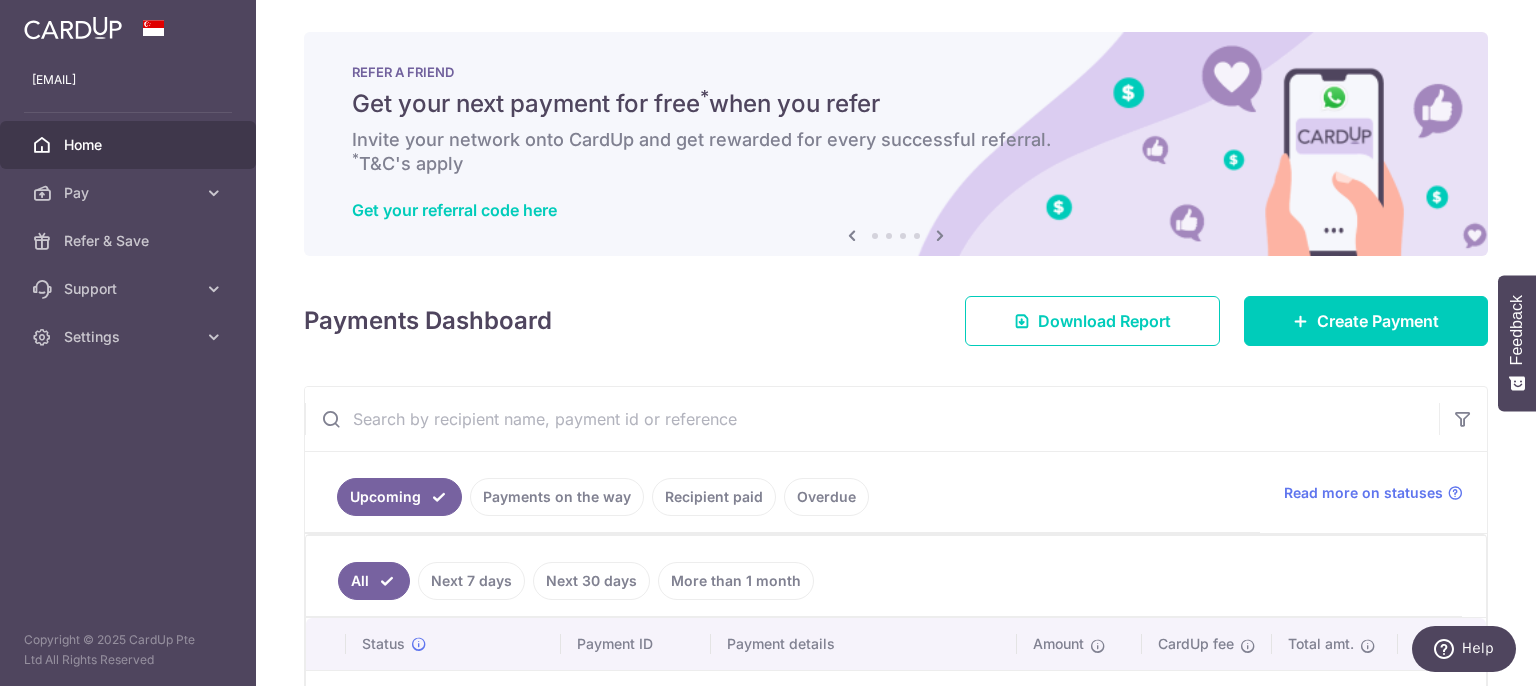drag, startPoint x: 468, startPoint y: 195, endPoint x: 280, endPoint y: 13, distance: 261.6639 